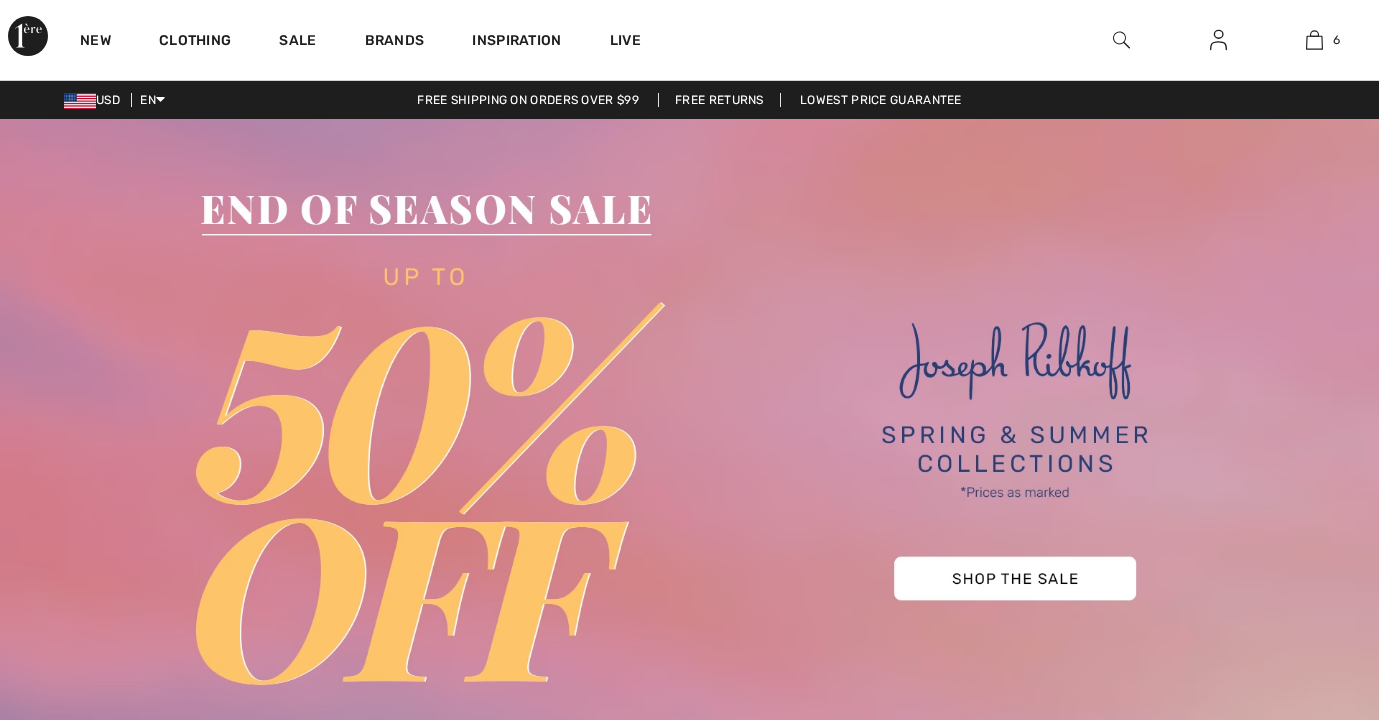 checkbox on "true" 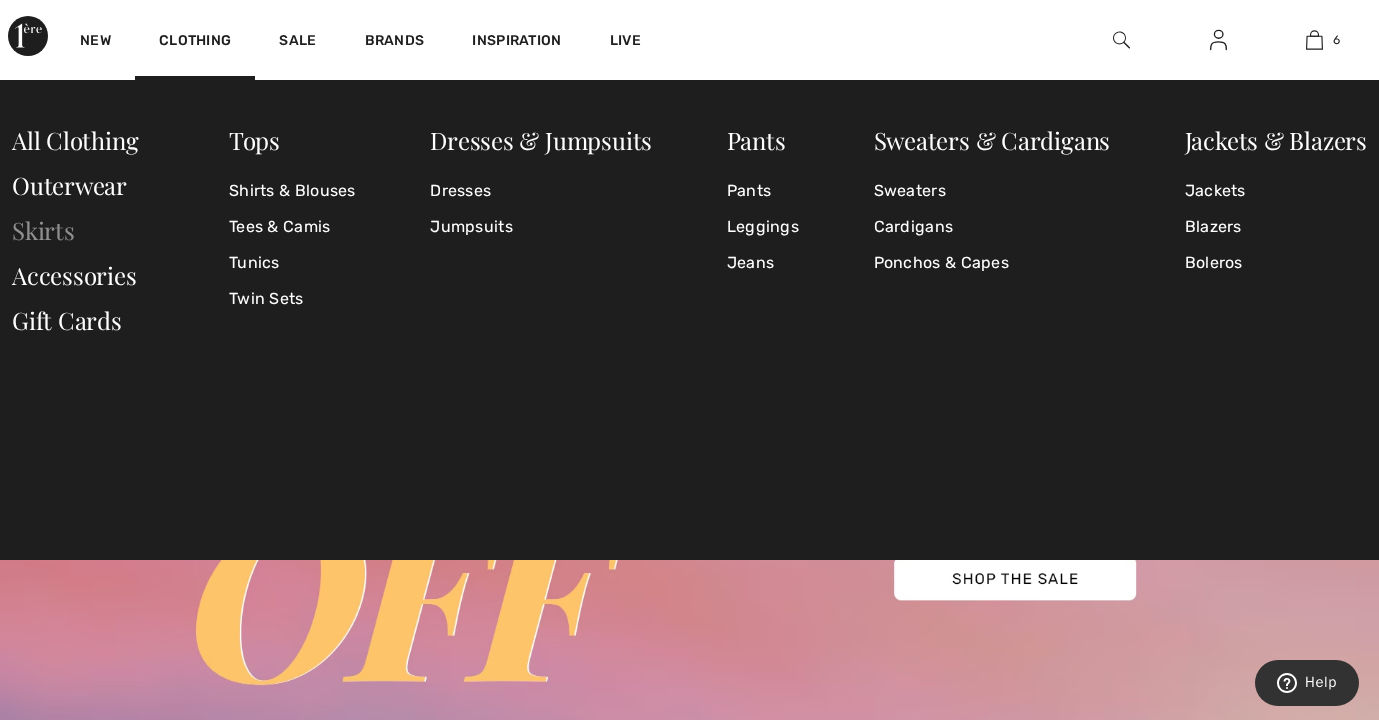 click on "Skirts" 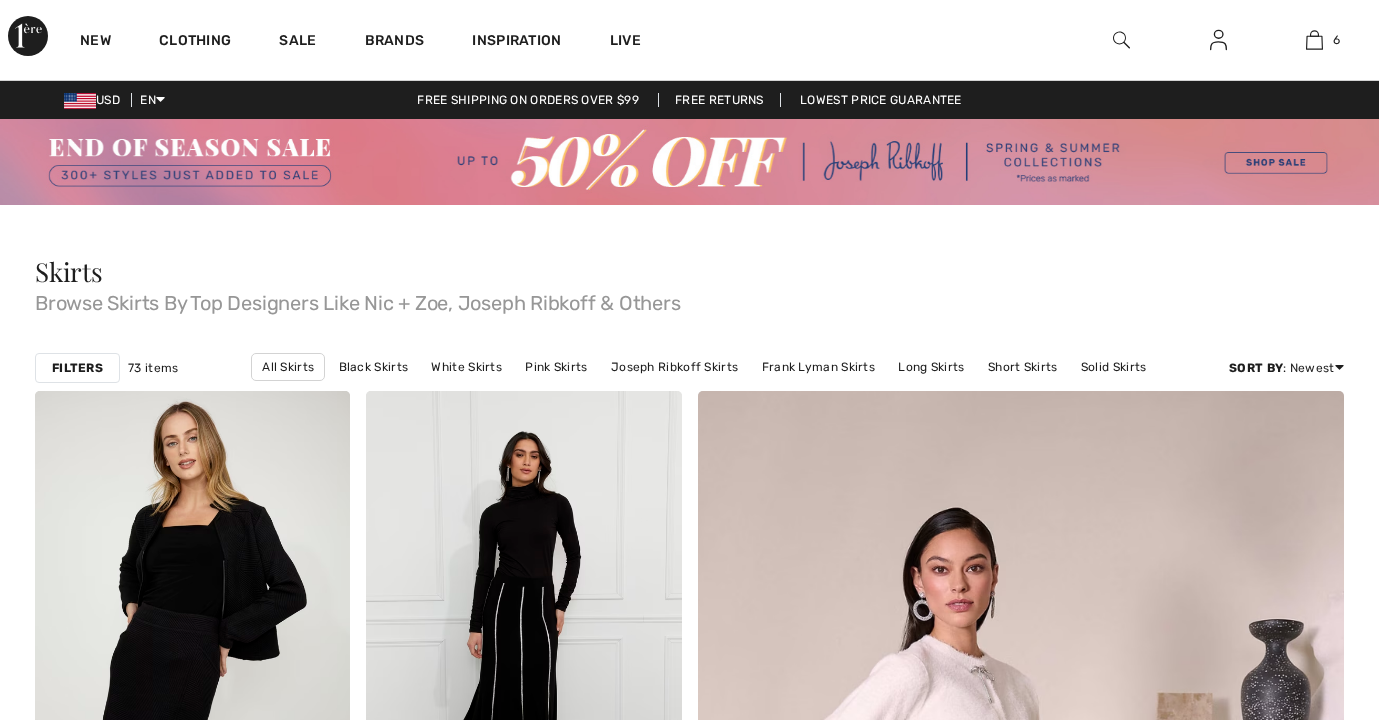 checkbox on "true" 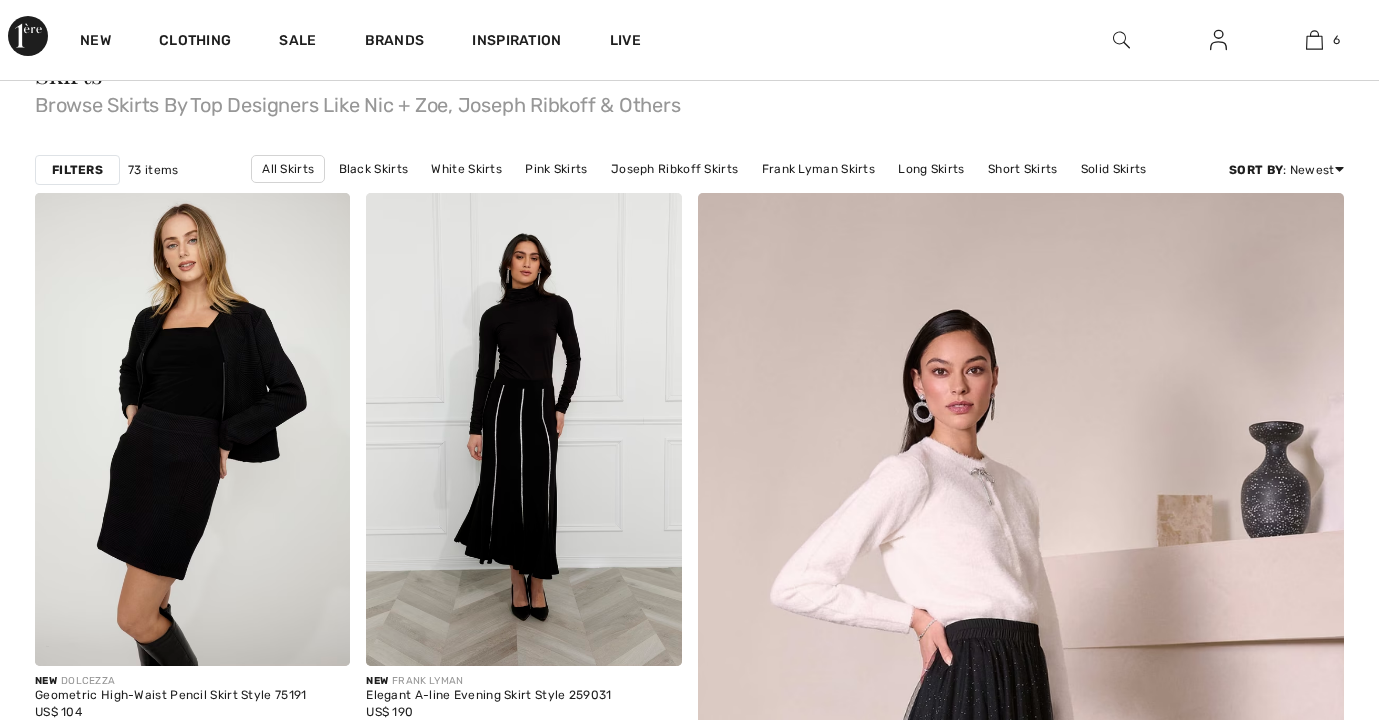 scroll, scrollTop: 0, scrollLeft: 0, axis: both 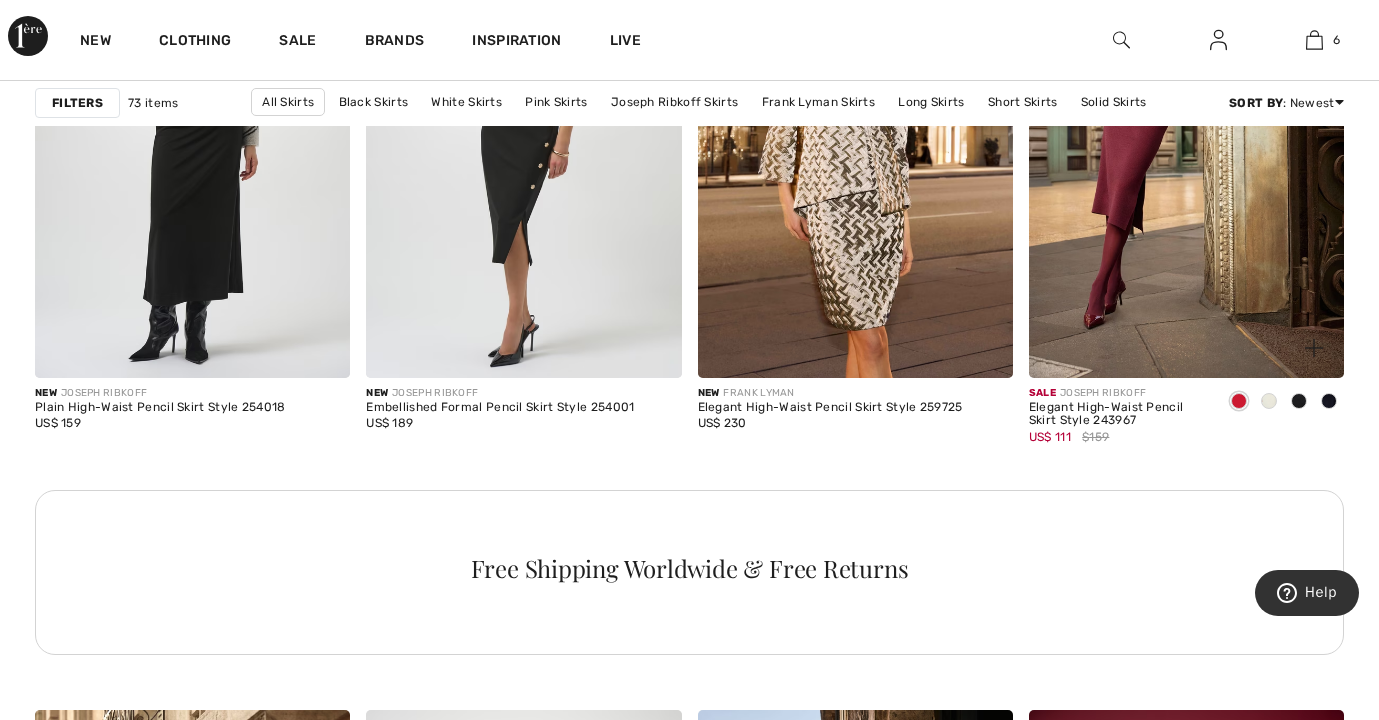 click on "Elegant High-Waist Pencil Skirt Style 243967" at bounding box center [1118, 415] 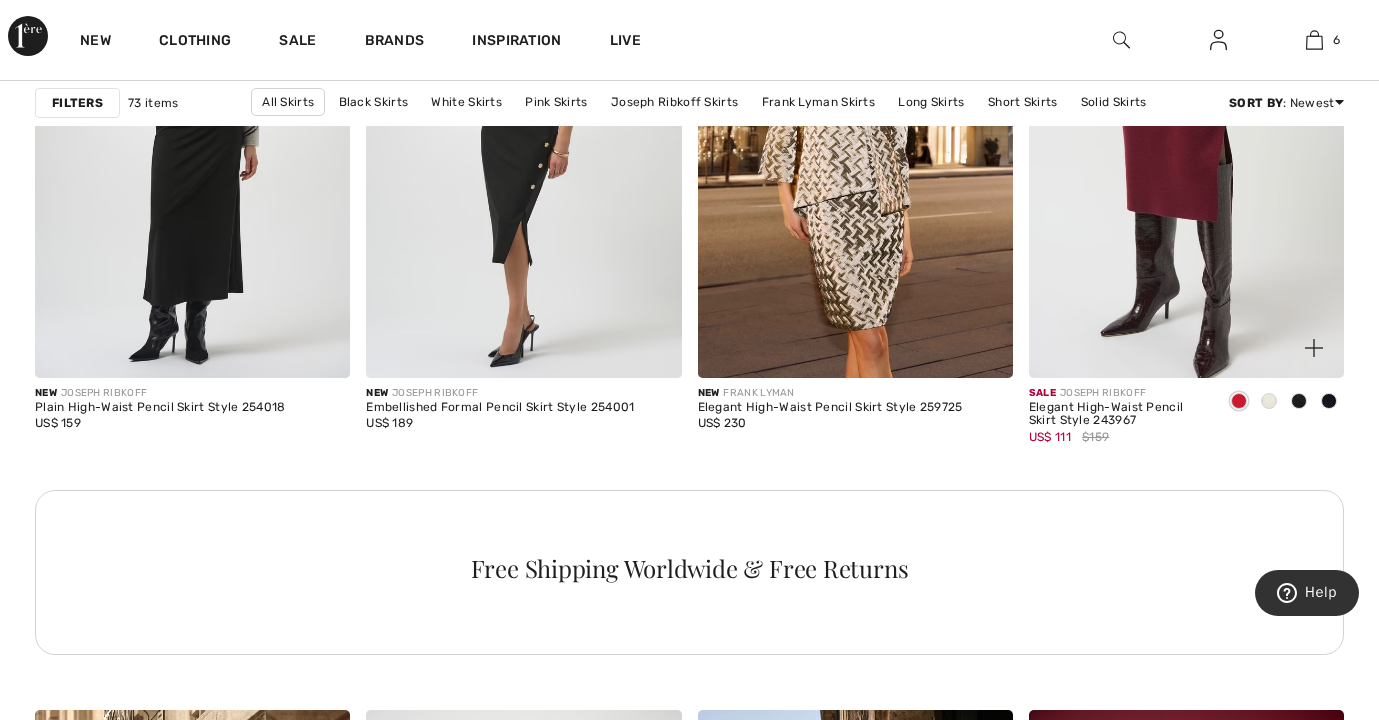 click at bounding box center (1186, 141) 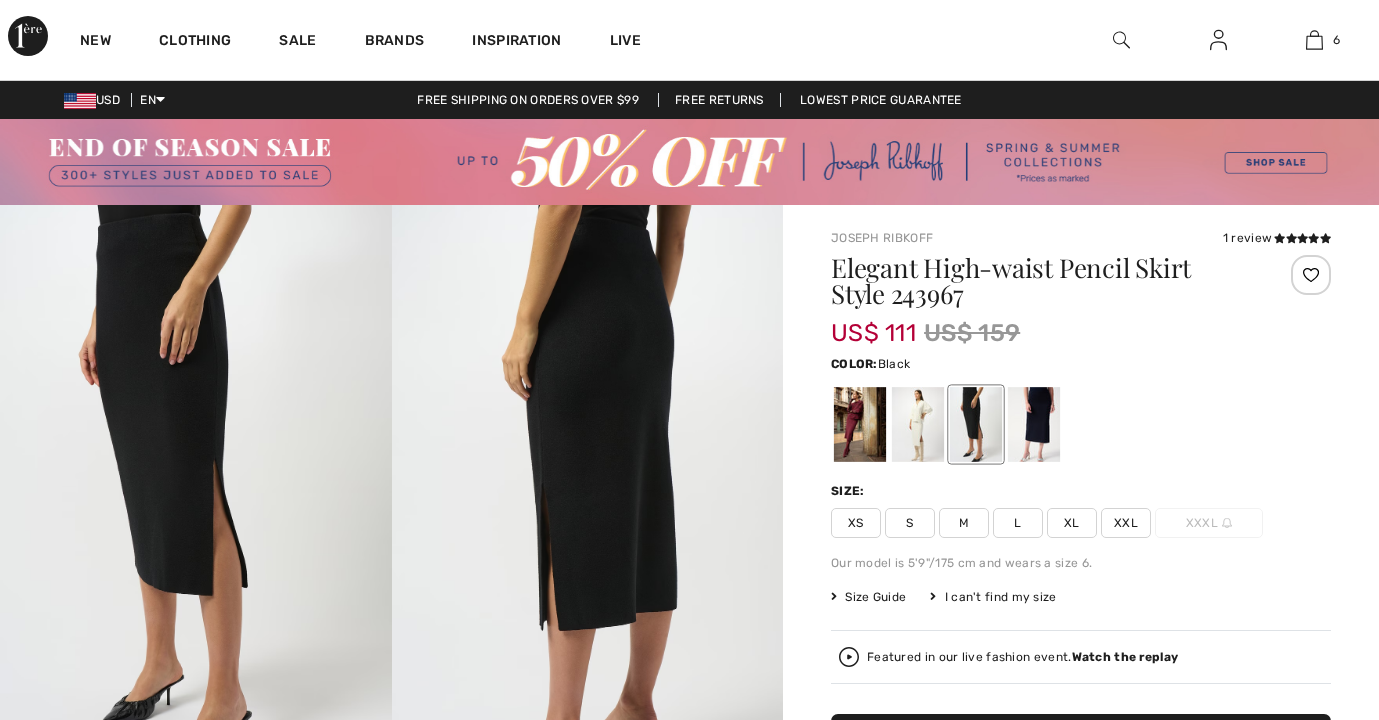 checkbox on "true" 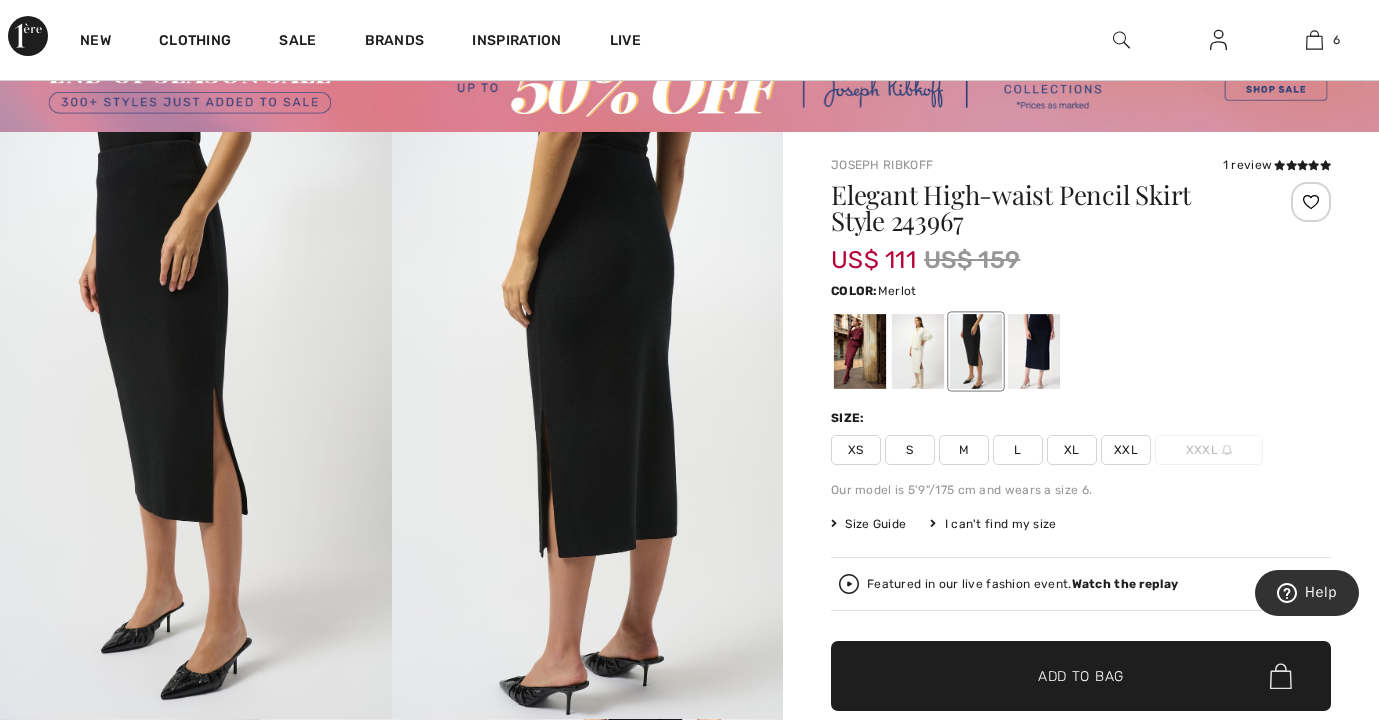 scroll, scrollTop: 73, scrollLeft: 0, axis: vertical 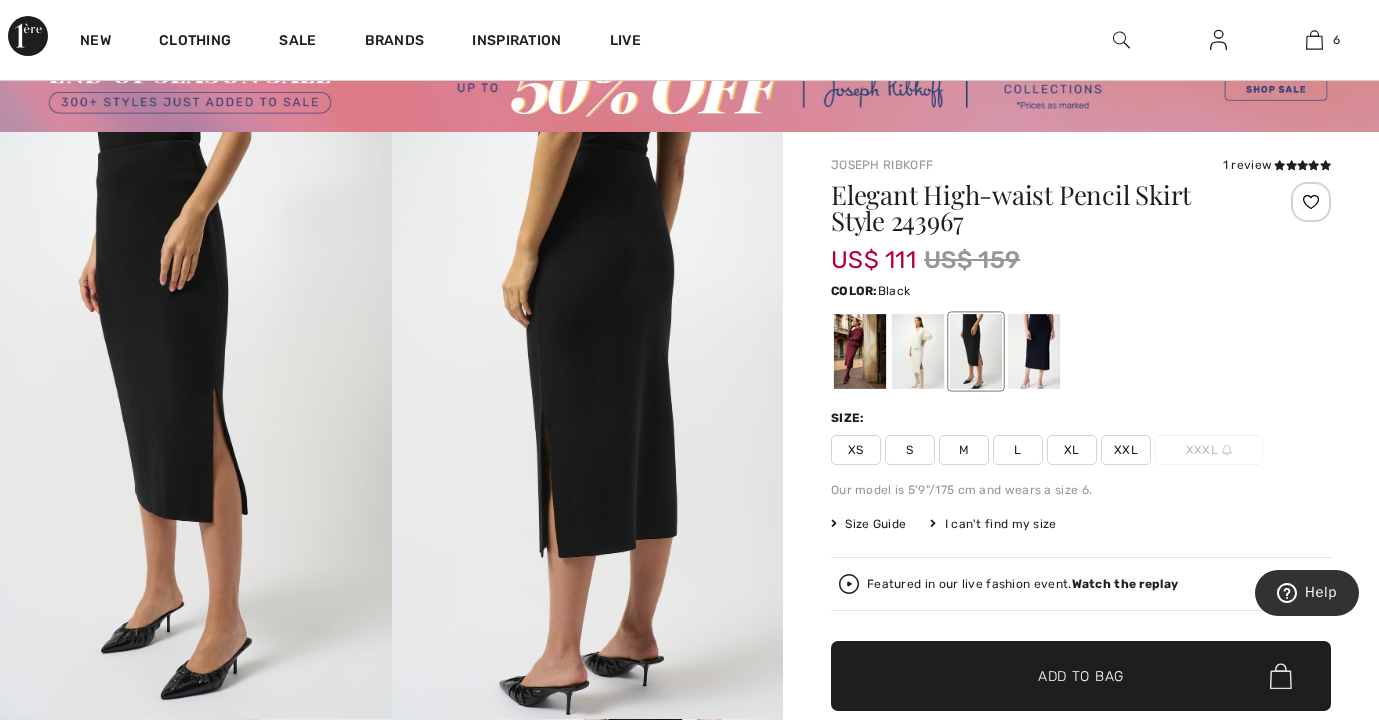 click on "S" at bounding box center (910, 450) 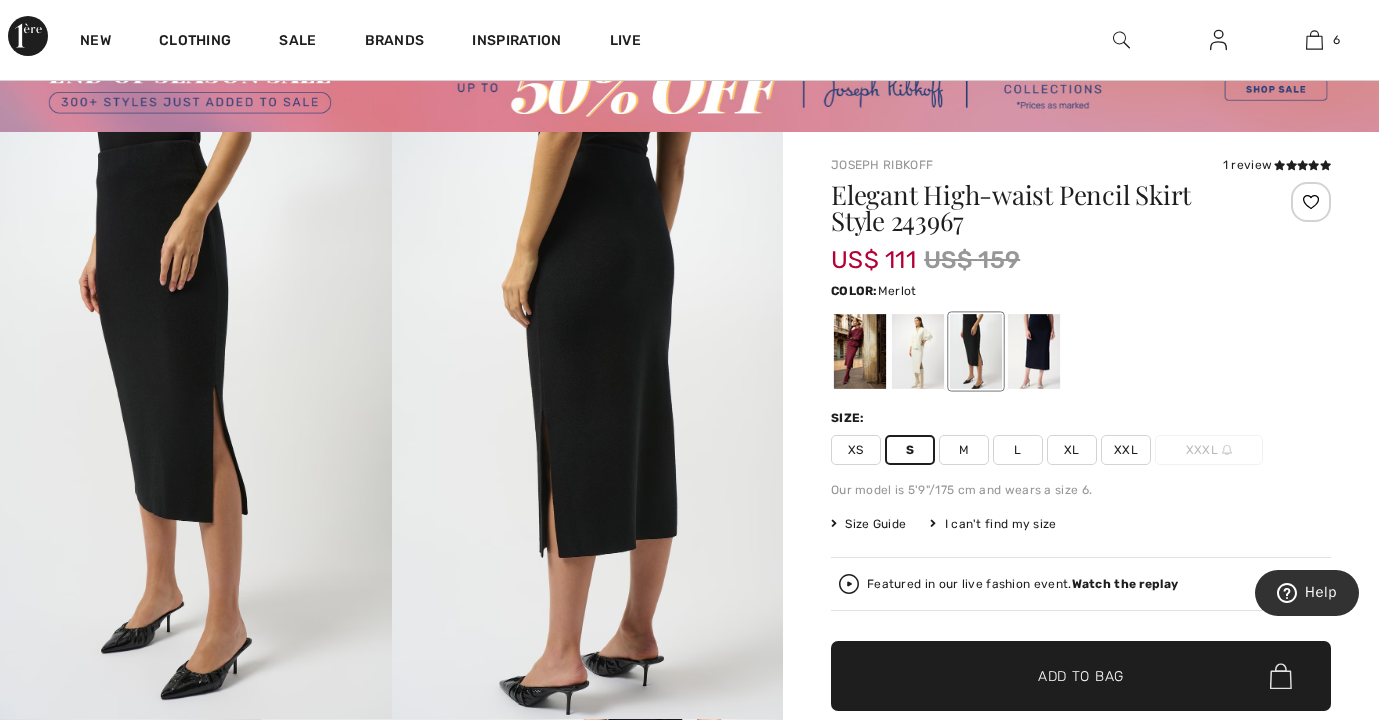 click at bounding box center [860, 351] 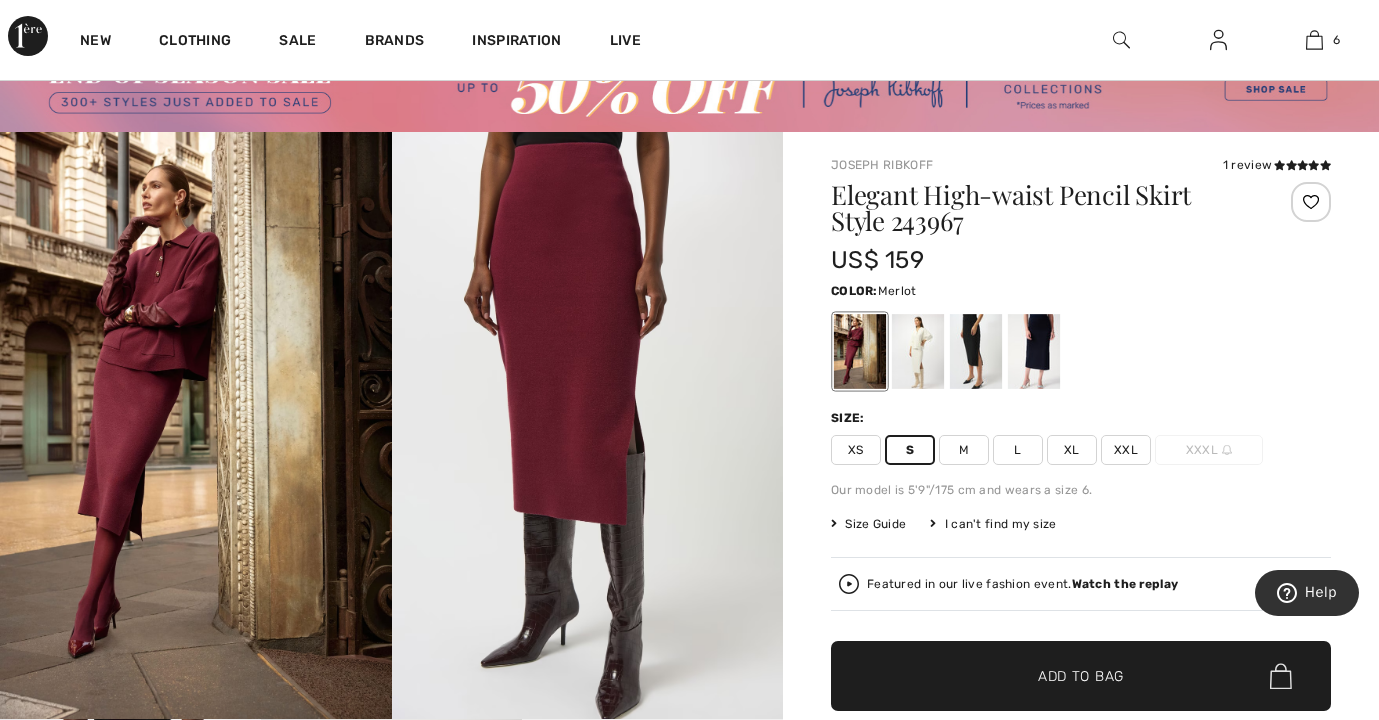click on "✔ Added to Bag" at bounding box center [1051, 676] 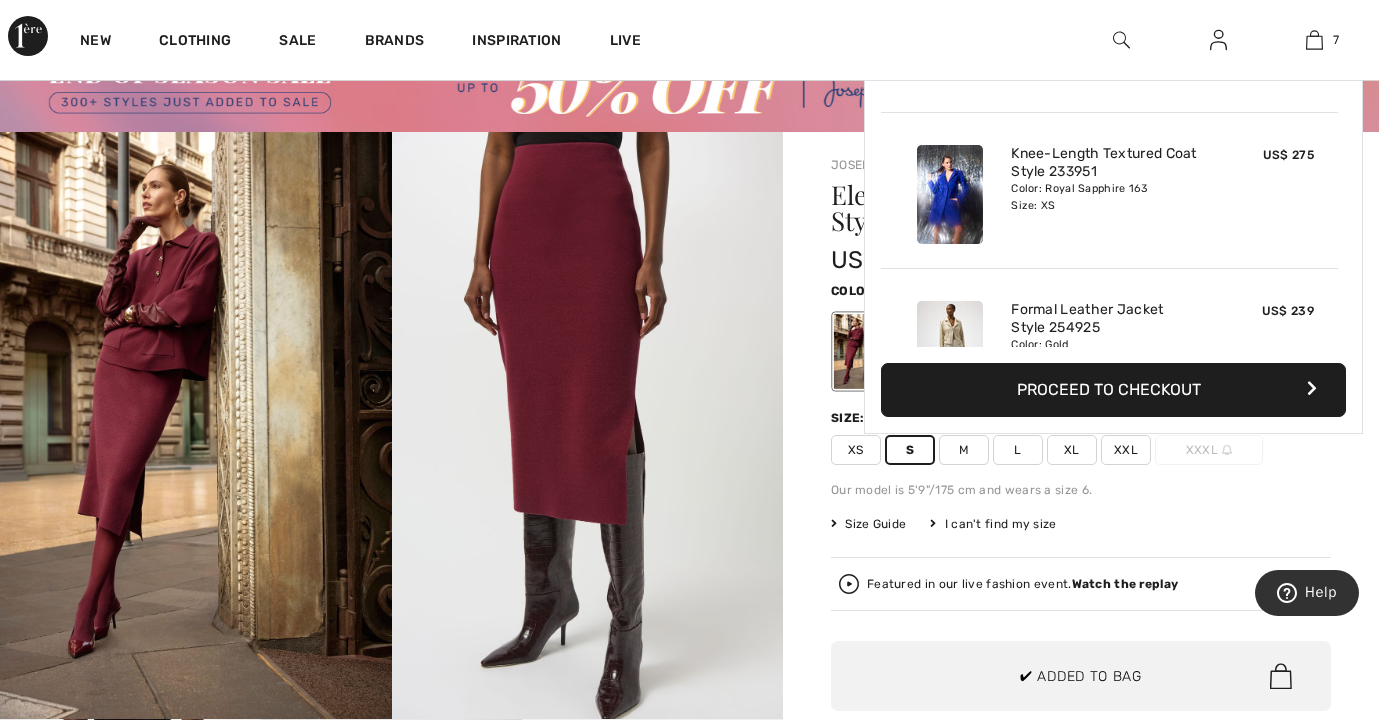 scroll, scrollTop: 765, scrollLeft: 0, axis: vertical 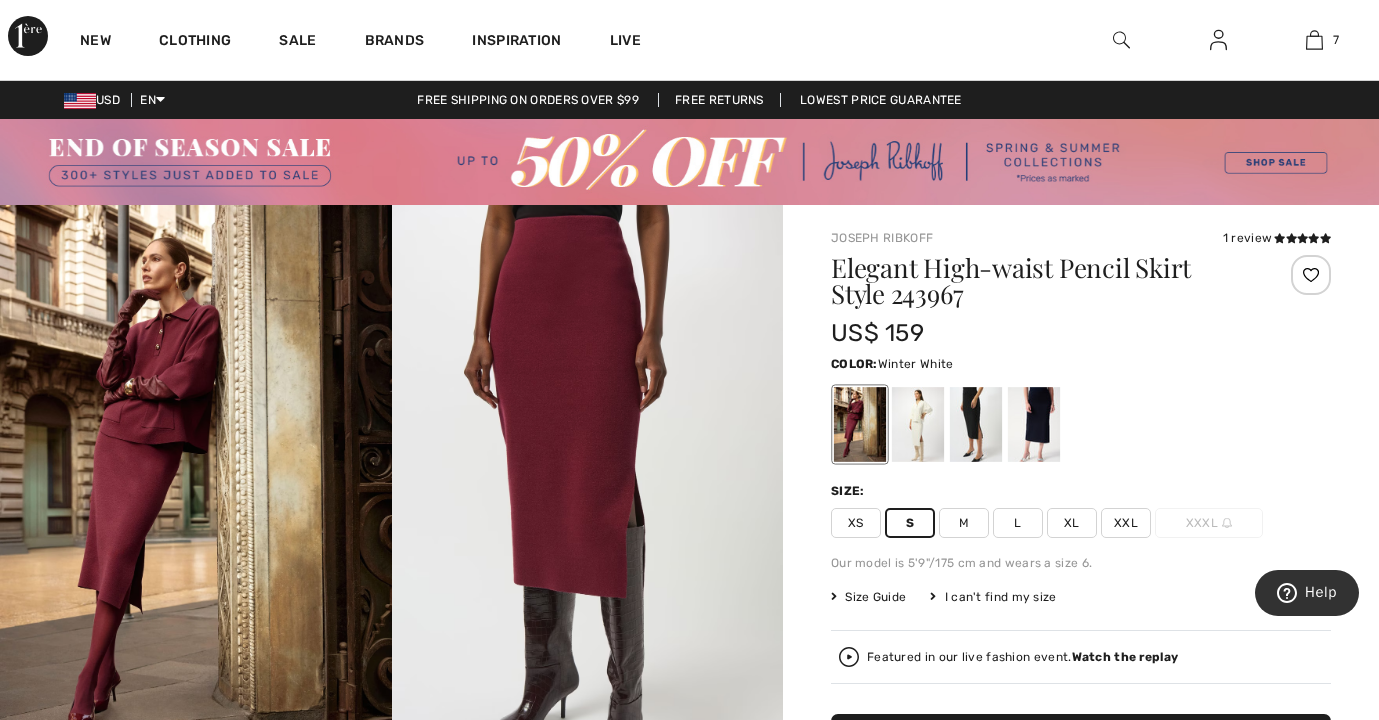 click at bounding box center [918, 424] 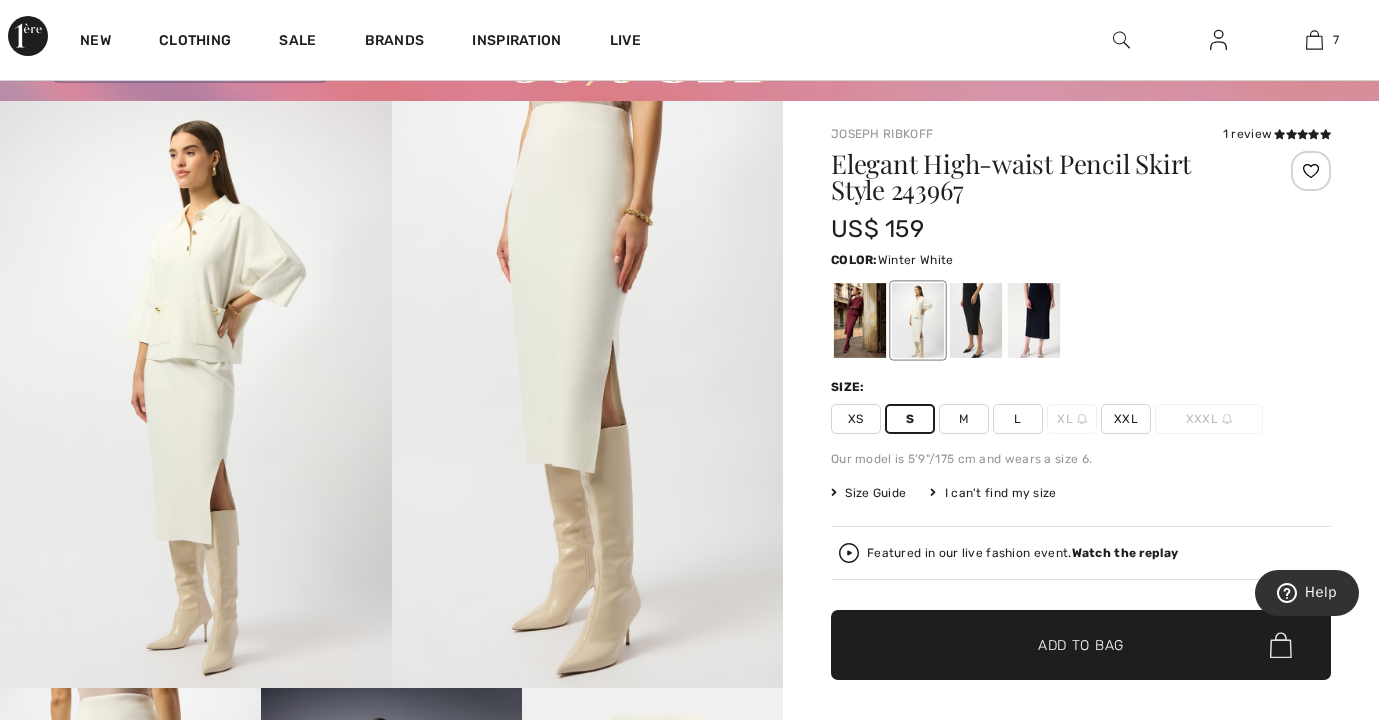 scroll, scrollTop: 103, scrollLeft: 0, axis: vertical 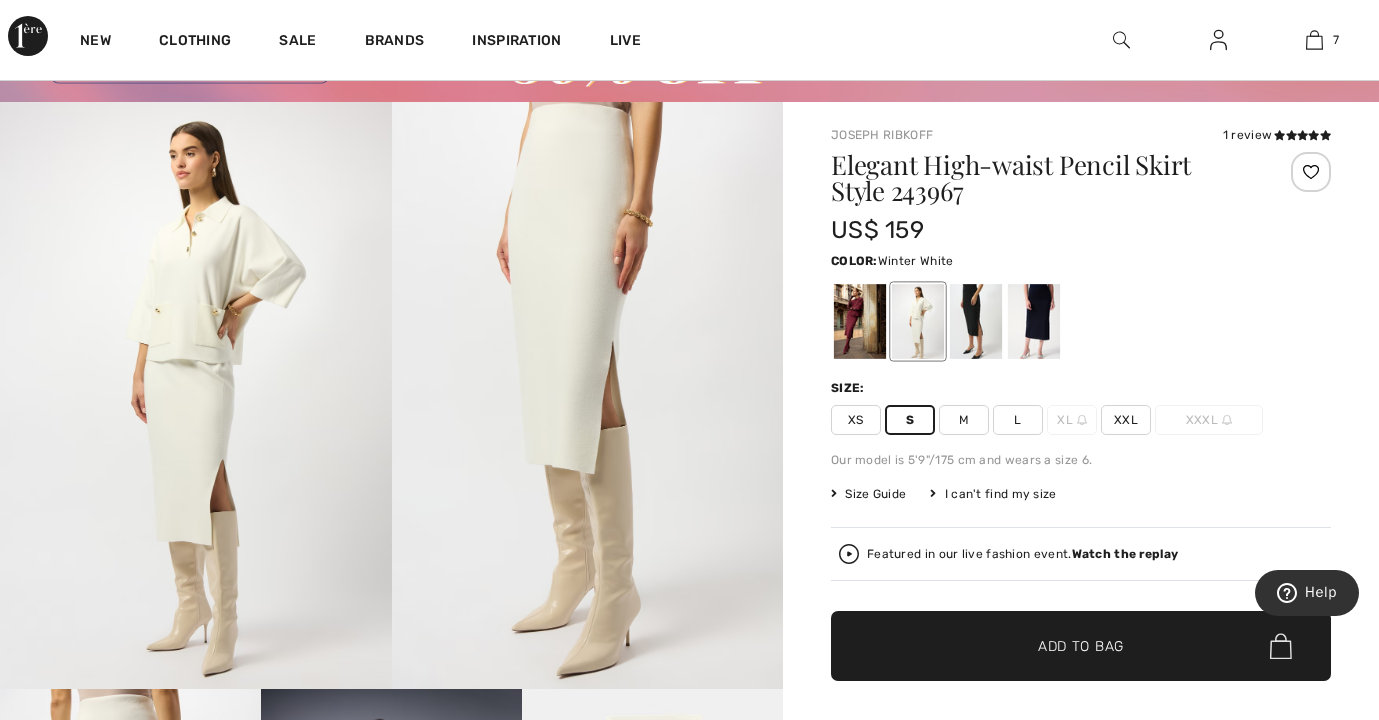 click on "Add to Bag" at bounding box center [1081, 646] 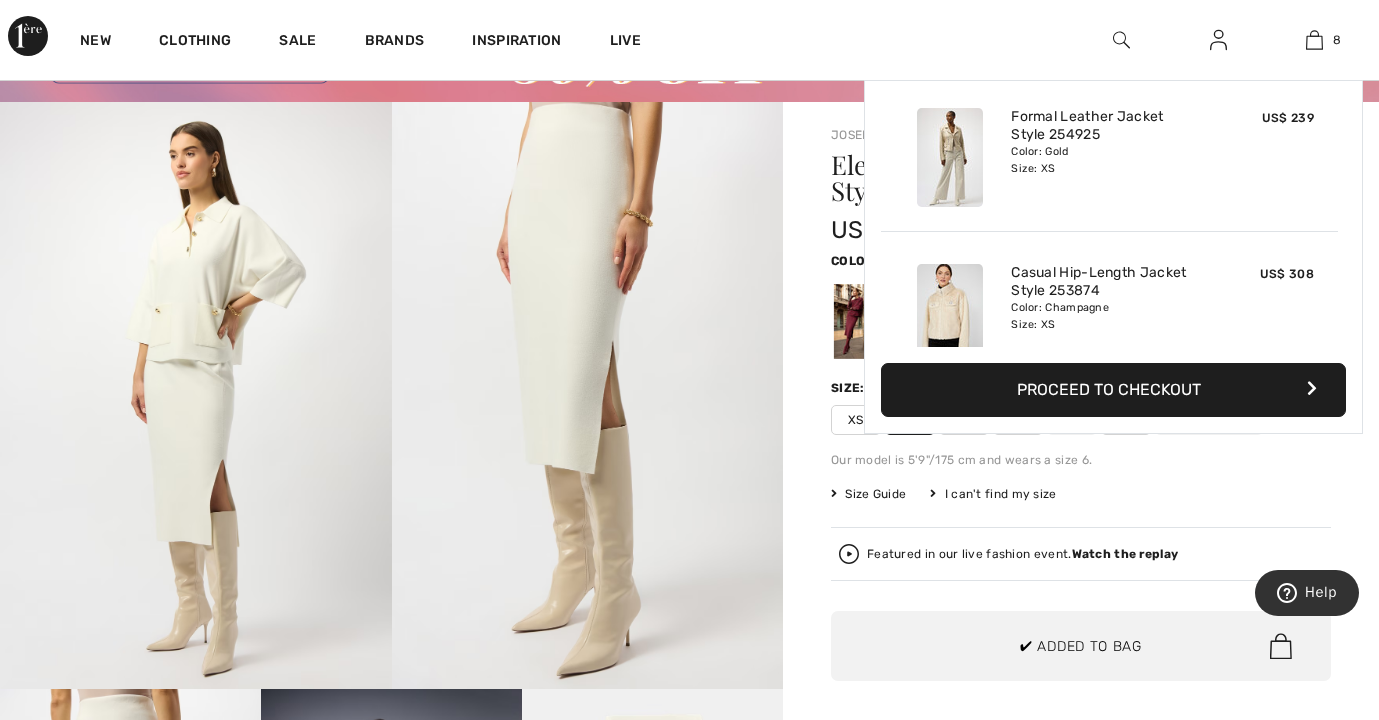 scroll, scrollTop: 942, scrollLeft: 0, axis: vertical 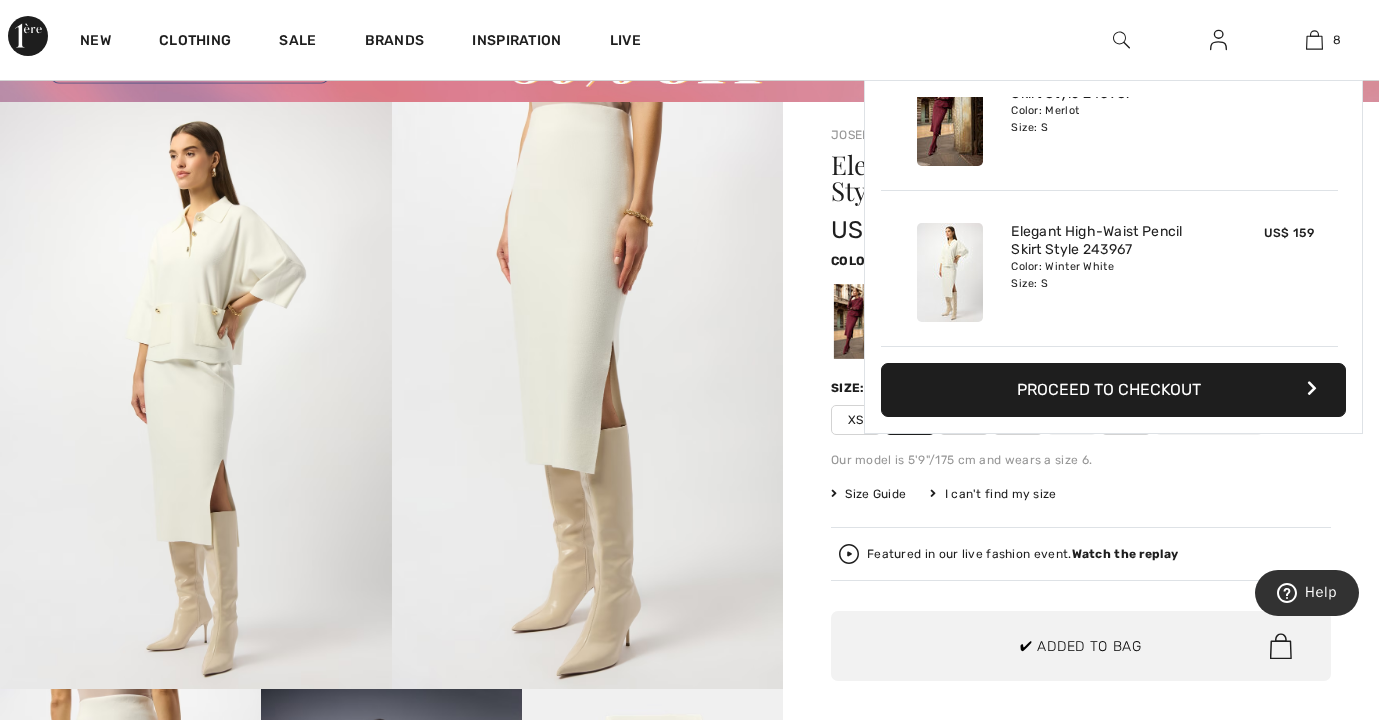 click on "Elegant High-waist Pencil Skirt  Style 243967
US$ 159
Color:  Winter White
Size:
XS S M L XL XXL XXXL
Our model is 5'9"/175 cm and wears a size 6.
Size Guide
I can't find my size
Select Size
XS
S
M
L
XL - Sold Out
XXL
XXXL - Sold Out
Featured in our live fashion event.  Watch the replay
✔ Added to Bag
Add to Bag
Clearance item. Store credit only.
or 4 payments of  US$ 39.75  with    ⓘ" at bounding box center [1081, 469] 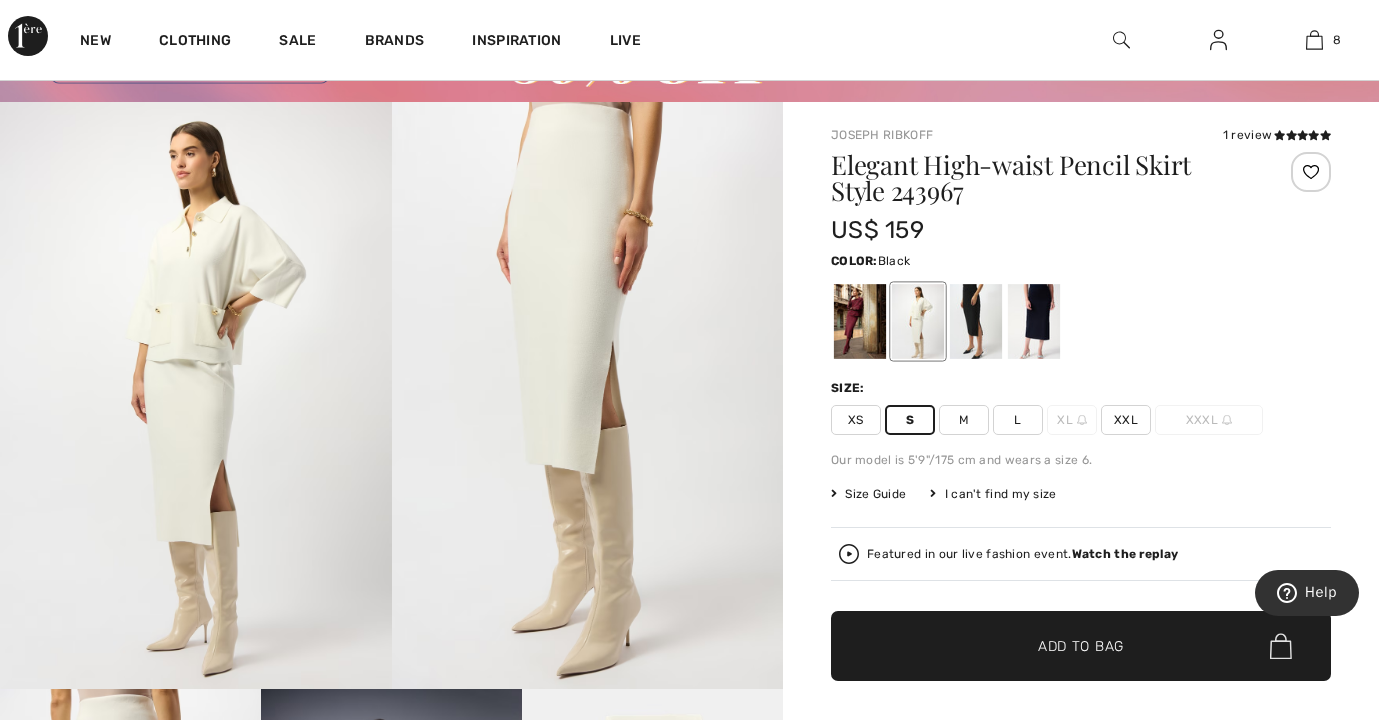 click at bounding box center (976, 321) 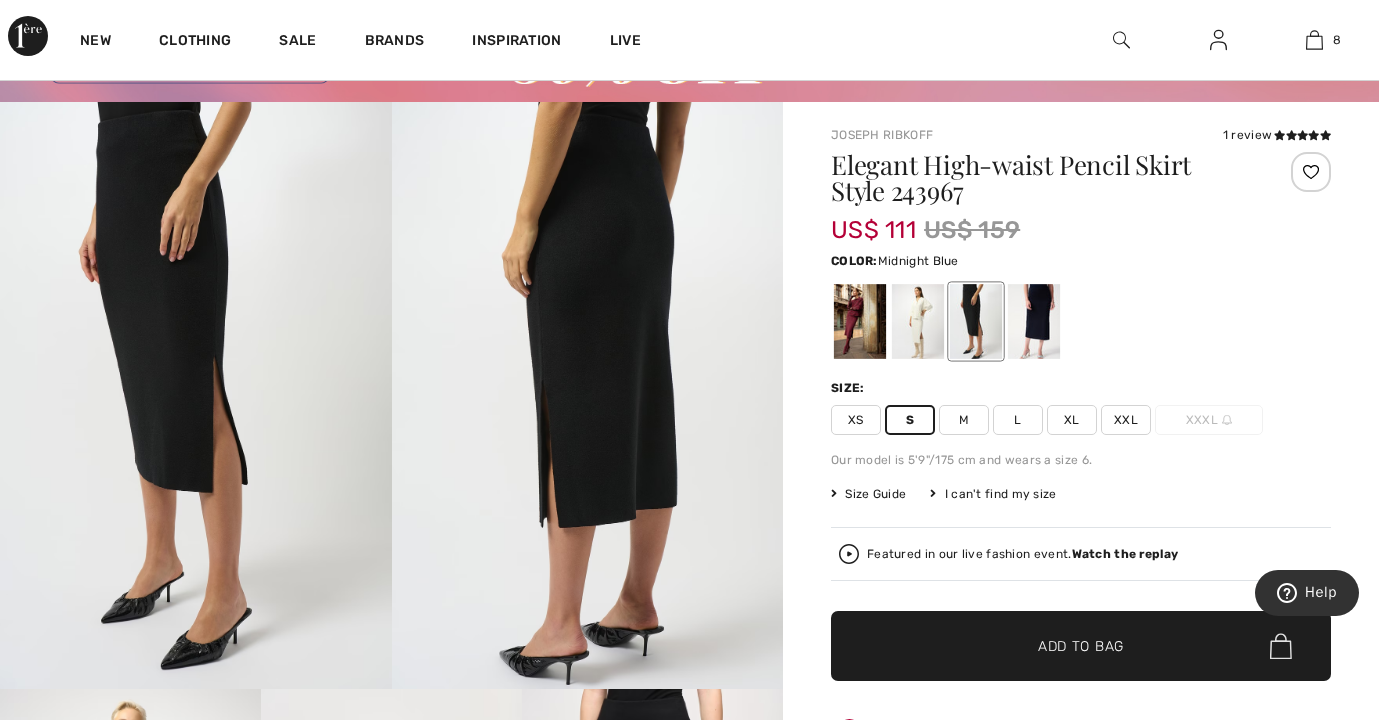 click at bounding box center [1034, 321] 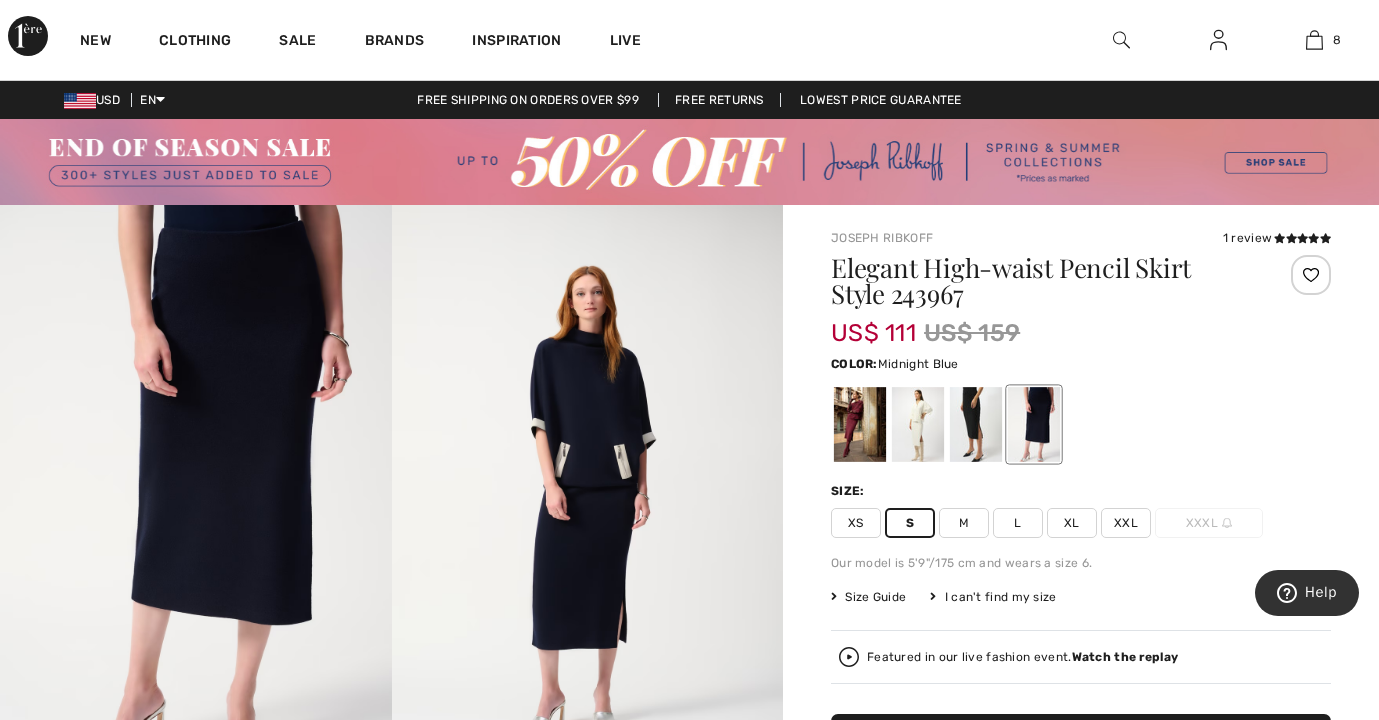 scroll, scrollTop: 0, scrollLeft: 0, axis: both 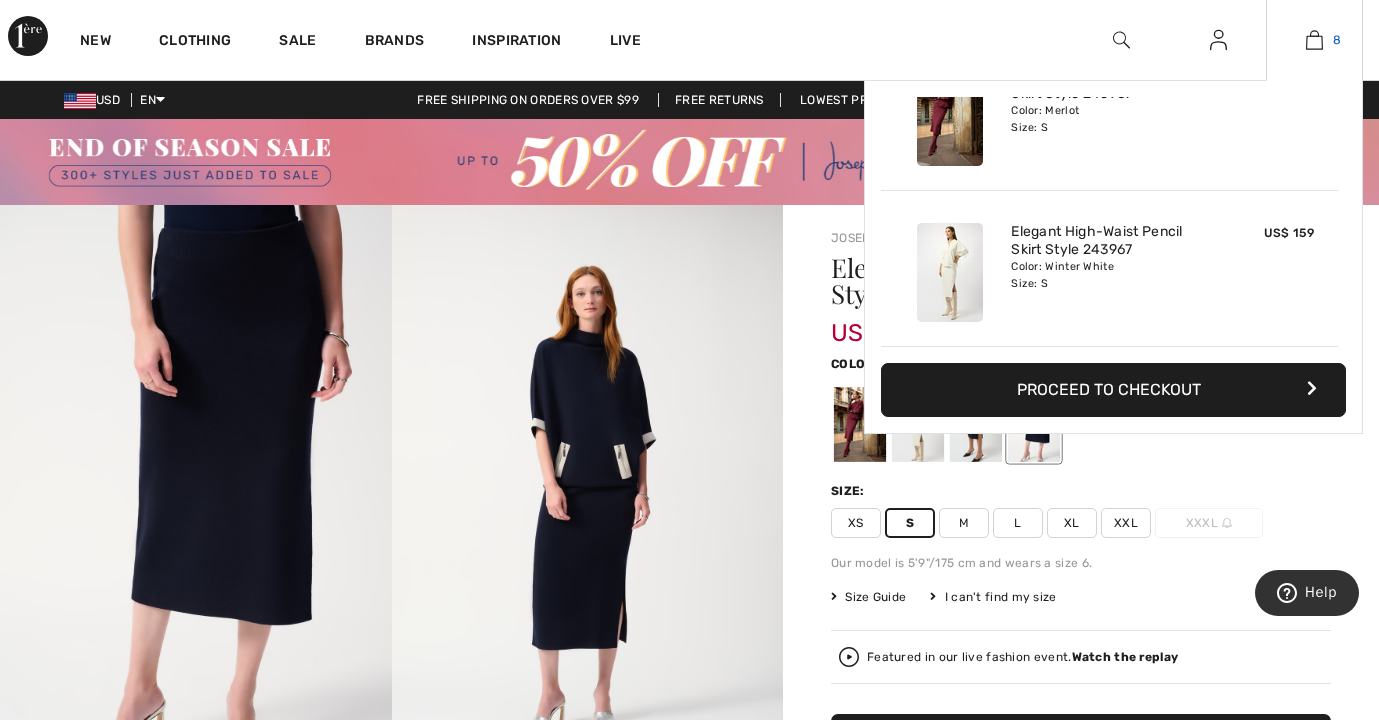 click at bounding box center [1314, 40] 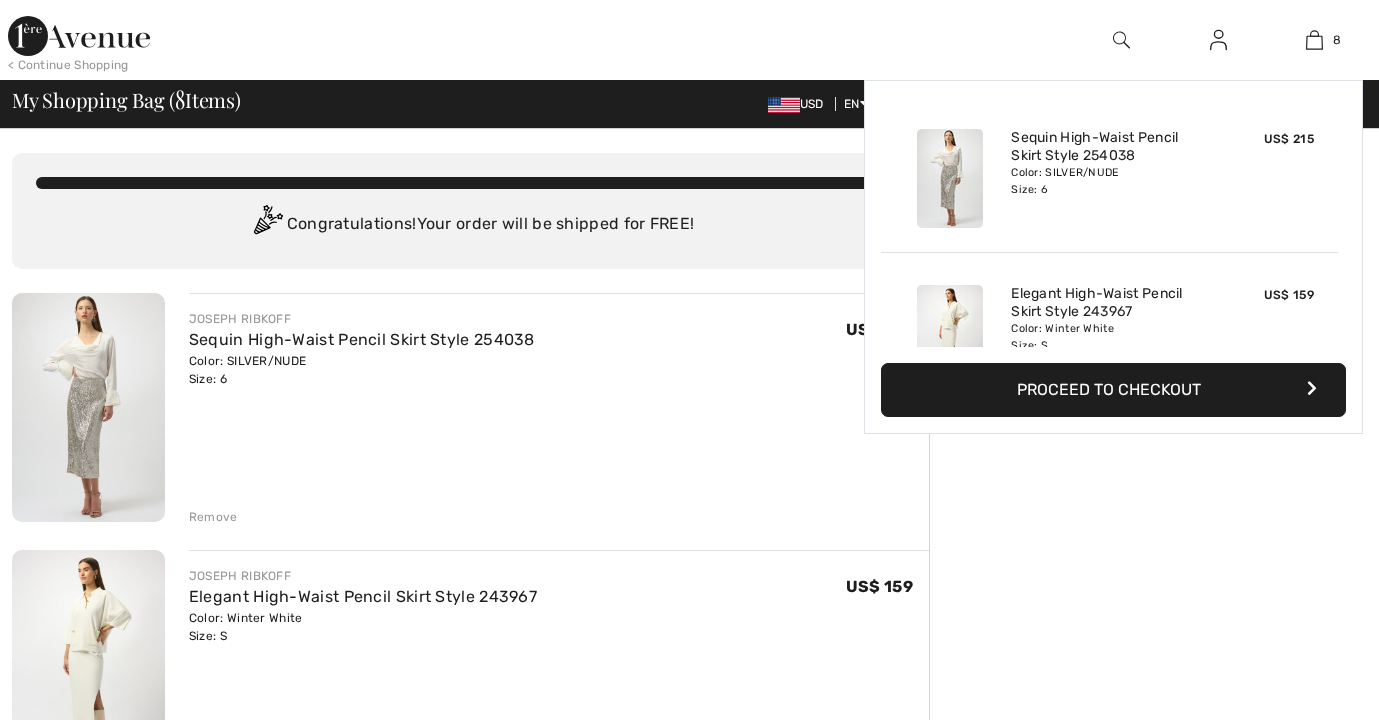 checkbox on "true" 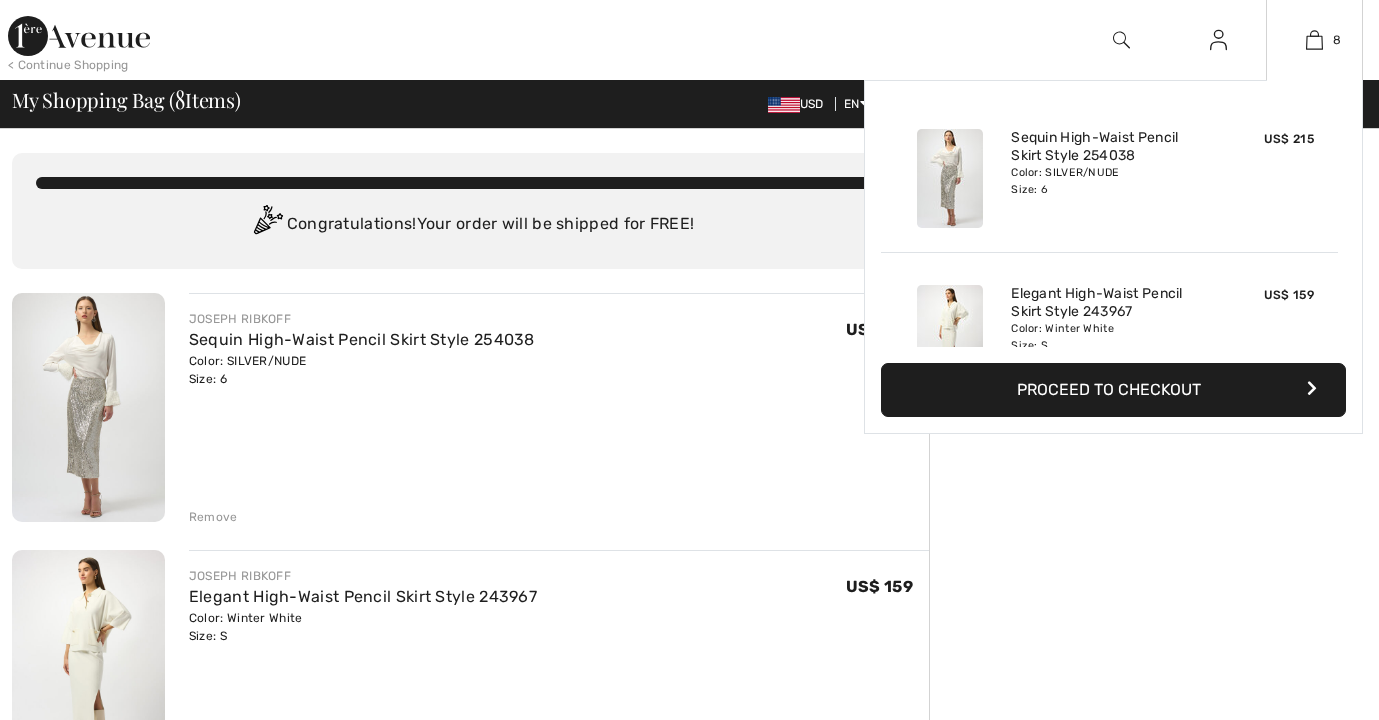 scroll, scrollTop: 0, scrollLeft: 0, axis: both 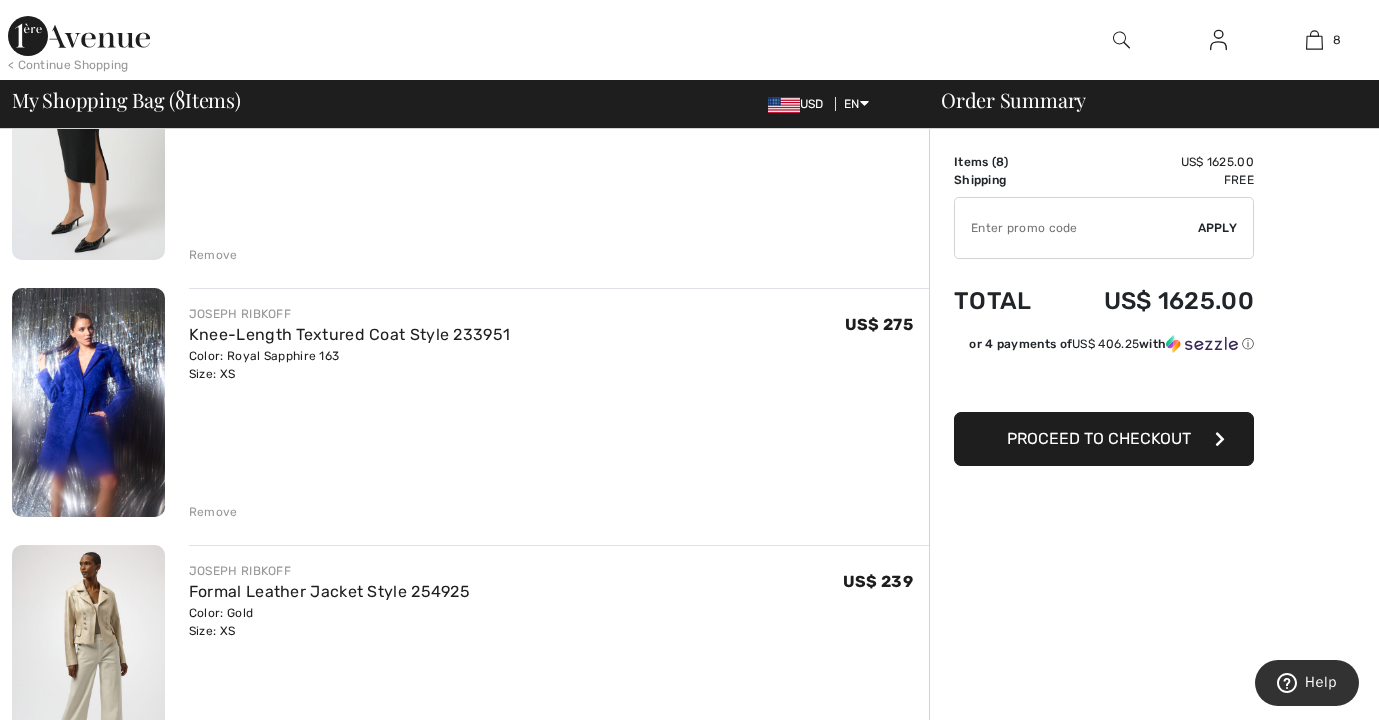 click on "Remove" at bounding box center (213, 512) 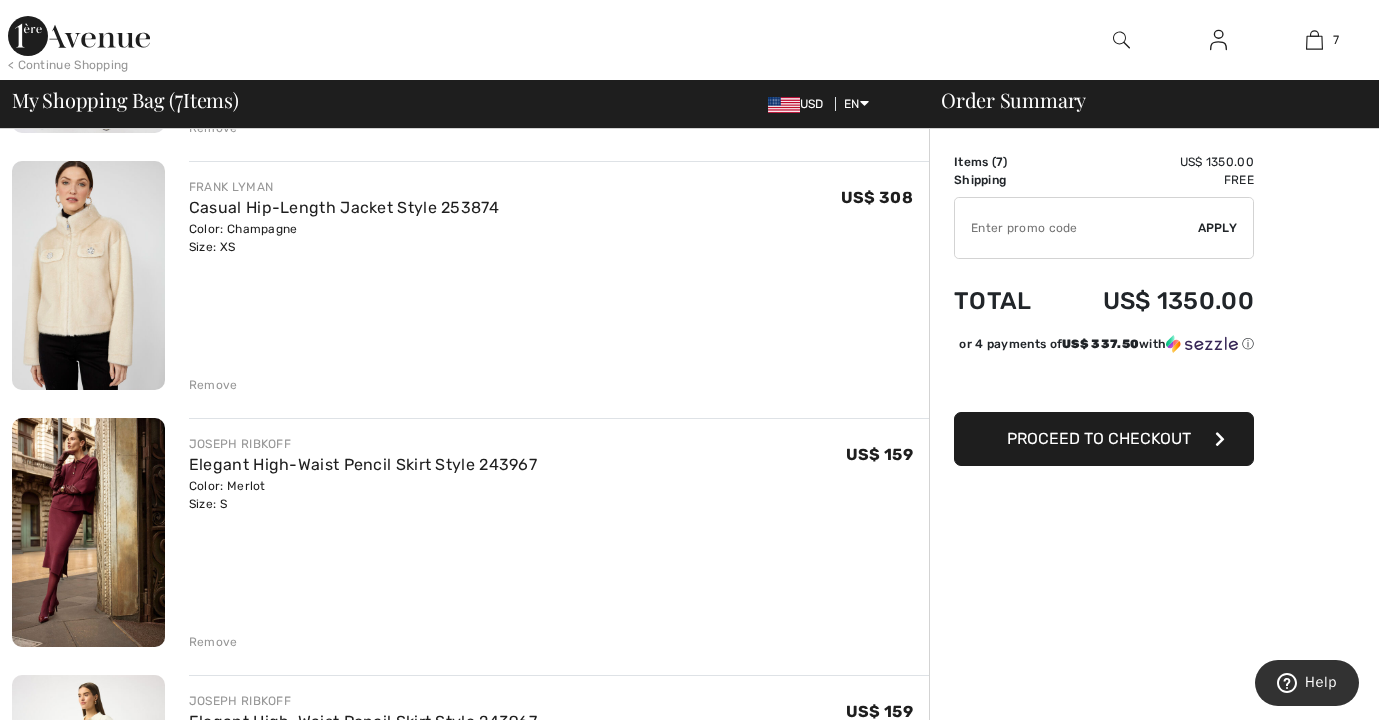 scroll, scrollTop: 1158, scrollLeft: 0, axis: vertical 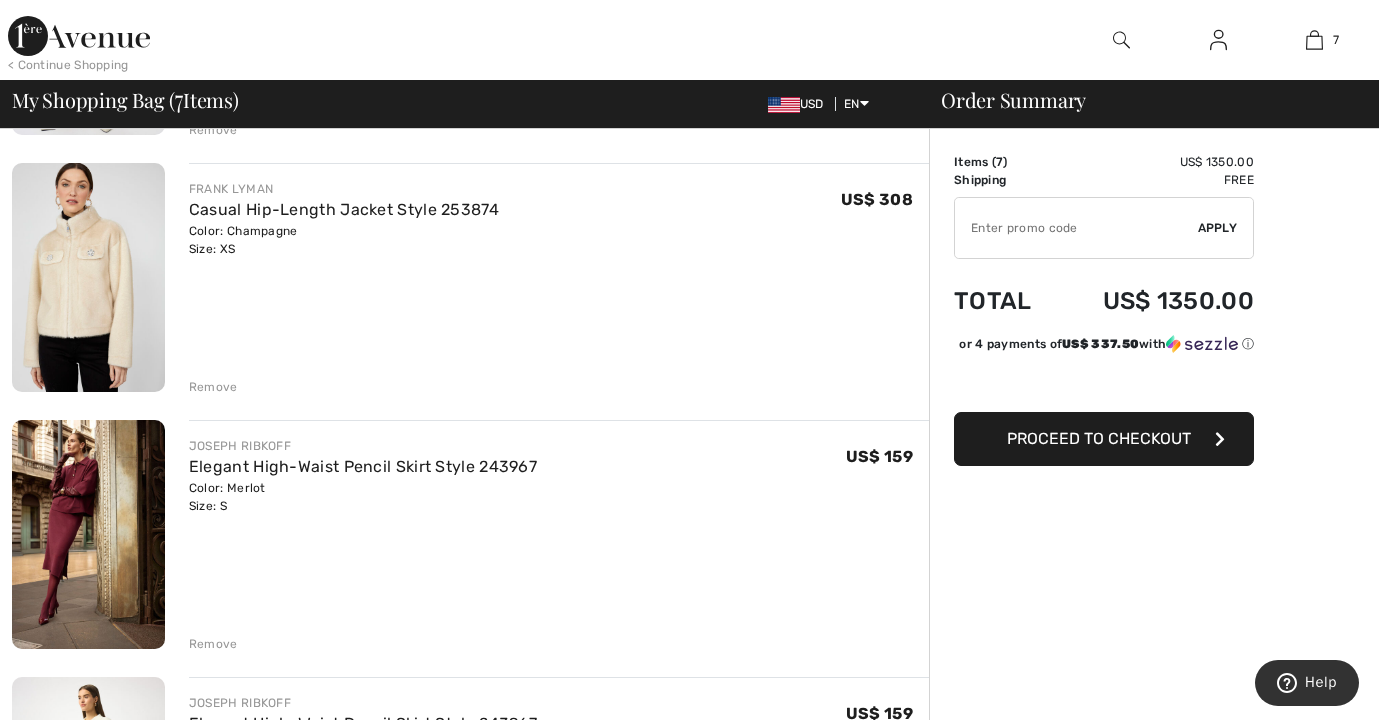 click on "Remove" at bounding box center (213, 644) 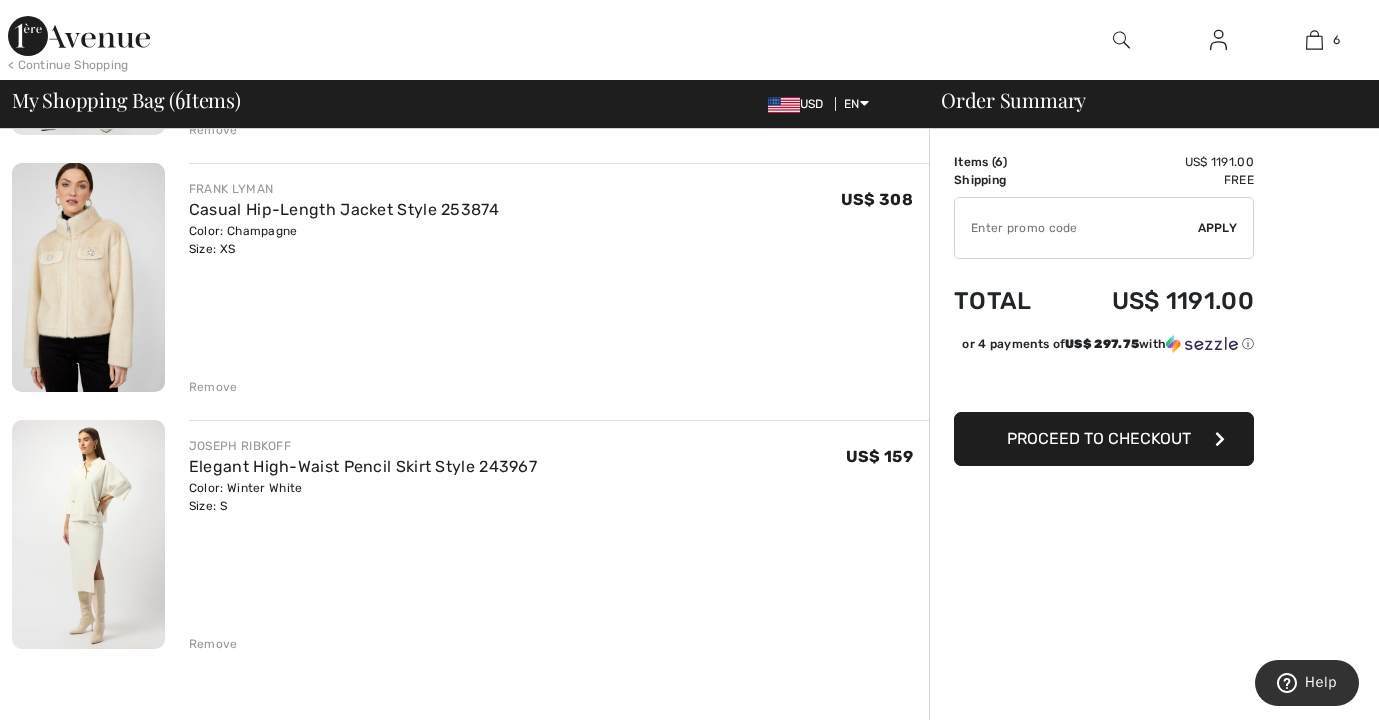 click on "Remove" at bounding box center (213, 644) 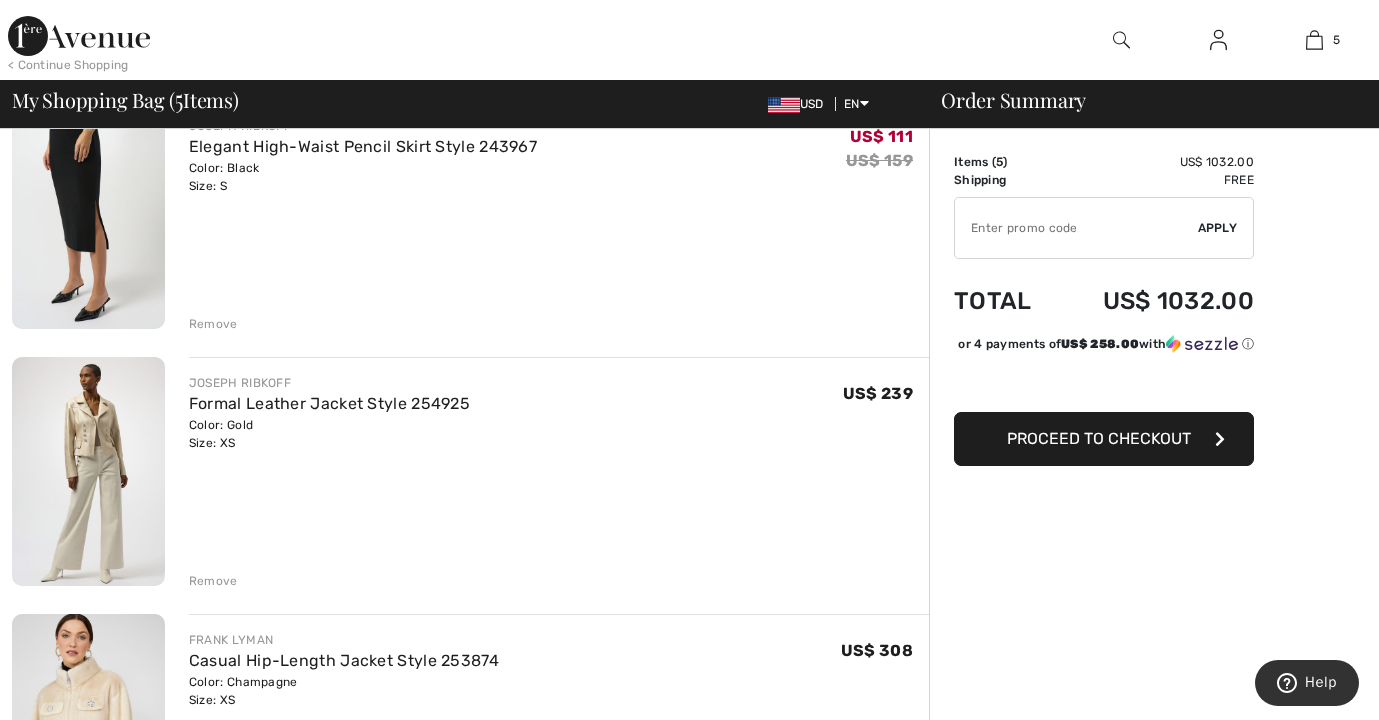 scroll, scrollTop: 709, scrollLeft: 0, axis: vertical 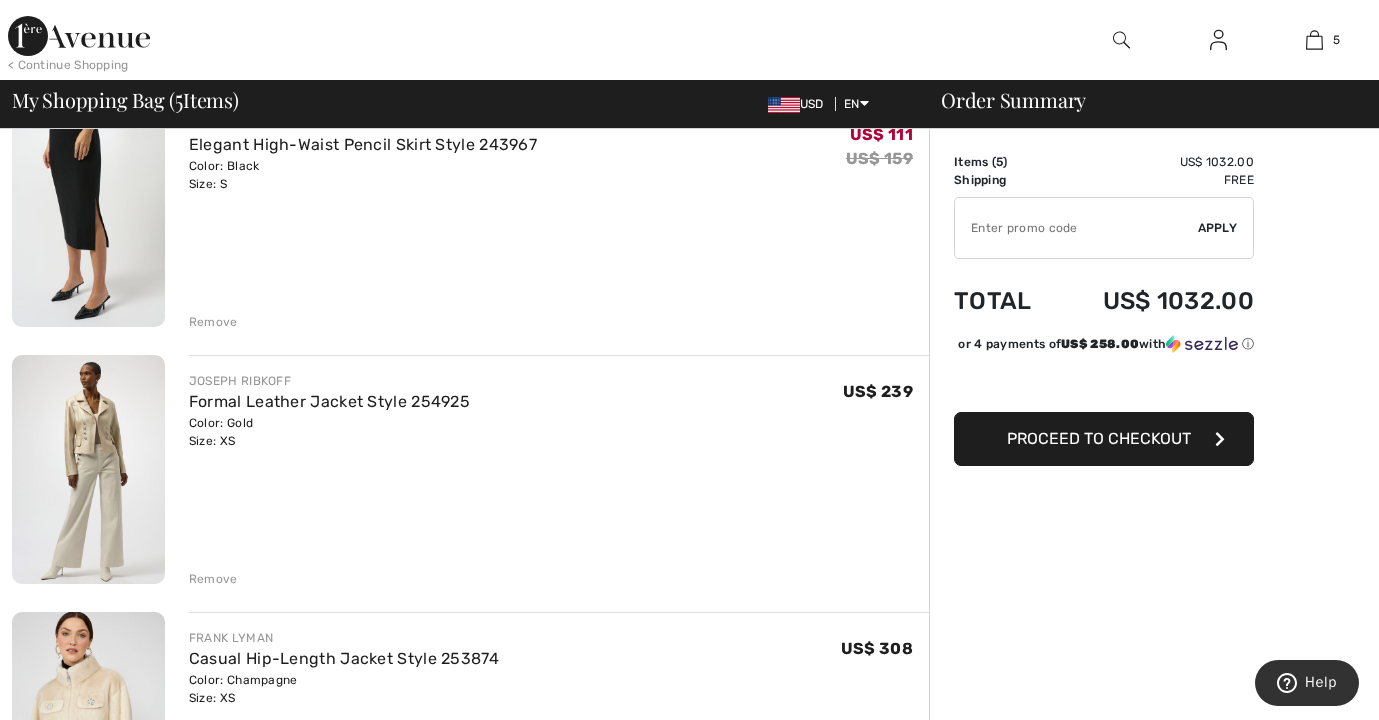 click at bounding box center (88, 469) 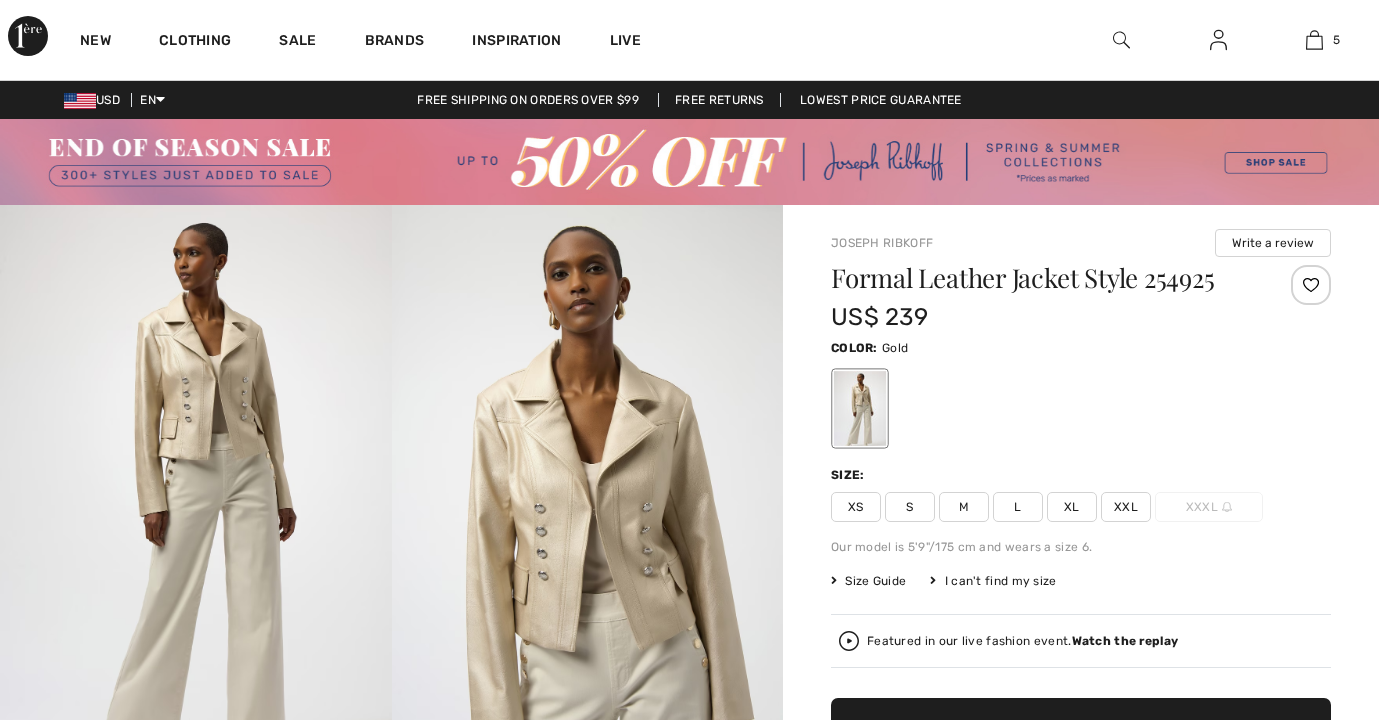 checkbox on "true" 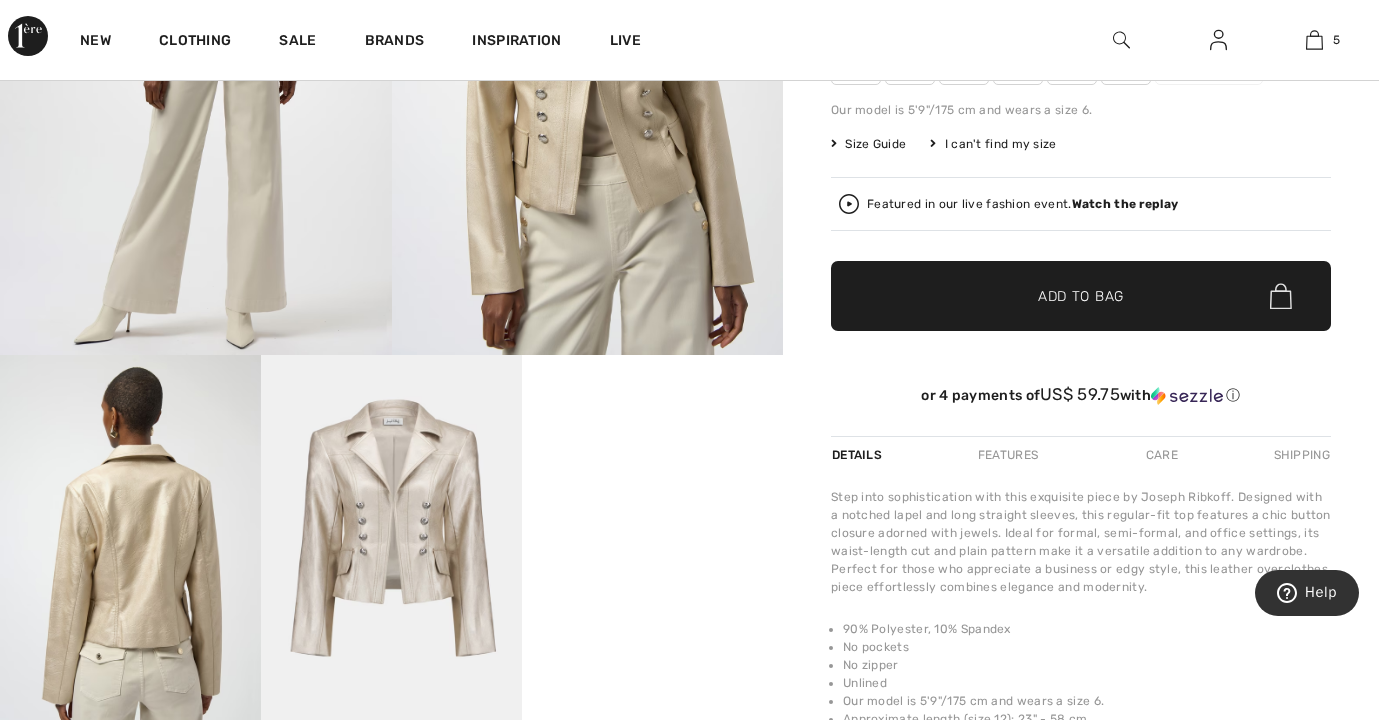 scroll, scrollTop: 462, scrollLeft: 0, axis: vertical 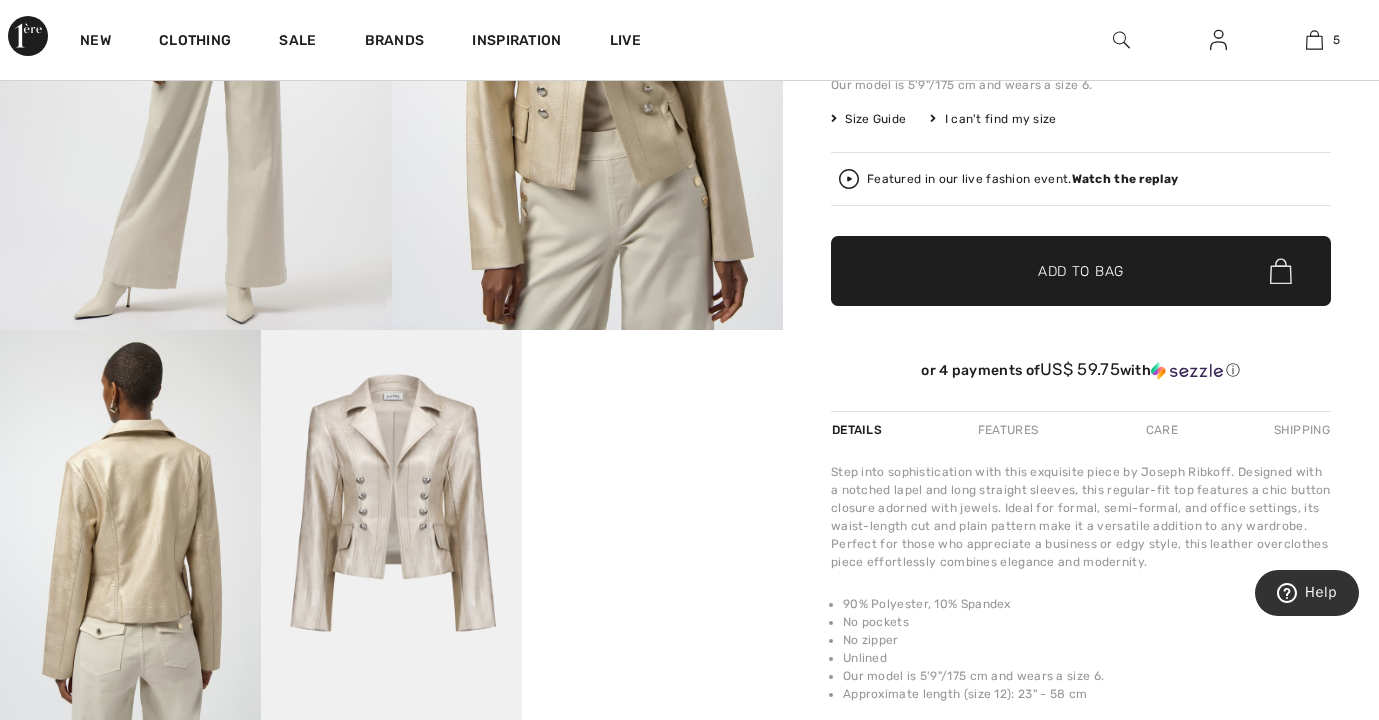 click on "Your browser does not support the video tag." at bounding box center (652, 395) 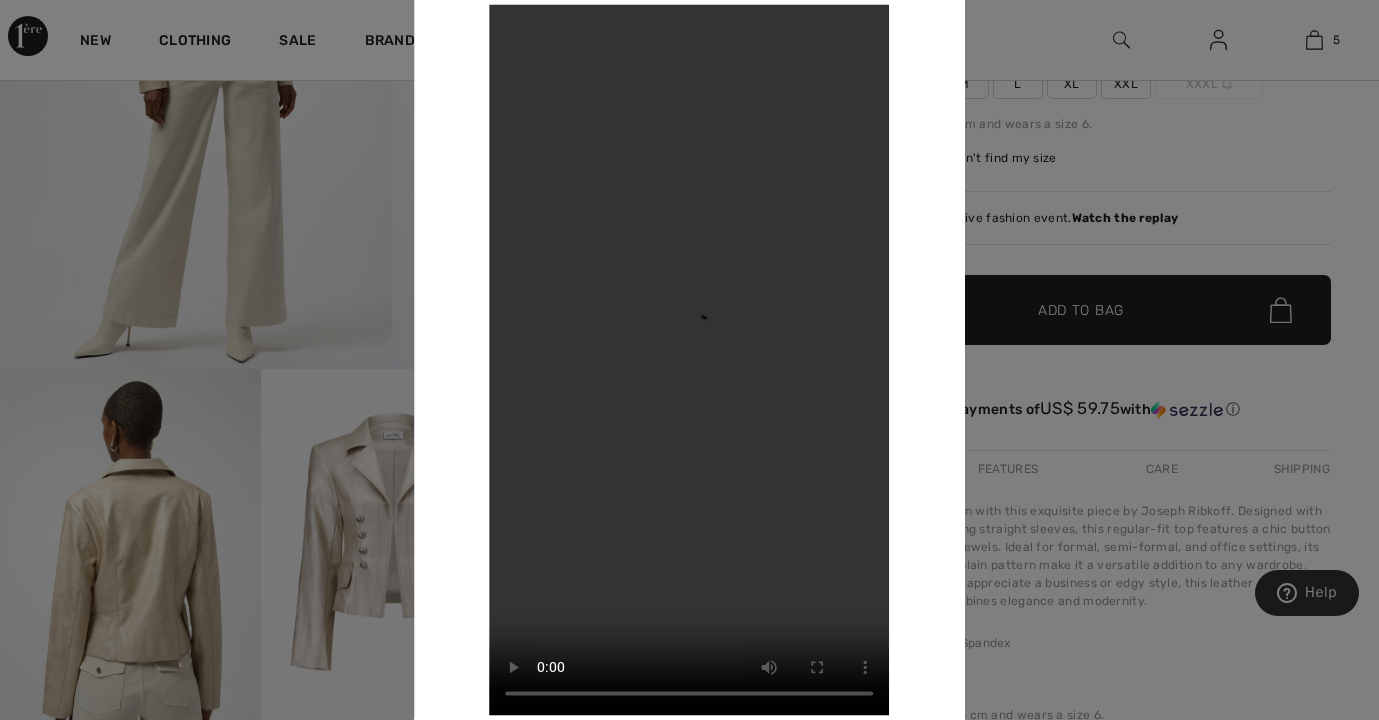 scroll, scrollTop: 421, scrollLeft: 0, axis: vertical 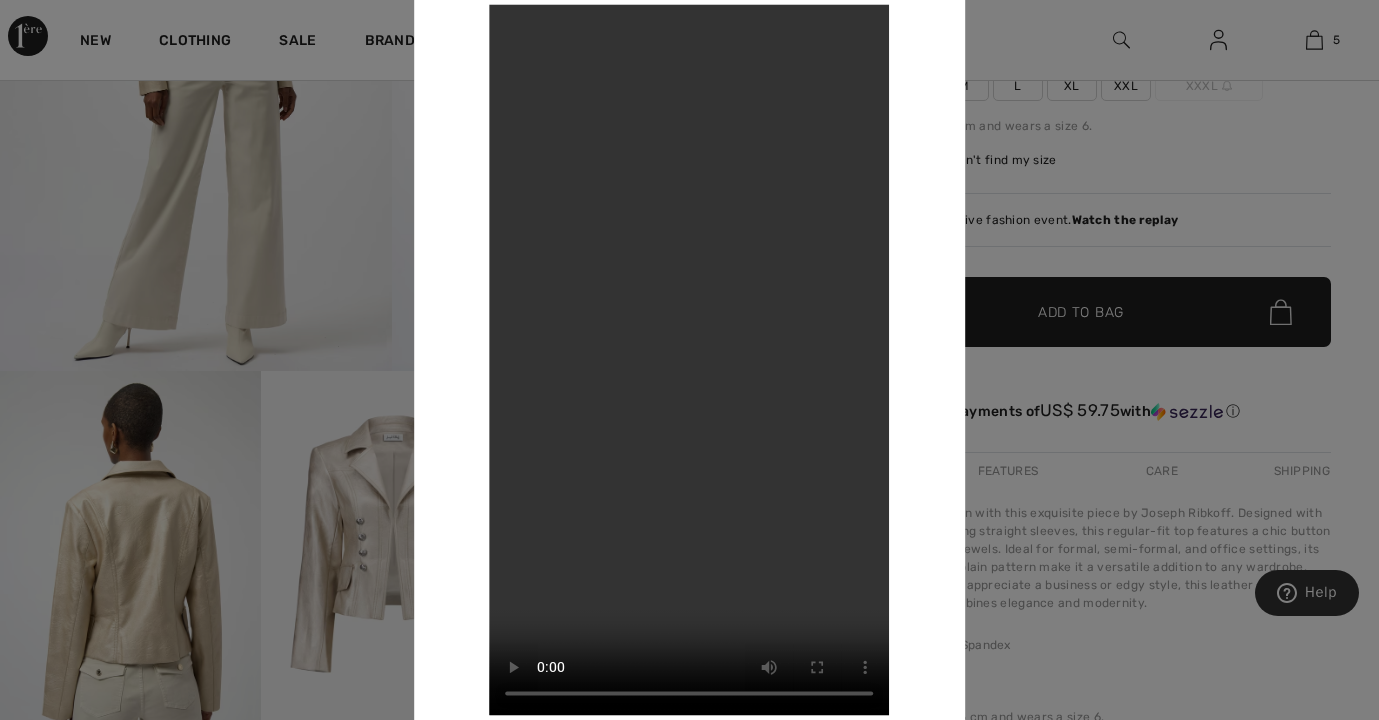click on "Your browser does not support the video tag." at bounding box center [690, 359] 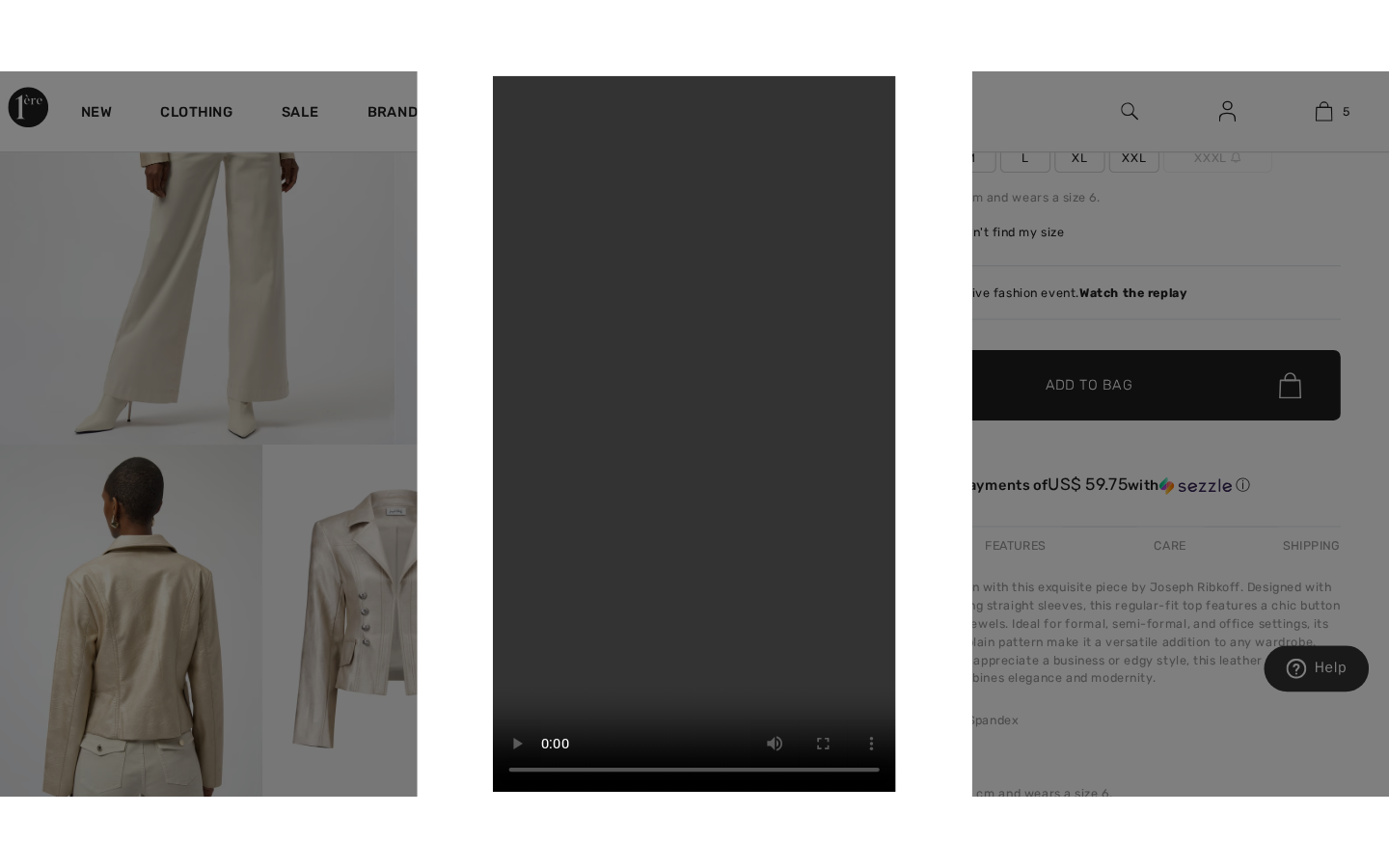 scroll, scrollTop: 0, scrollLeft: 0, axis: both 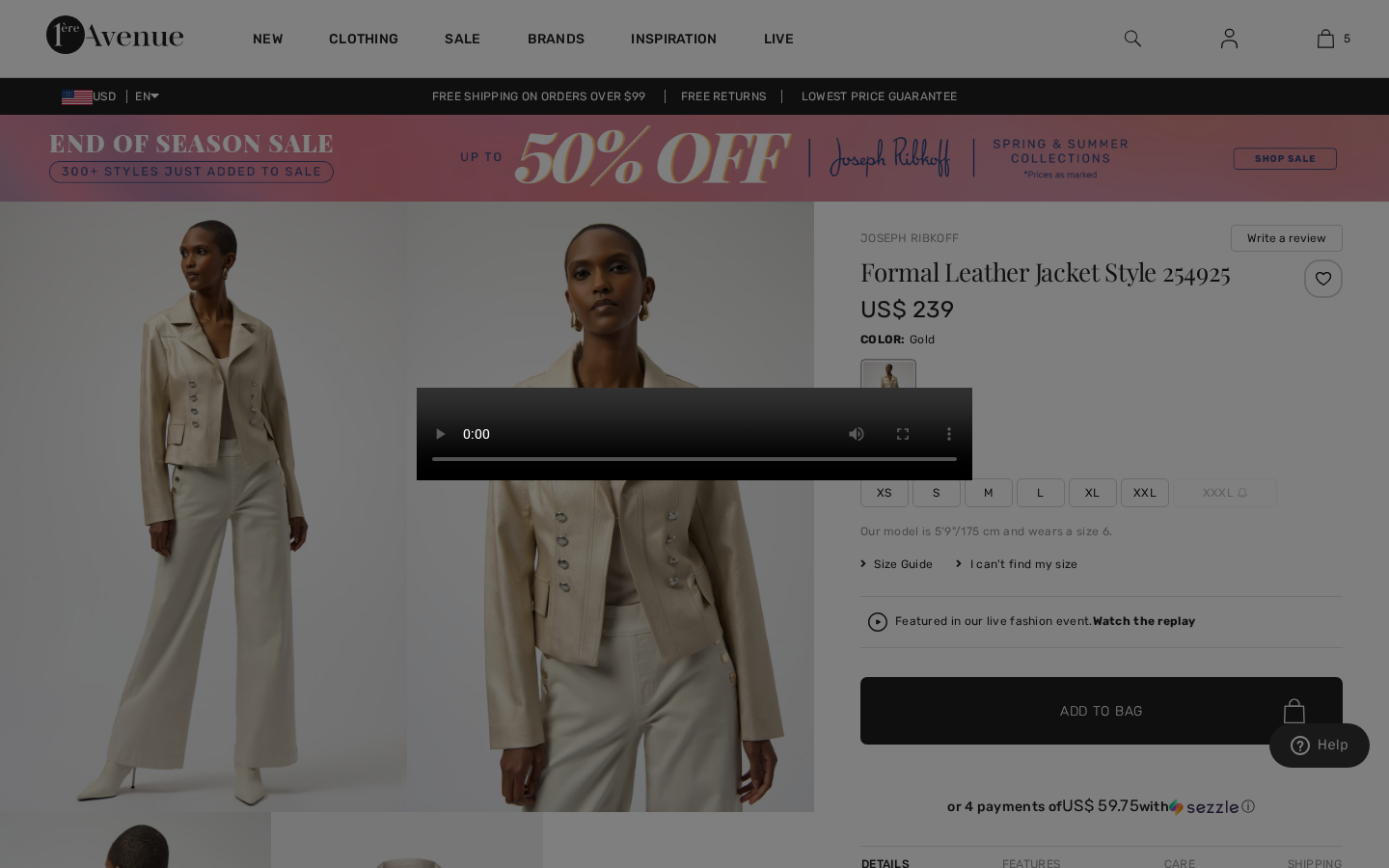 click on "Your browser does not support the video tag." at bounding box center [694, 434] 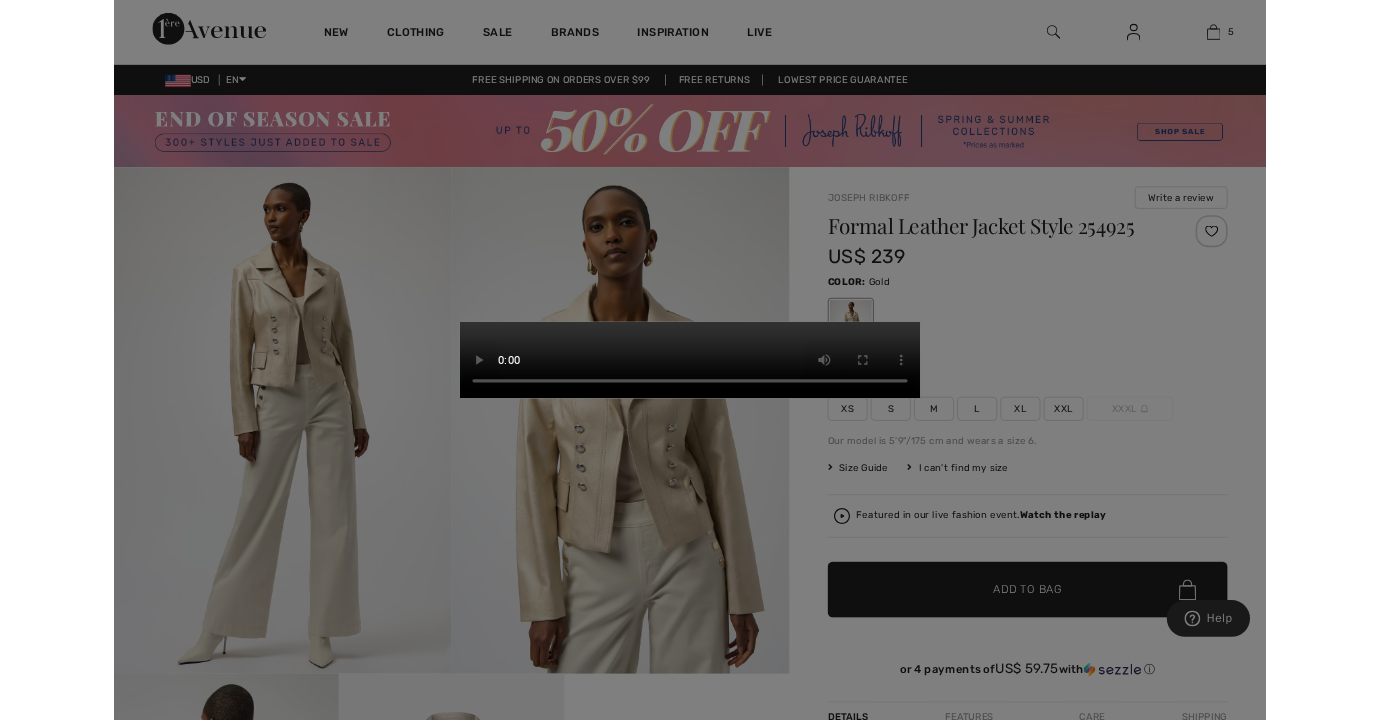 scroll, scrollTop: 421, scrollLeft: 0, axis: vertical 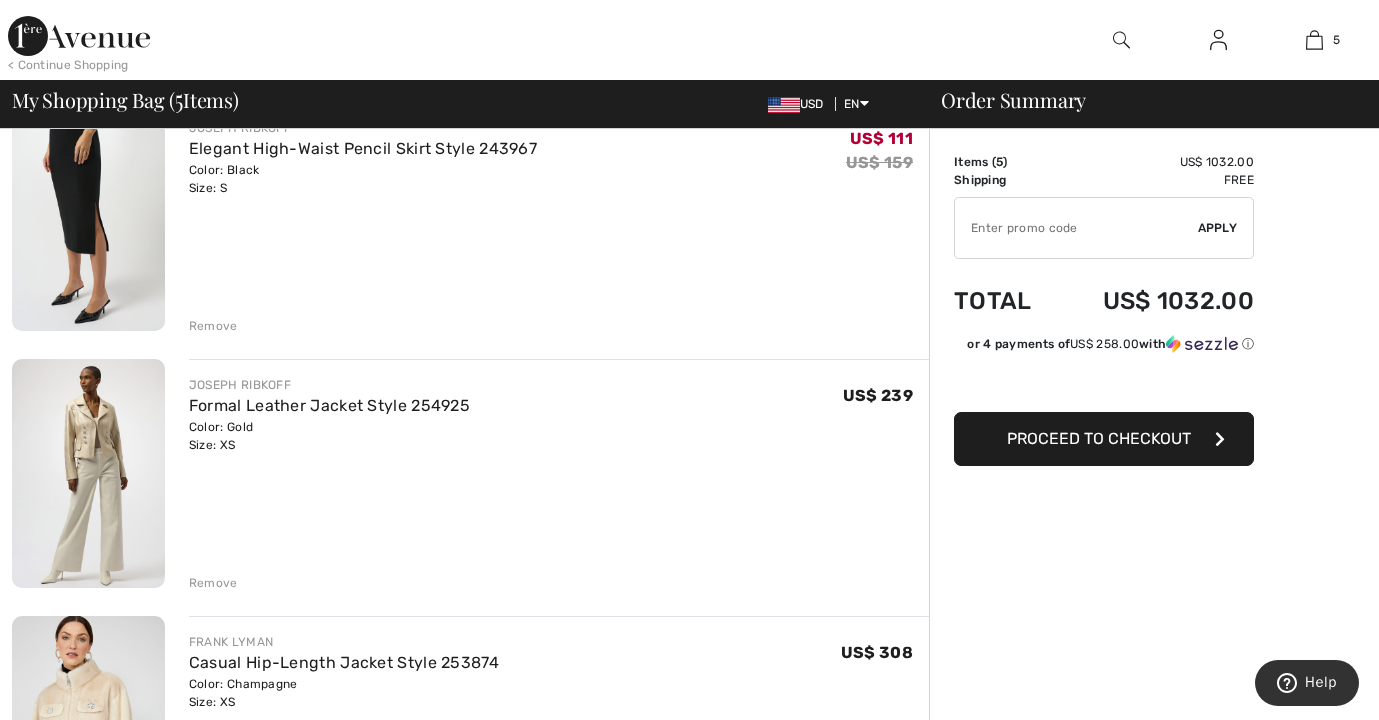 click at bounding box center [88, 473] 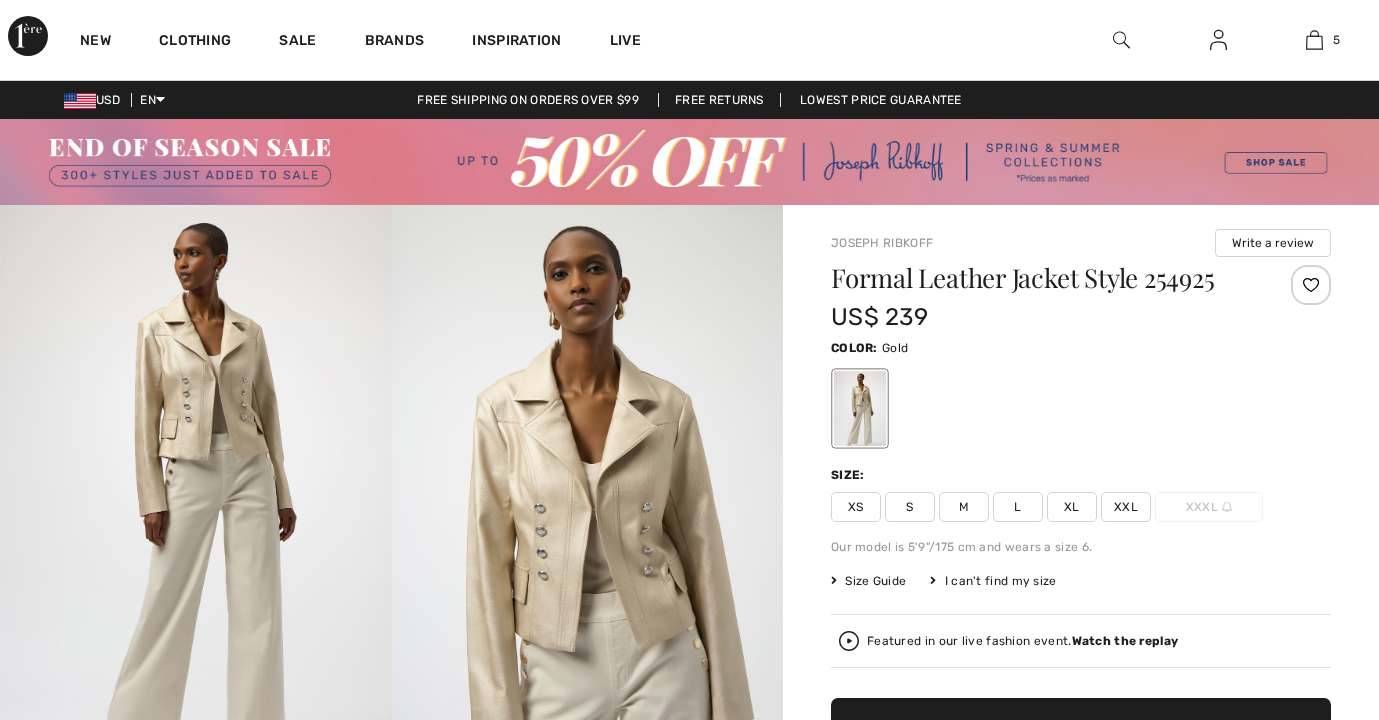 scroll, scrollTop: 0, scrollLeft: 0, axis: both 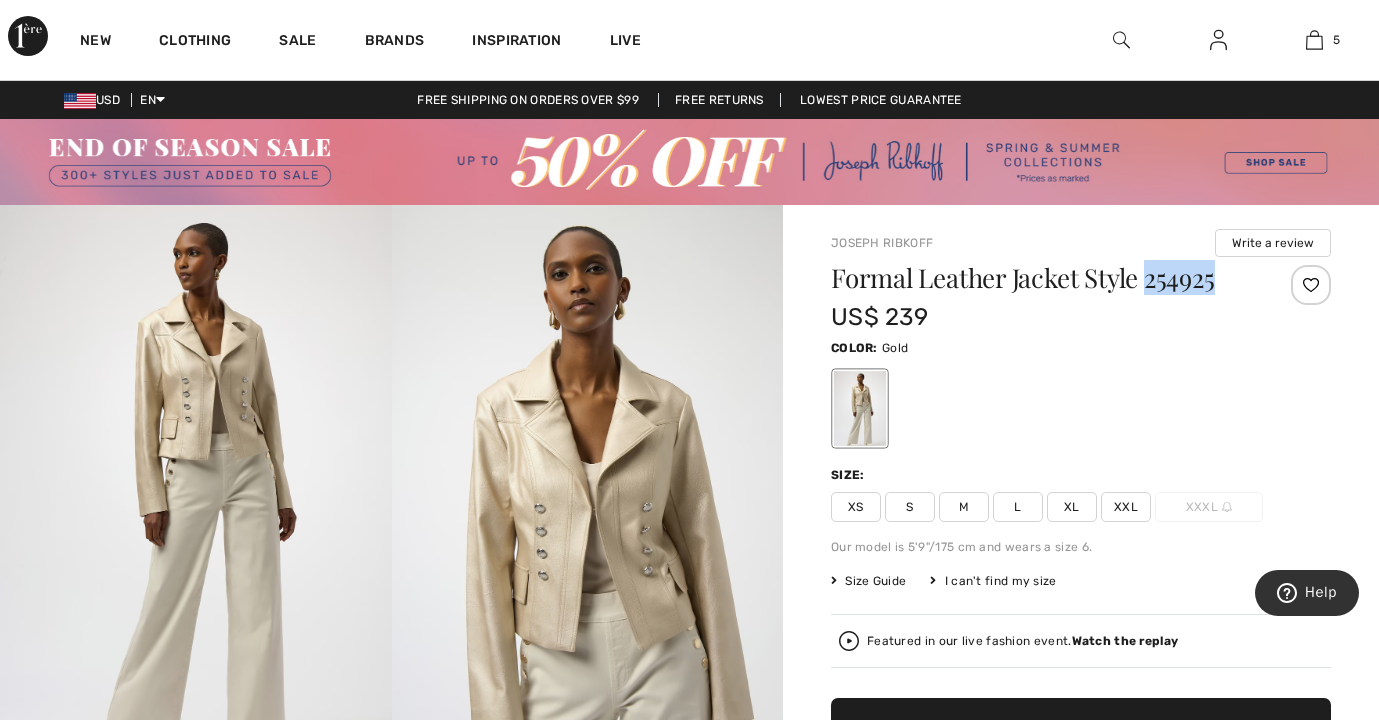 drag, startPoint x: 1152, startPoint y: 282, endPoint x: 1226, endPoint y: 290, distance: 74.431175 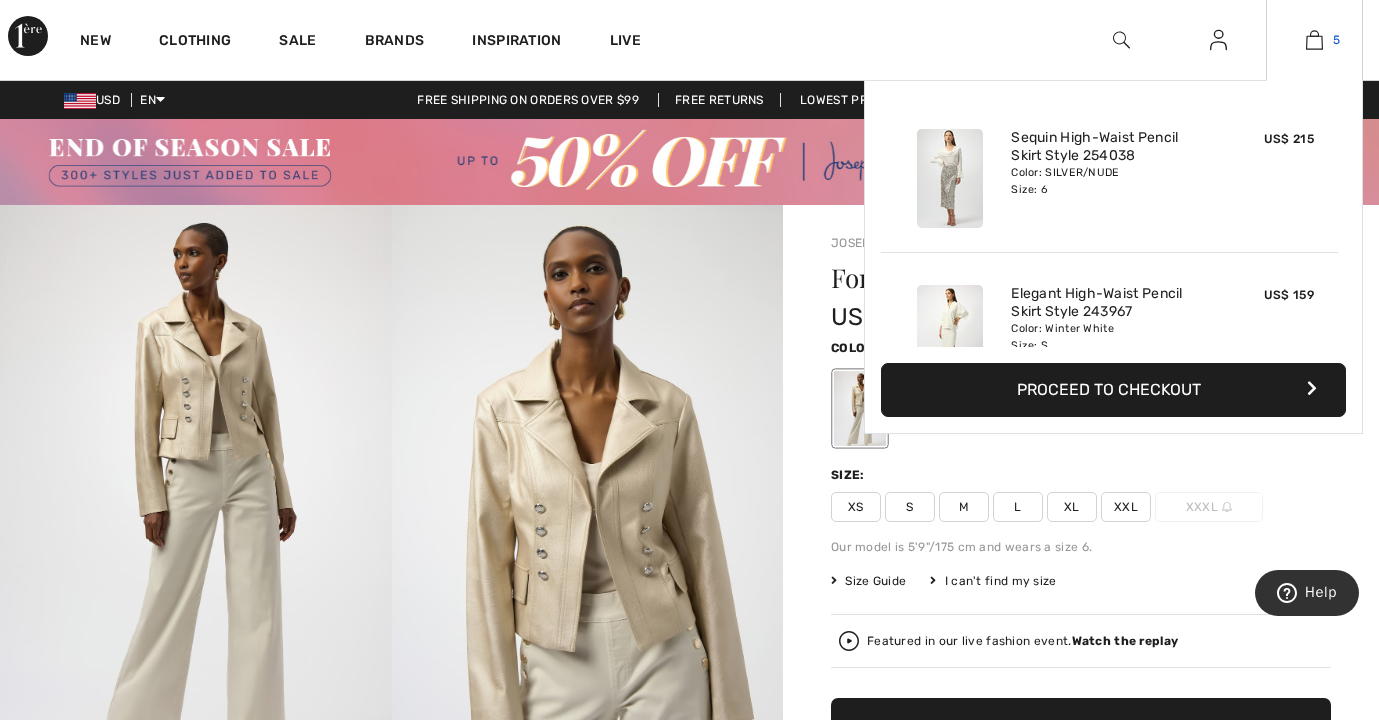 click at bounding box center [1314, 40] 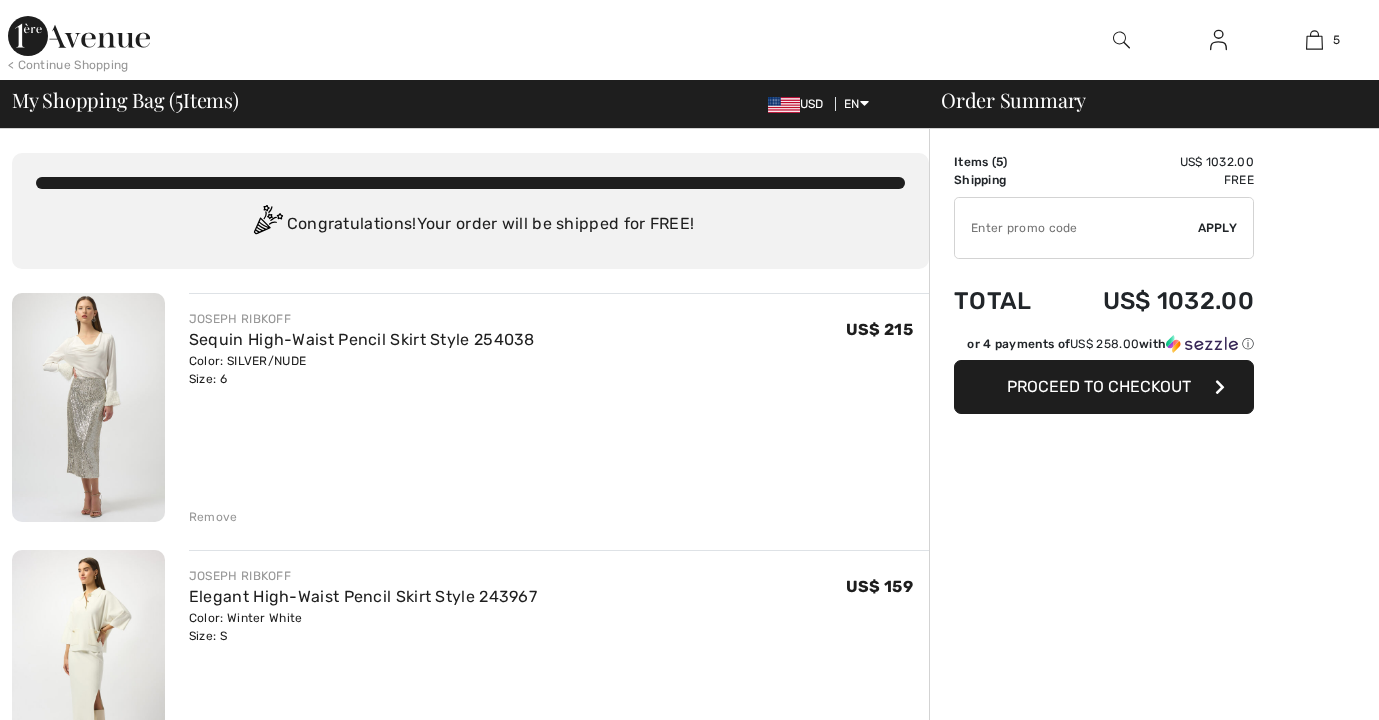 scroll, scrollTop: 24, scrollLeft: 0, axis: vertical 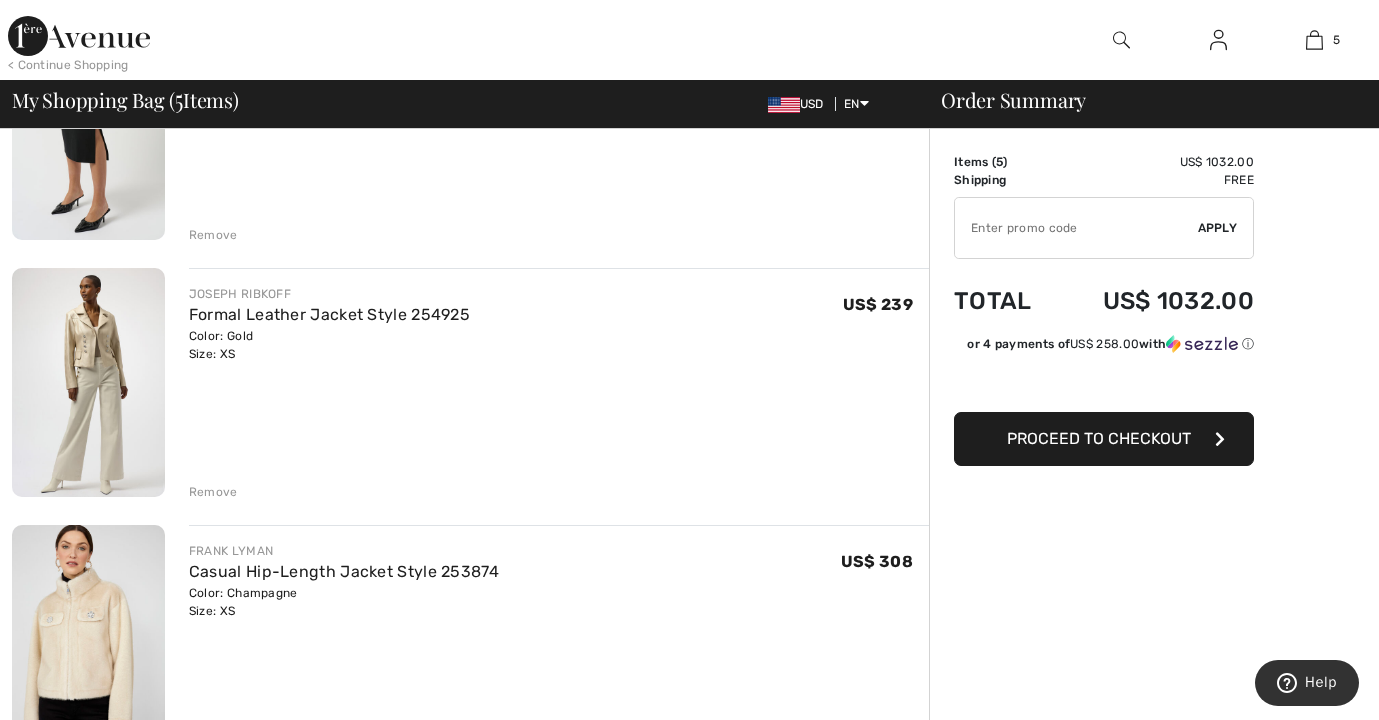click on "Remove" at bounding box center (213, 492) 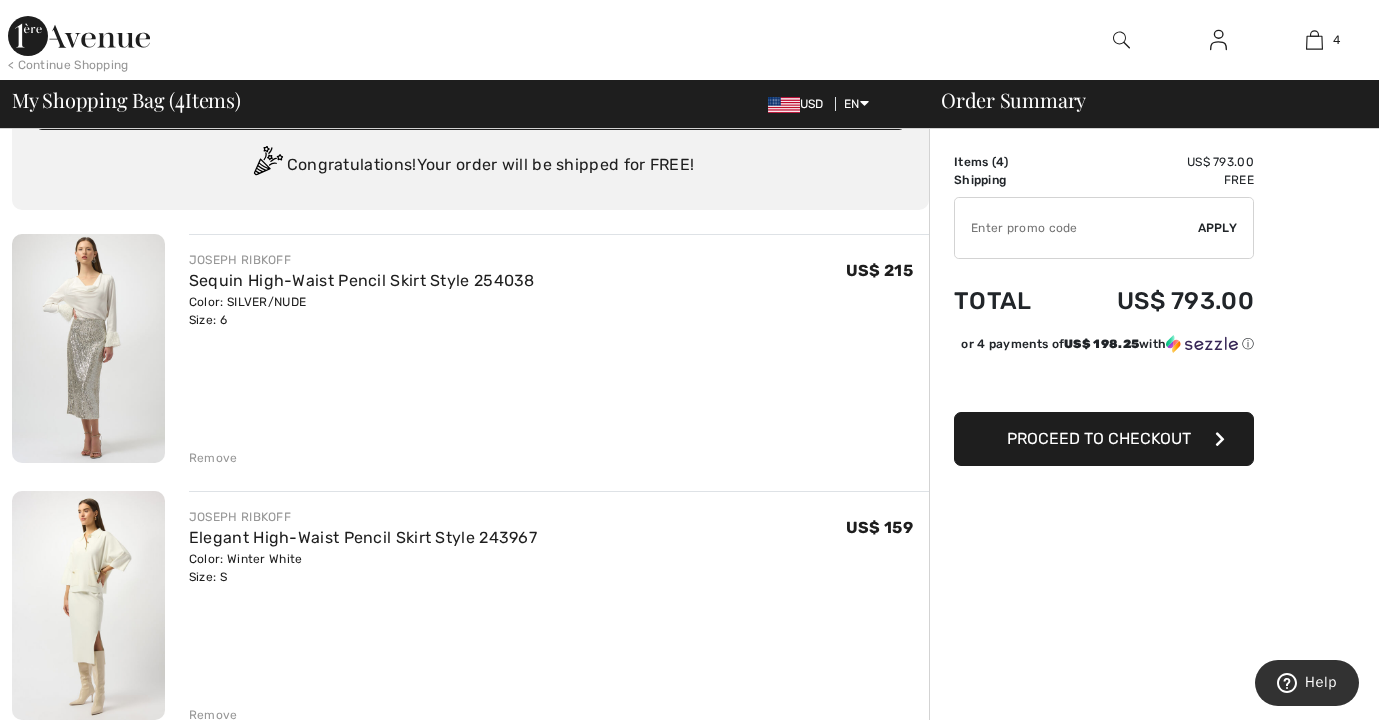 scroll, scrollTop: 57, scrollLeft: 0, axis: vertical 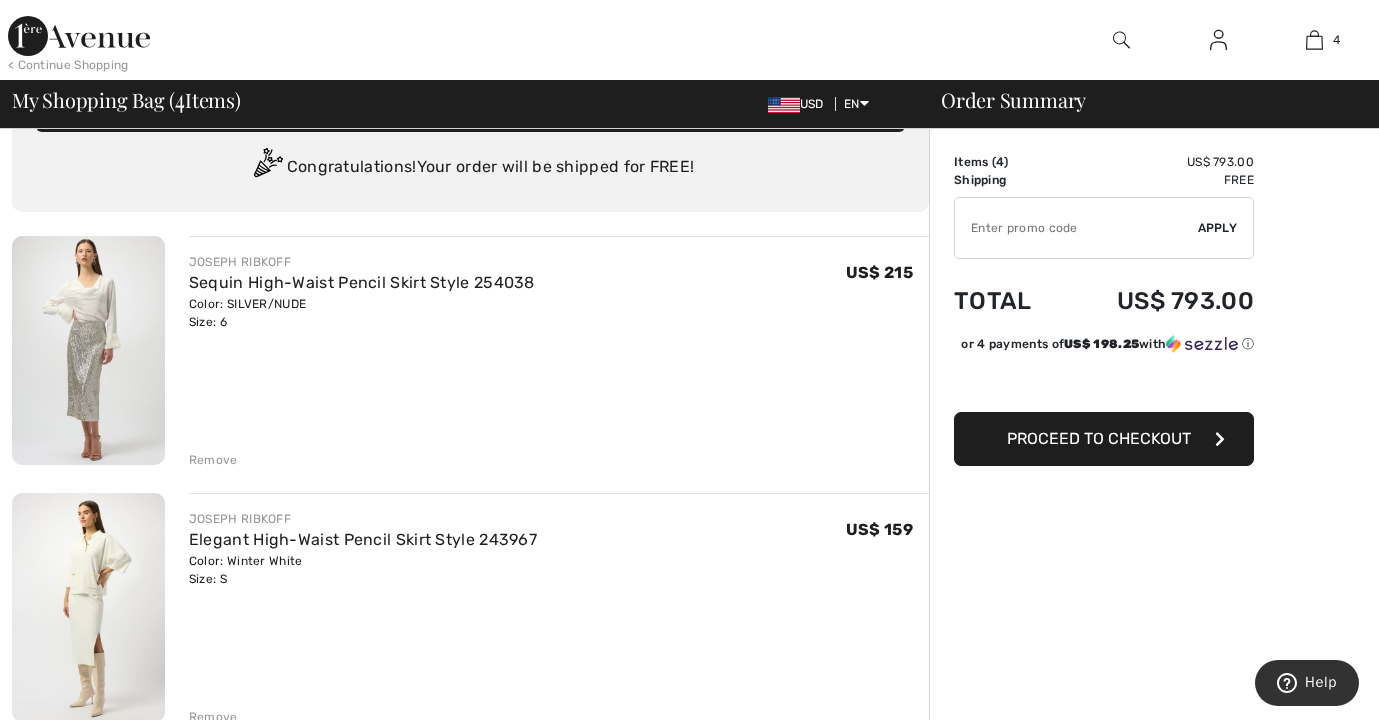click at bounding box center [88, 350] 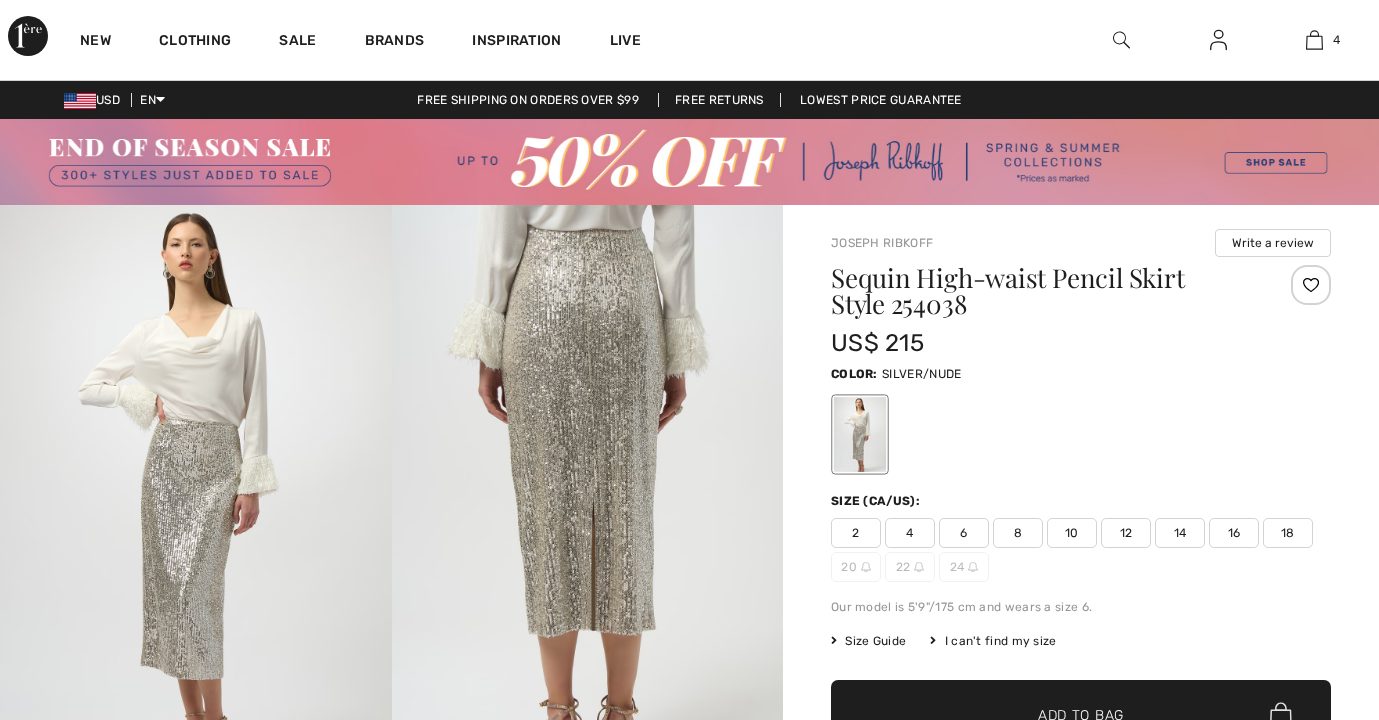 scroll, scrollTop: 0, scrollLeft: 0, axis: both 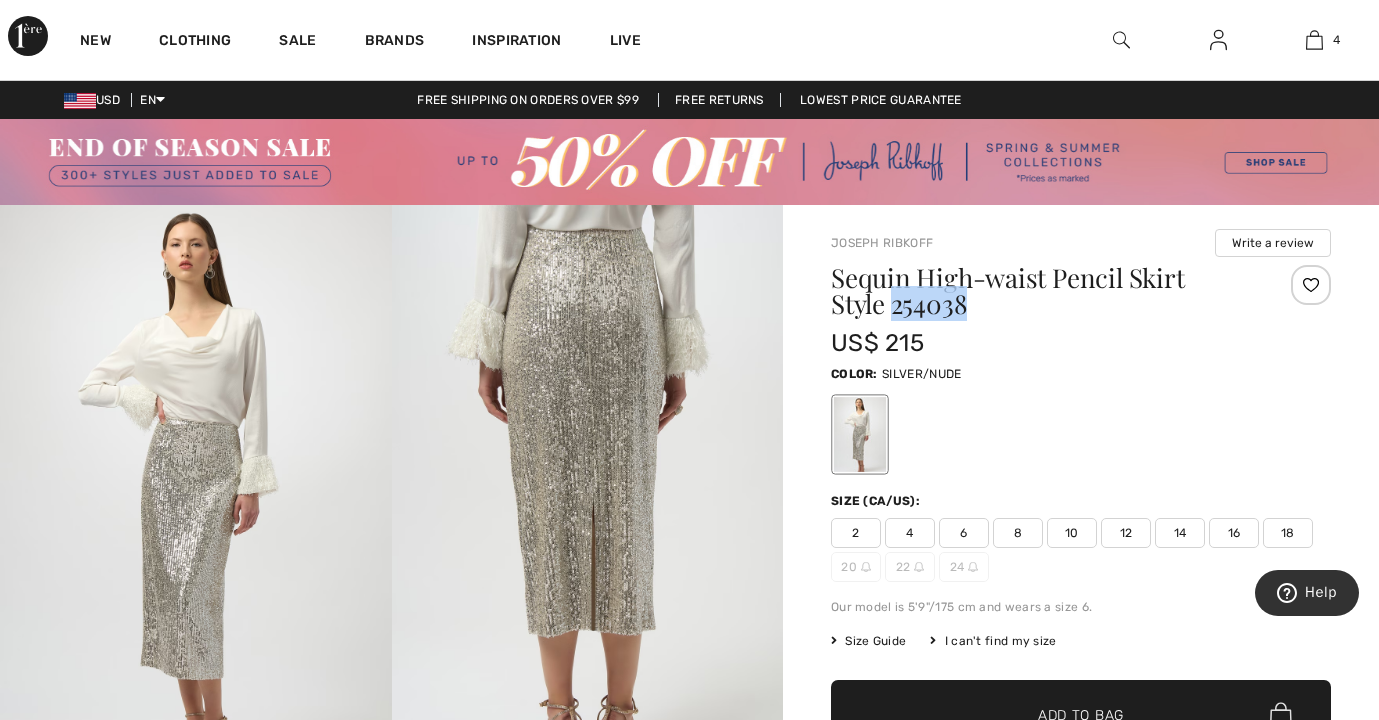drag, startPoint x: 832, startPoint y: 307, endPoint x: 915, endPoint y: 310, distance: 83.0542 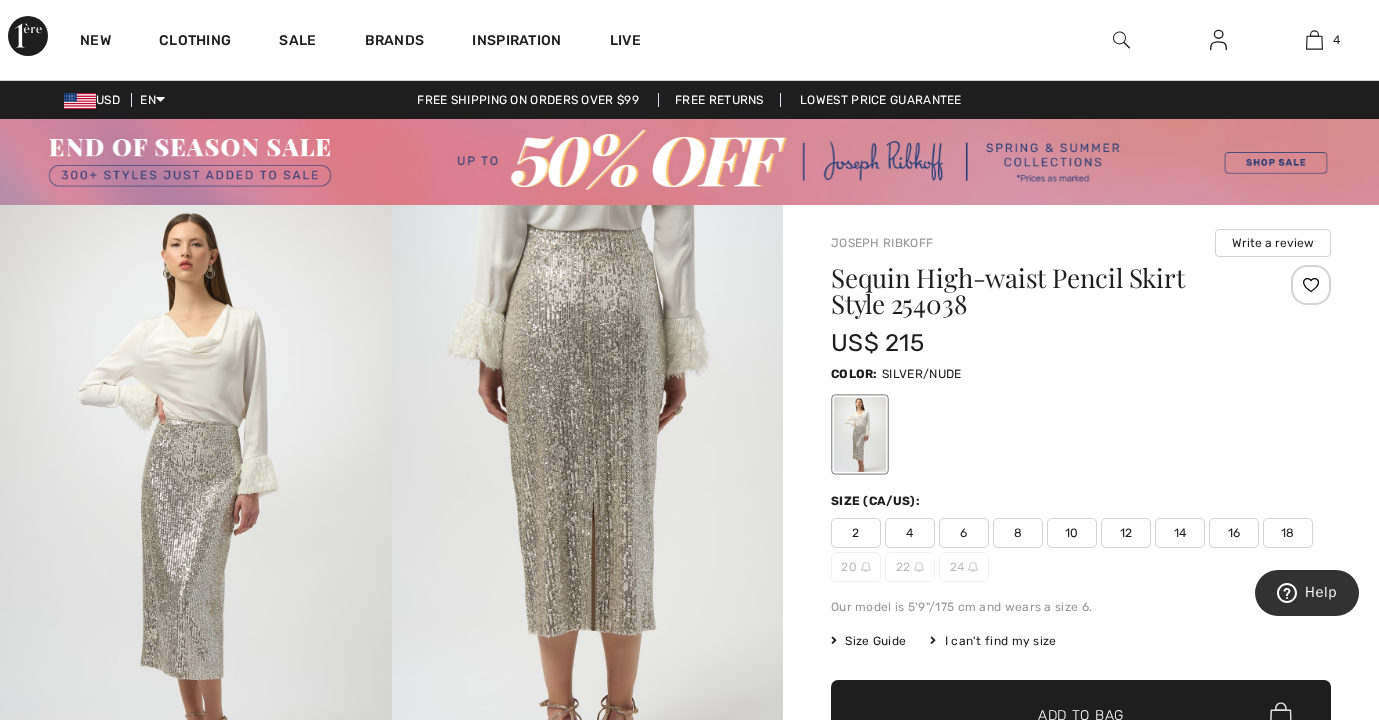 click on "Joseph Ribkoff
Write a review
Sequin High-waist Pencil Skirt  Style 254038
US$ 215
Color:
SILVER/NUDE
Size (CA/US):
2 4 6 8 10 12 14 16 18 20 22 24
Our model is 5'9"/175 cm and wears a size 6.
Size Guide
I can't find my size
Select Size
US 2
US 4
US 6
US 8
US 10
US 12
US 14
US 16
US 18
US 20 - Sold Out
US 22 - Sold Out
US 24 - Sold Out
✔ Added to Bag
Add to Bag
US$ 53.75" at bounding box center (1081, 806) 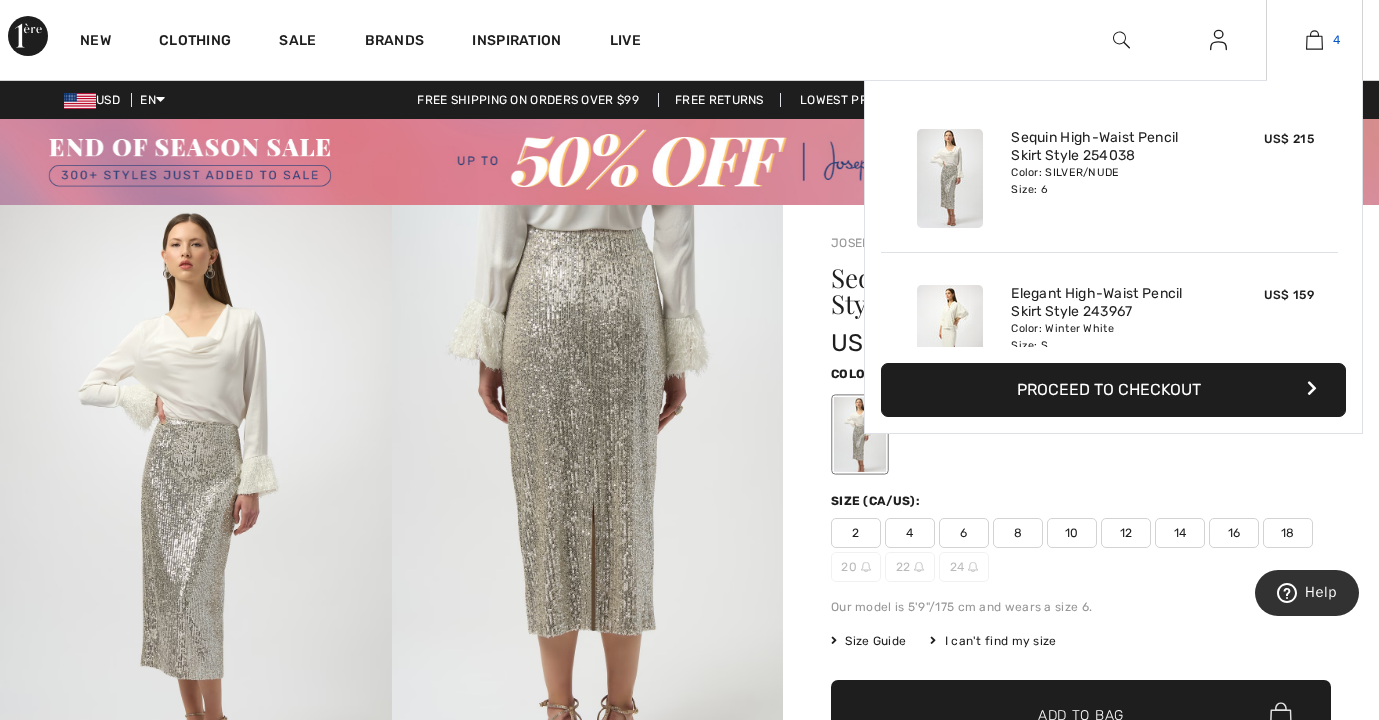click at bounding box center (1314, 40) 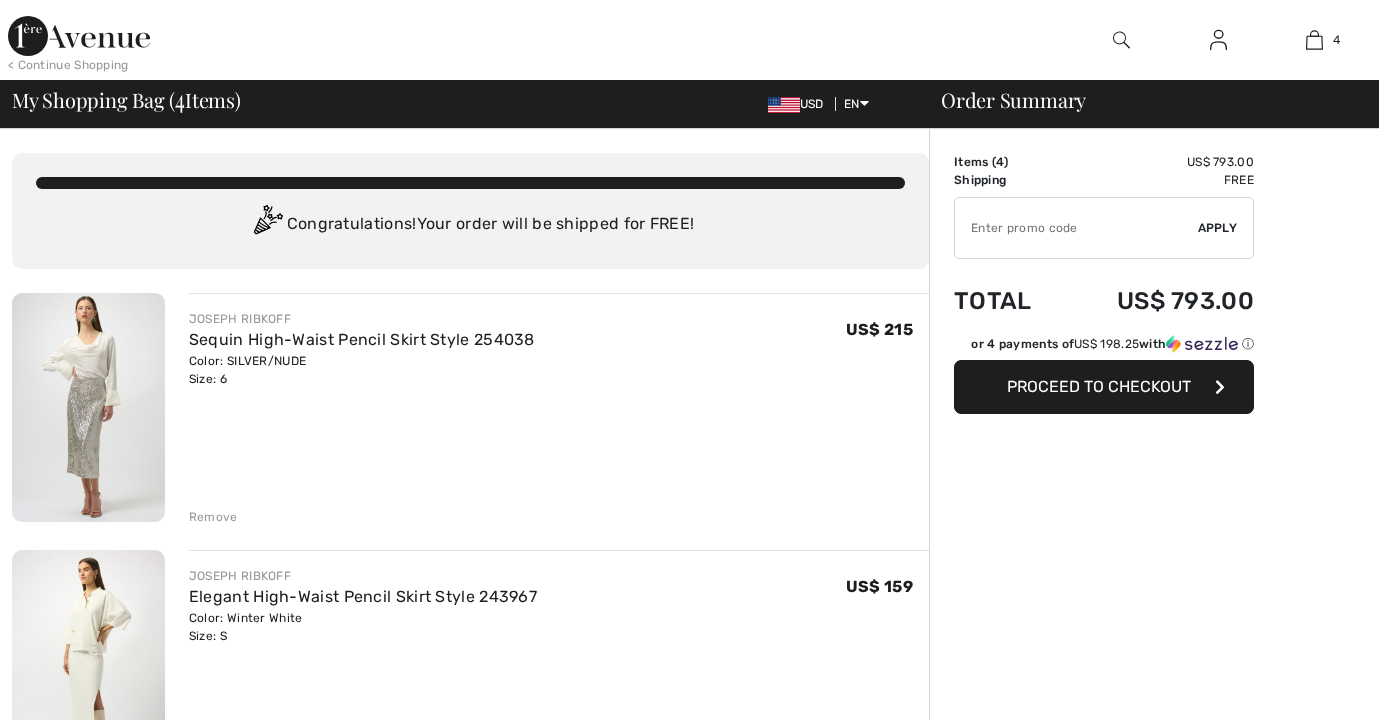 checkbox on "true" 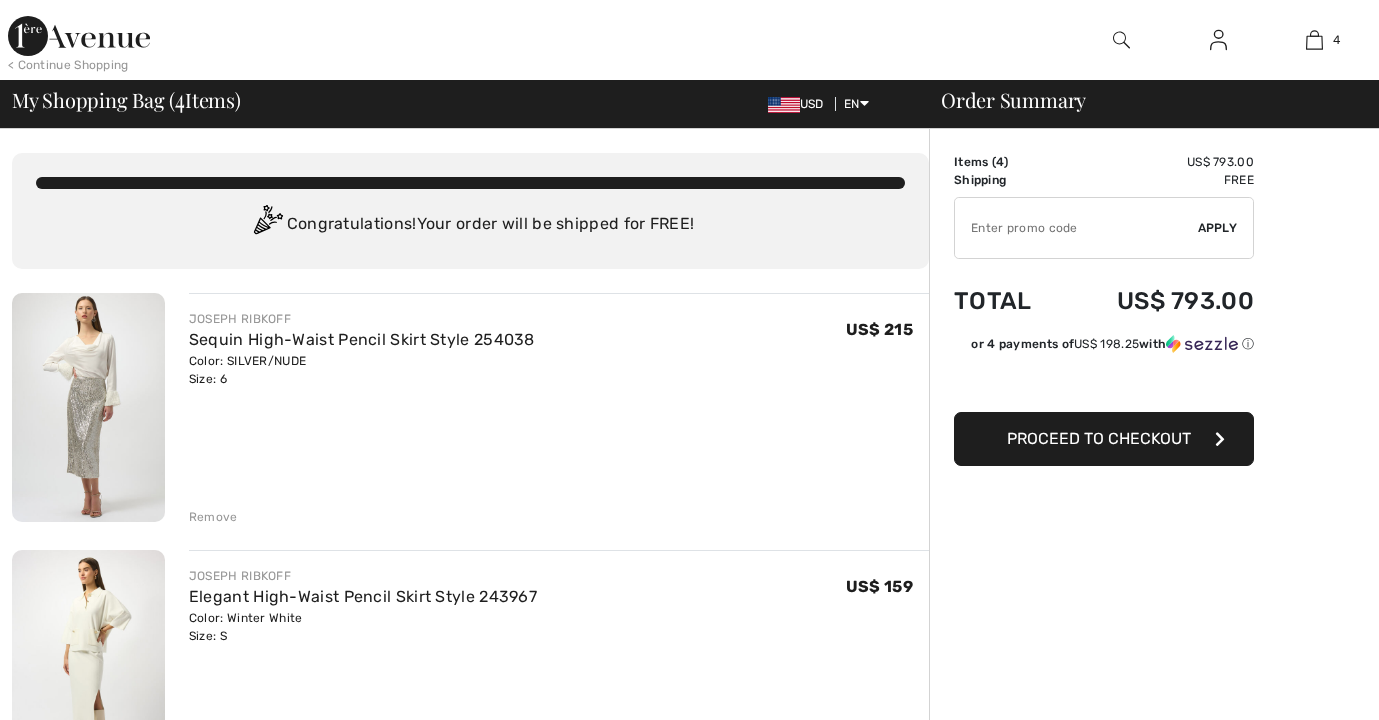 scroll, scrollTop: 0, scrollLeft: 0, axis: both 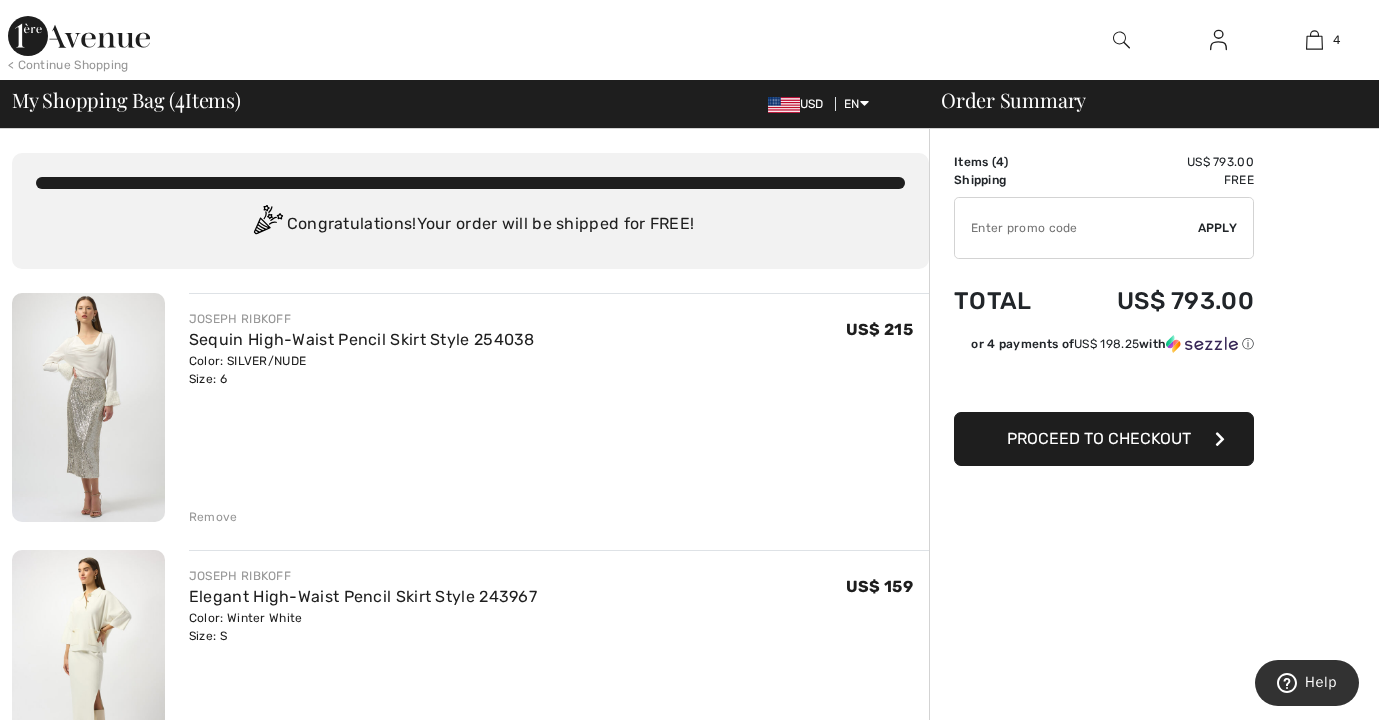 click on "Remove" at bounding box center [213, 517] 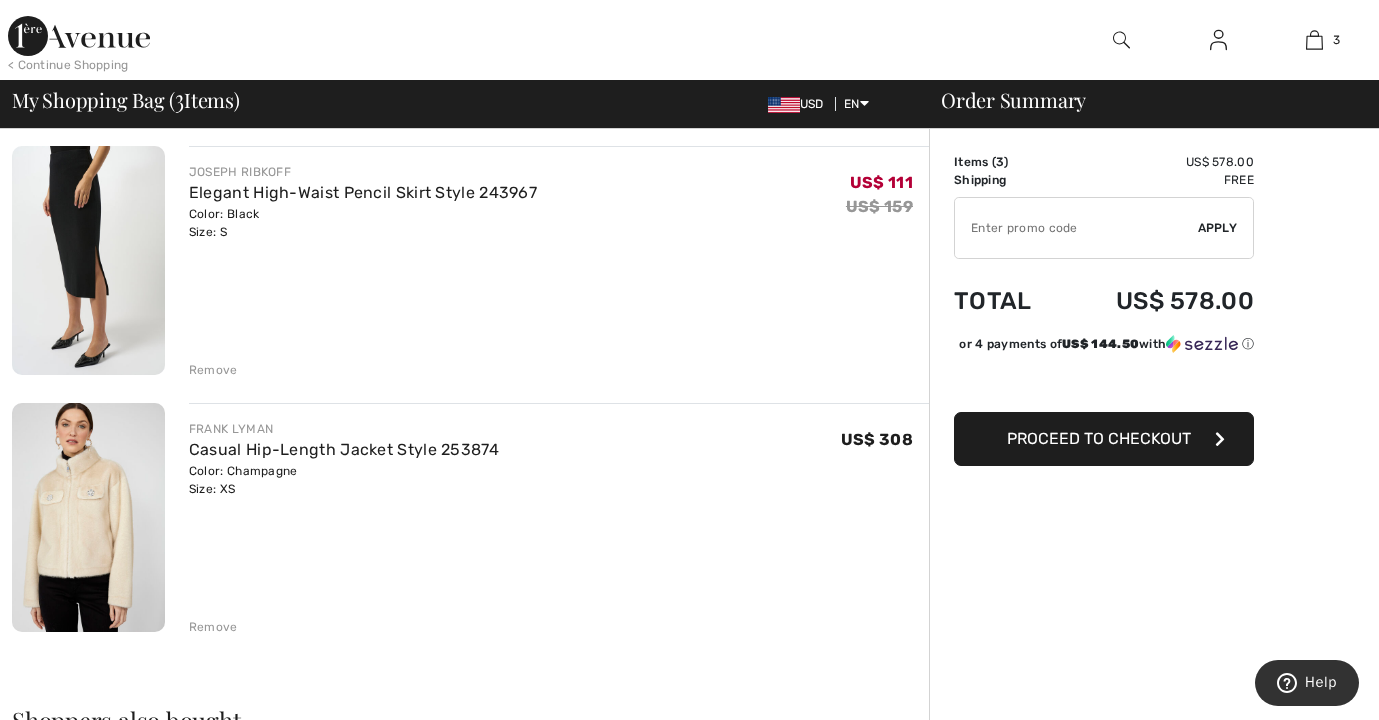 scroll, scrollTop: 407, scrollLeft: 0, axis: vertical 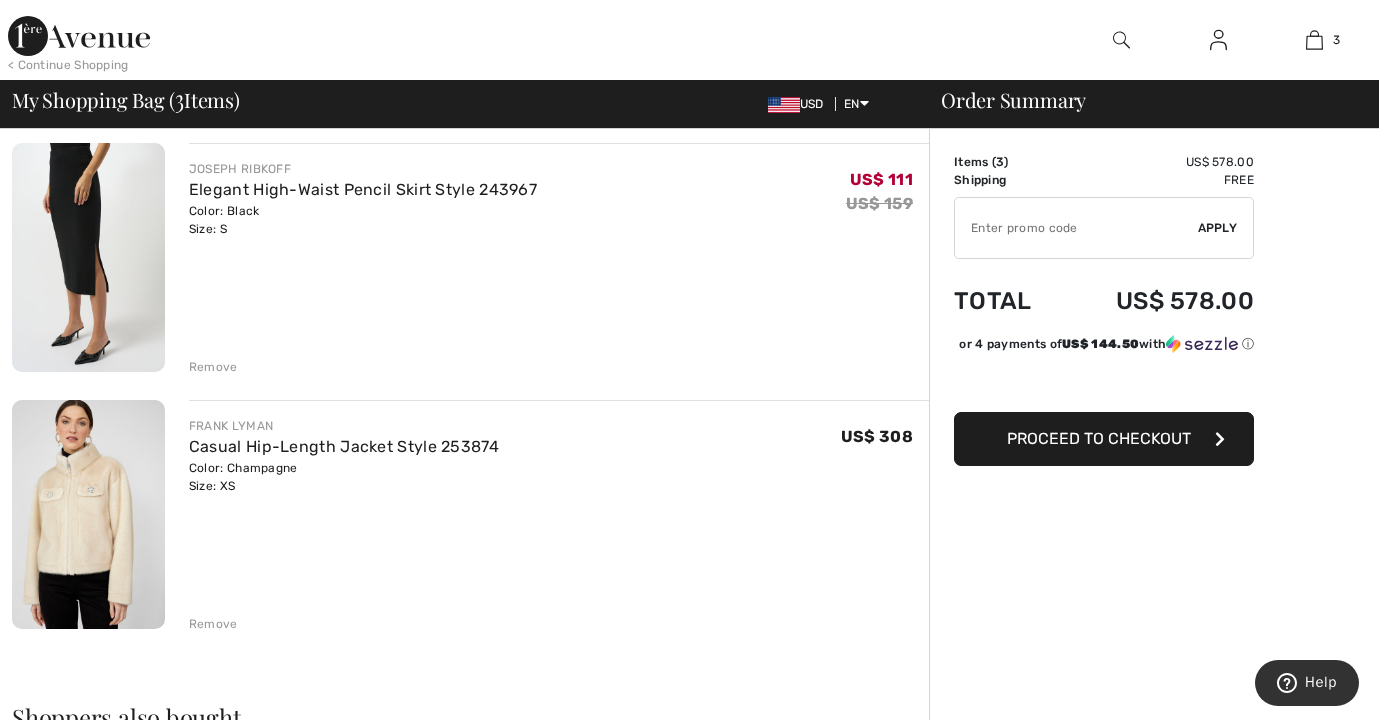 click at bounding box center [88, 514] 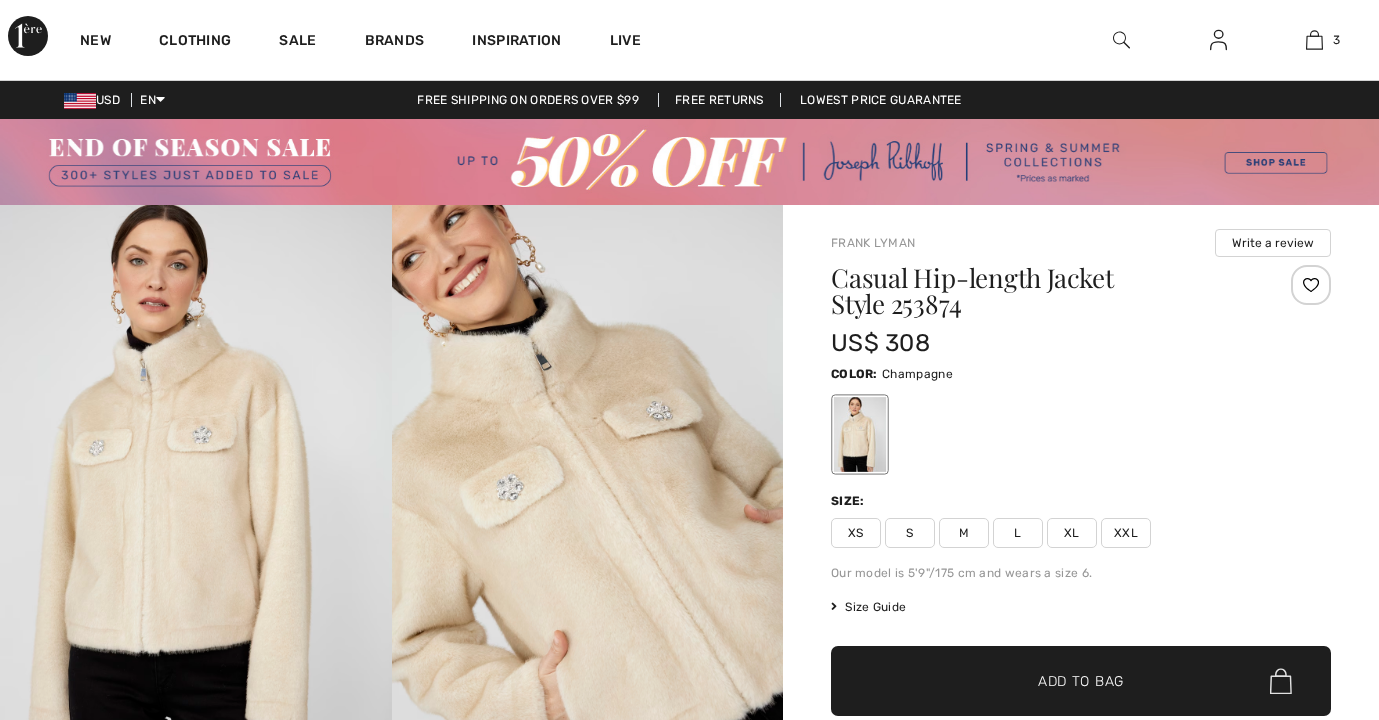 scroll, scrollTop: 0, scrollLeft: 0, axis: both 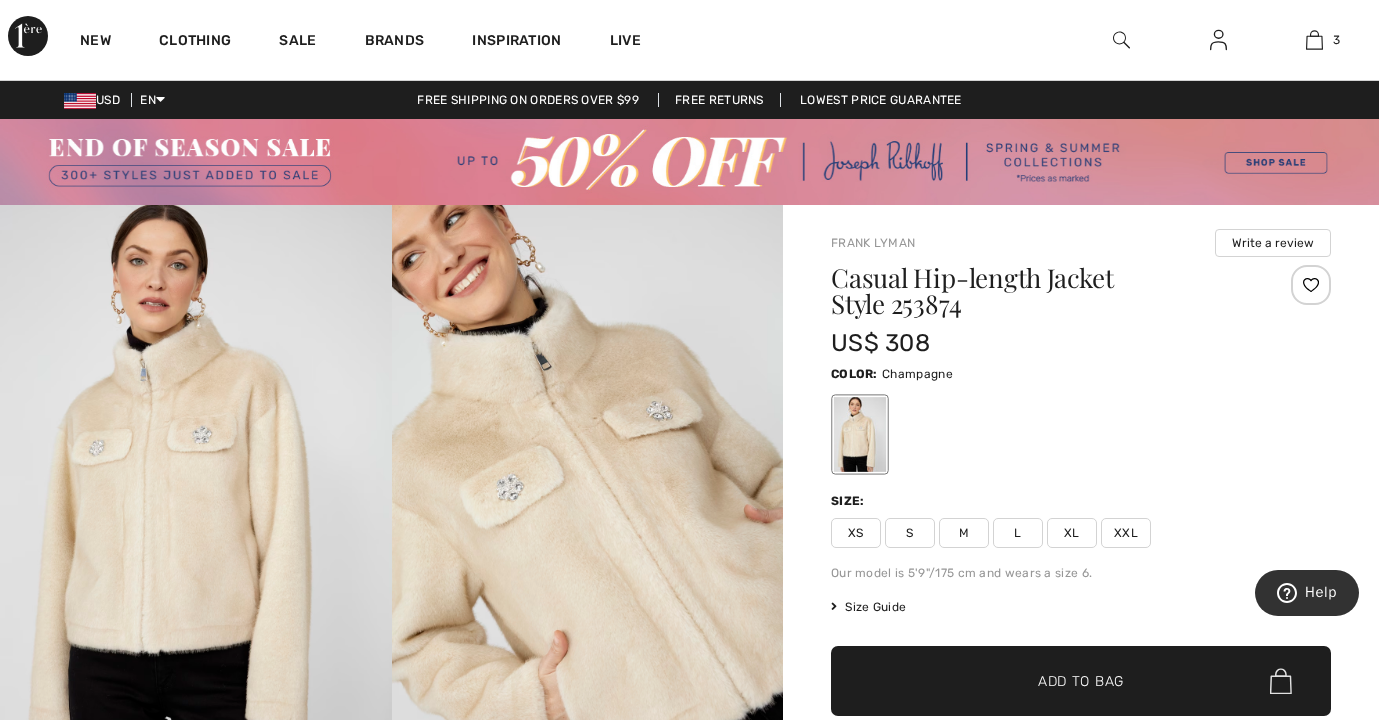 click at bounding box center [588, 498] 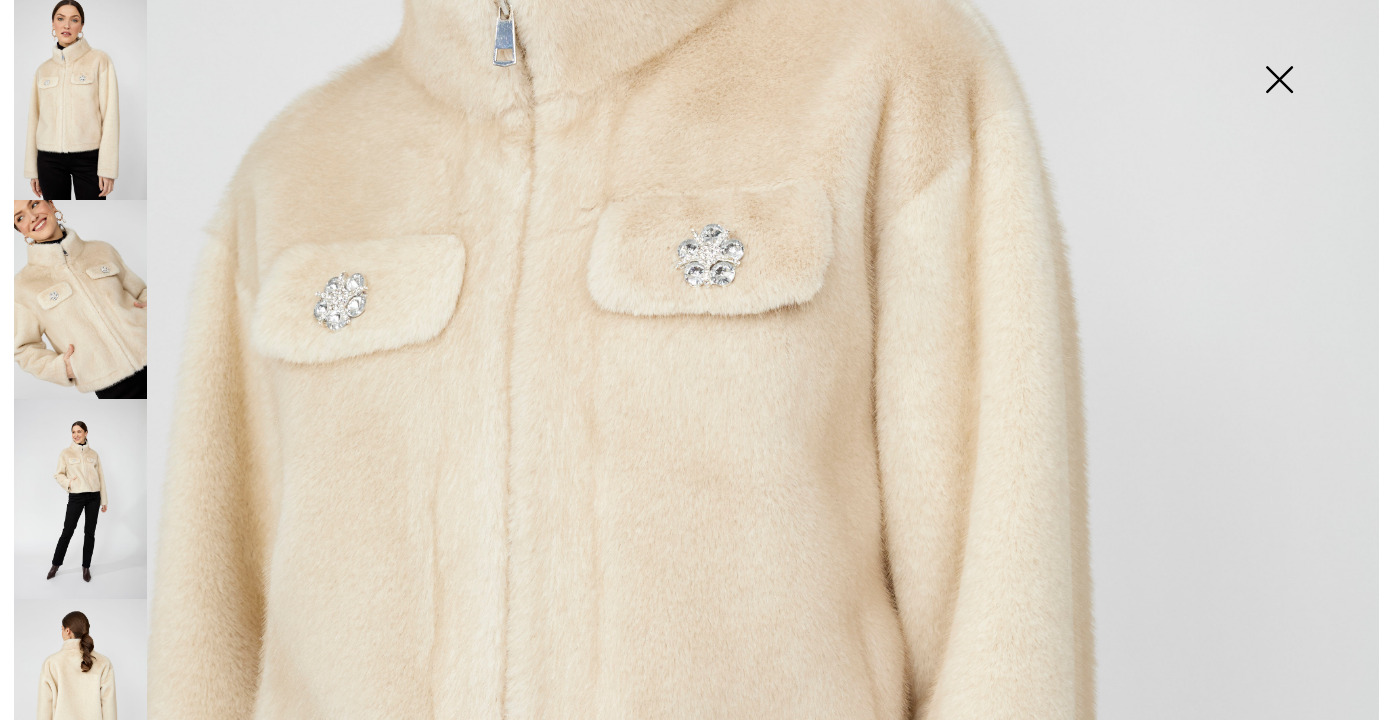 scroll, scrollTop: 577, scrollLeft: 0, axis: vertical 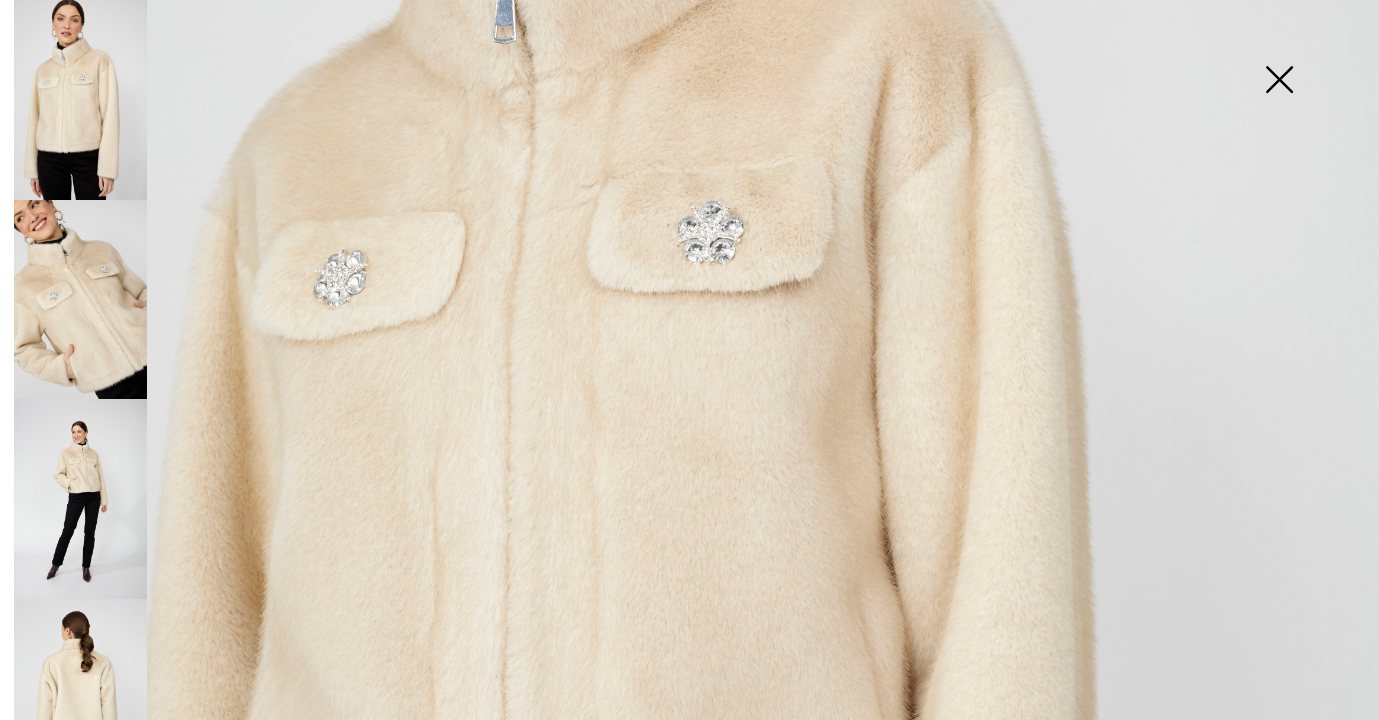 click at bounding box center [80, 499] 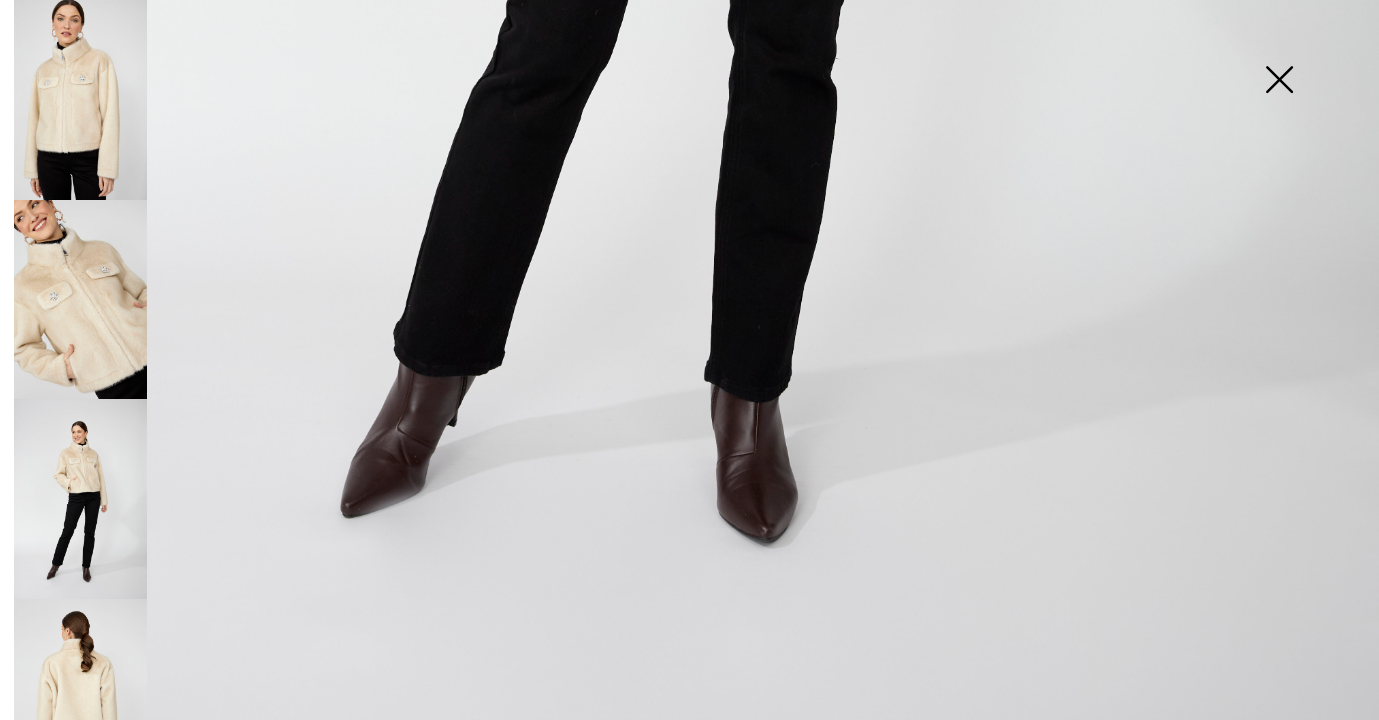 scroll, scrollTop: 1348, scrollLeft: 0, axis: vertical 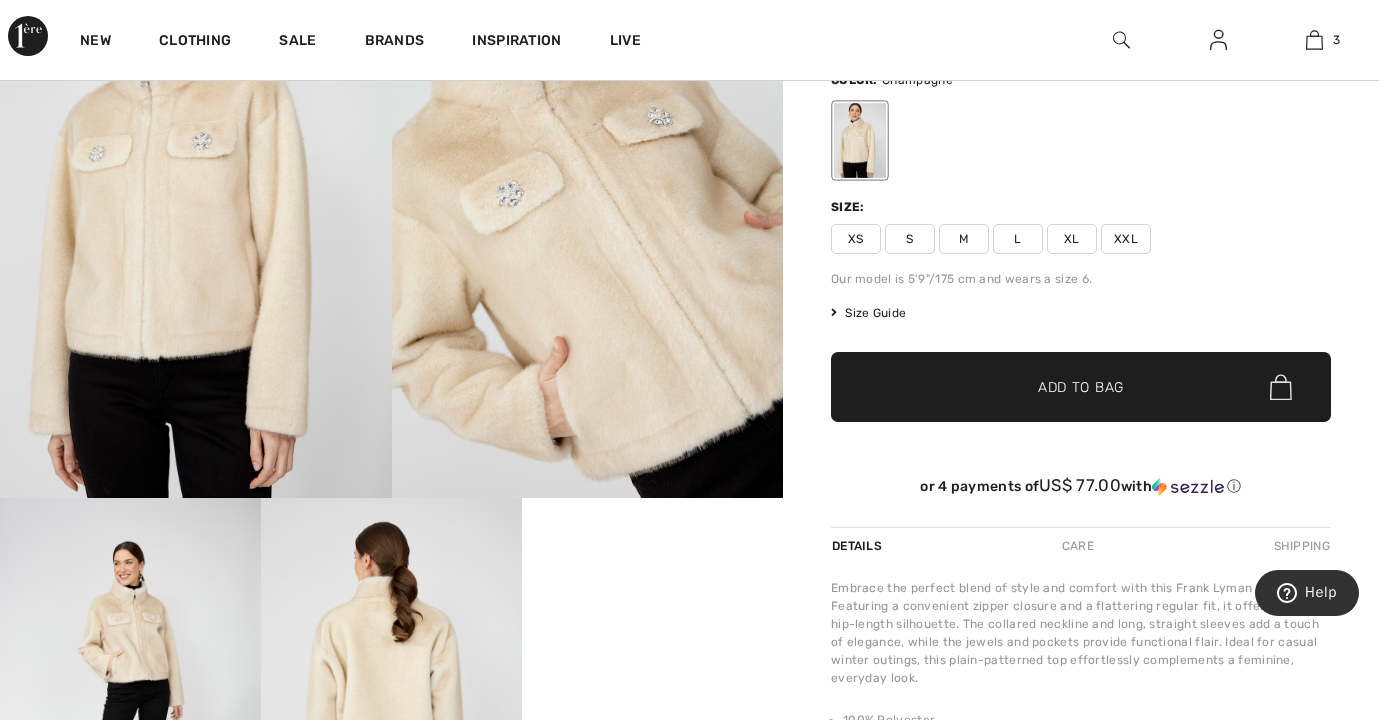 click on "Size Guide" at bounding box center (868, 313) 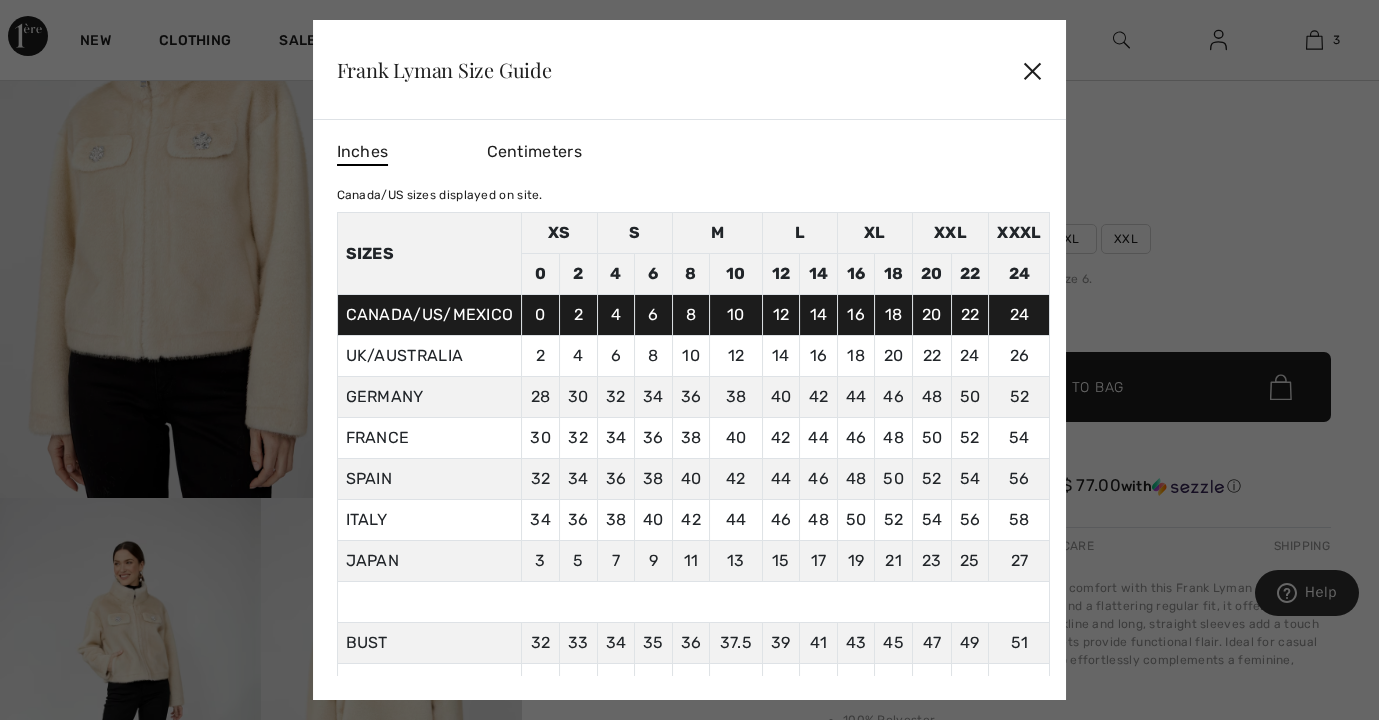 click on "✕" at bounding box center [1032, 70] 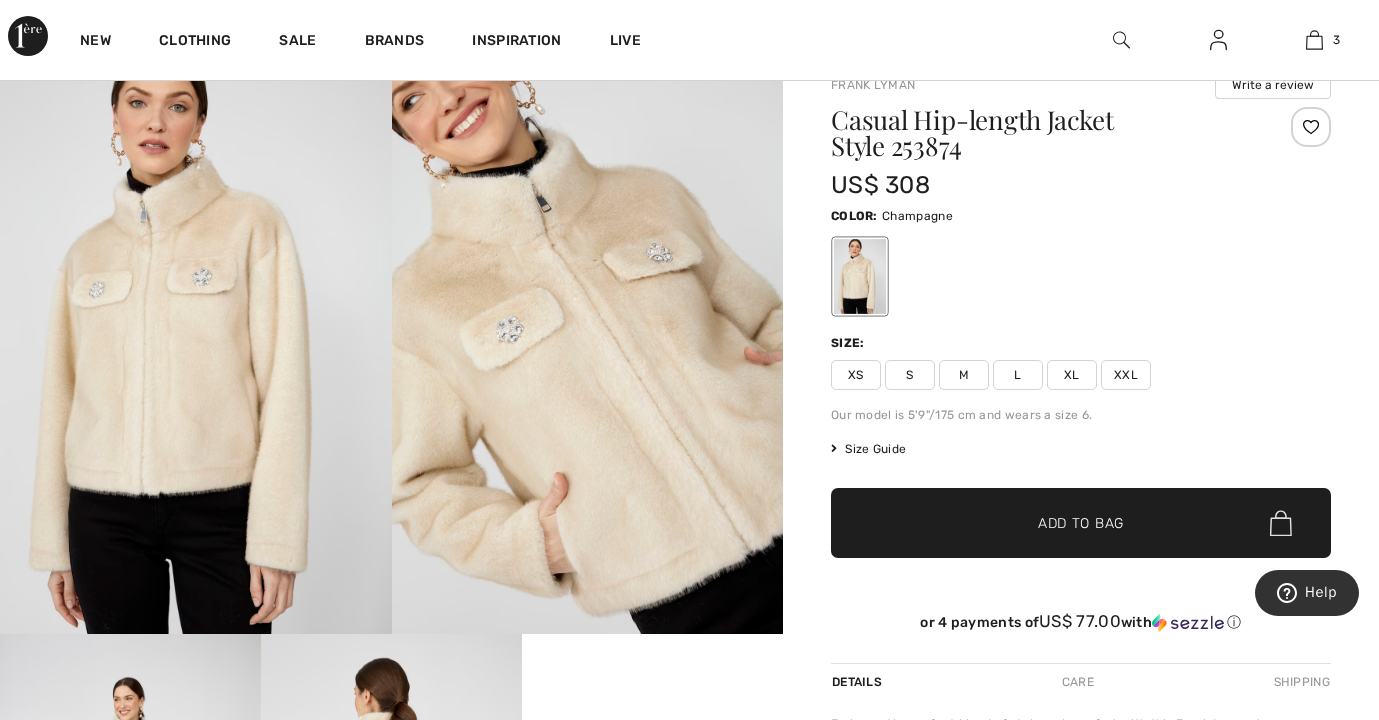scroll, scrollTop: 146, scrollLeft: 0, axis: vertical 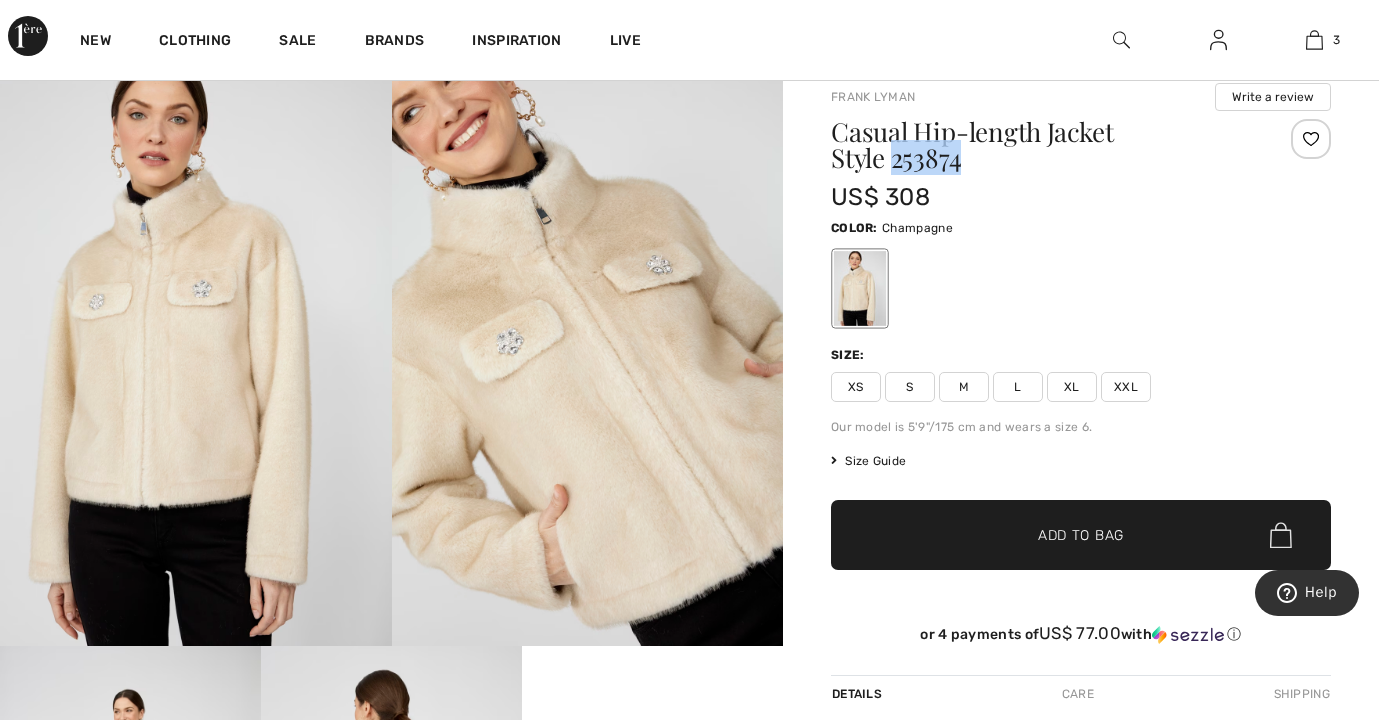 drag, startPoint x: 831, startPoint y: 161, endPoint x: 910, endPoint y: 161, distance: 79 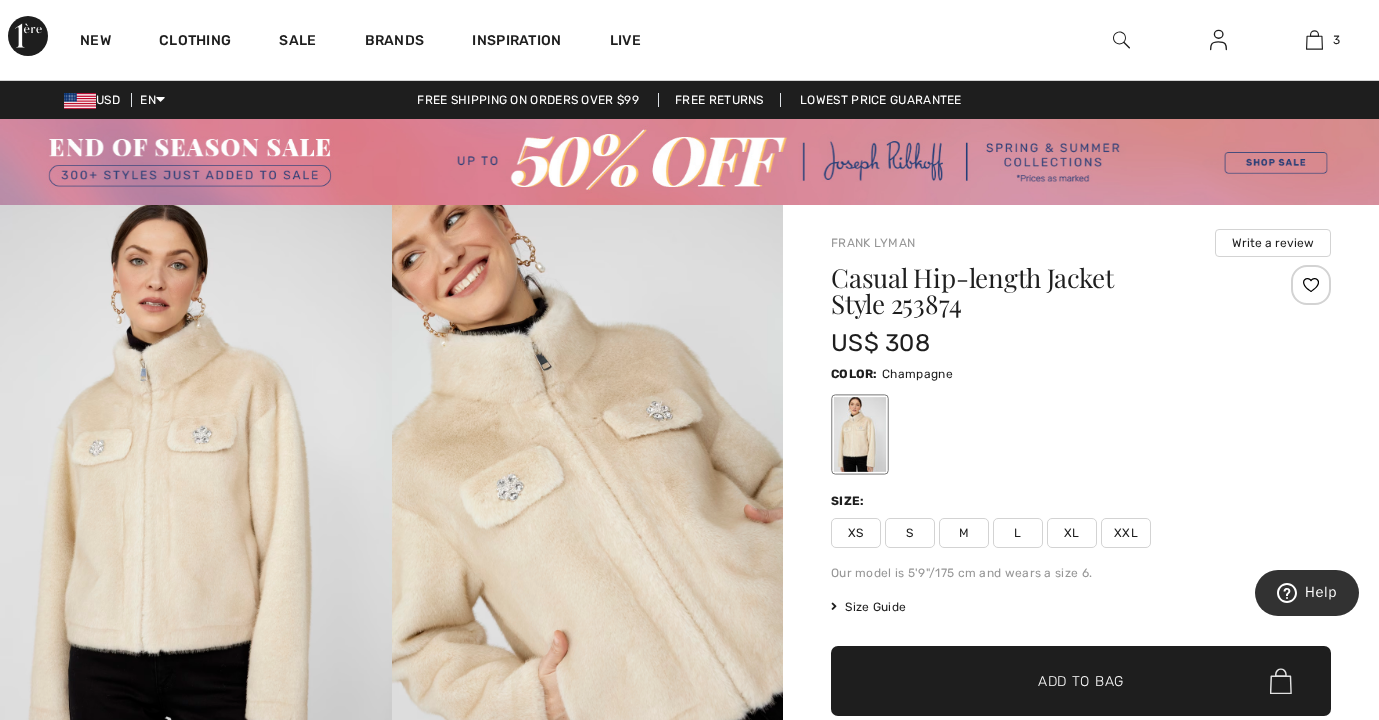 scroll, scrollTop: 0, scrollLeft: 0, axis: both 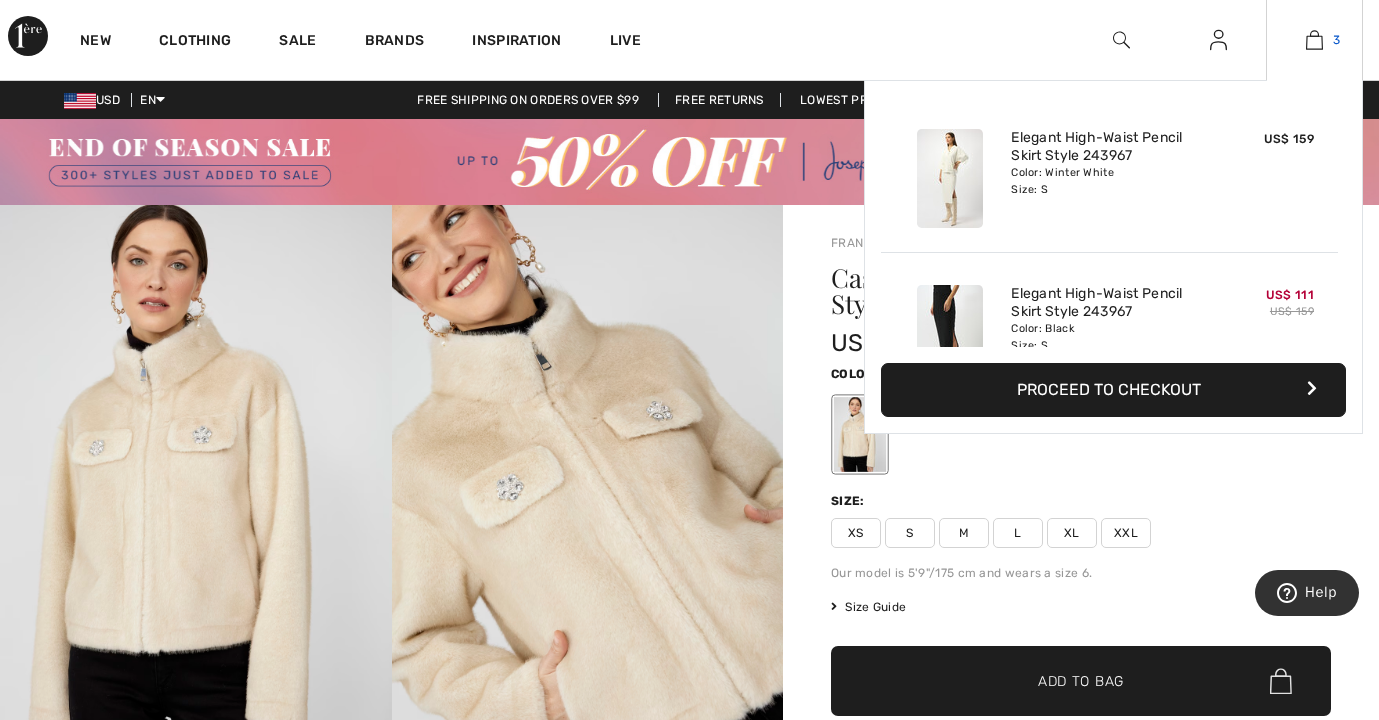 click at bounding box center (1314, 40) 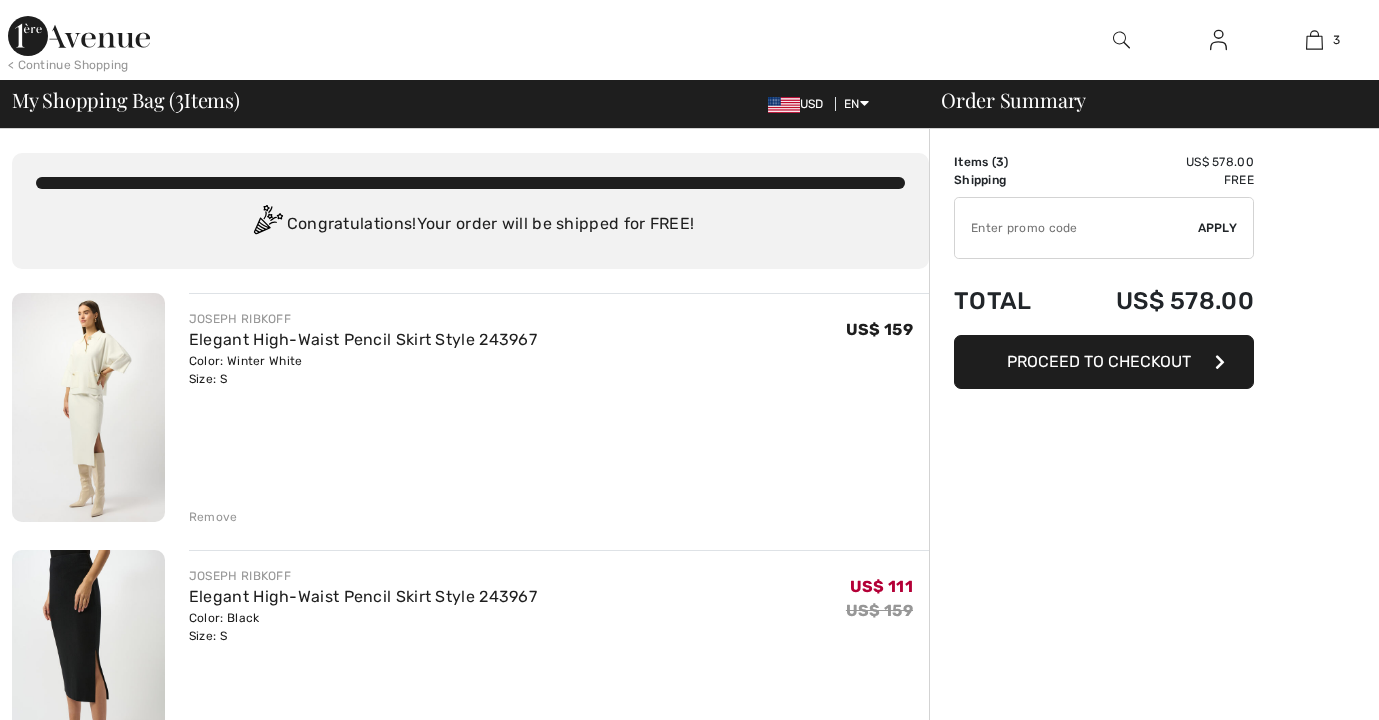 checkbox on "true" 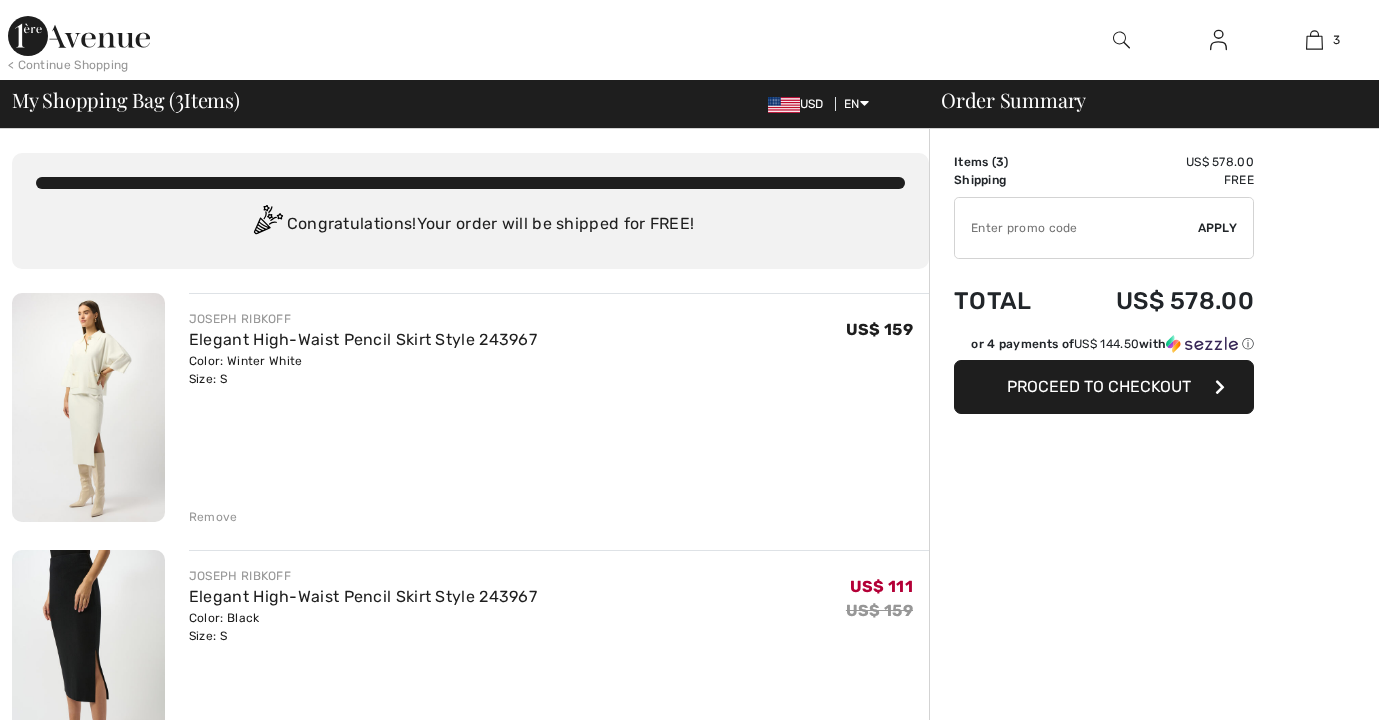 scroll, scrollTop: 0, scrollLeft: 0, axis: both 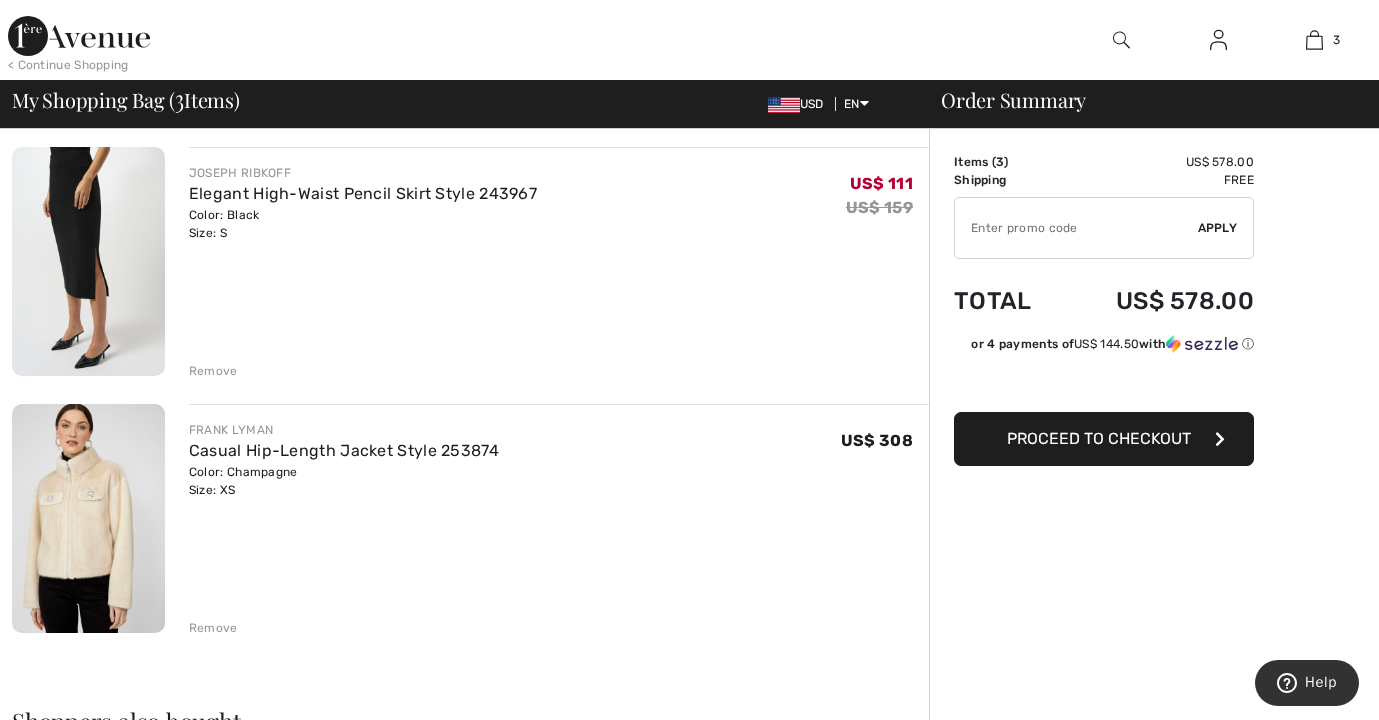click on "Remove" at bounding box center [213, 628] 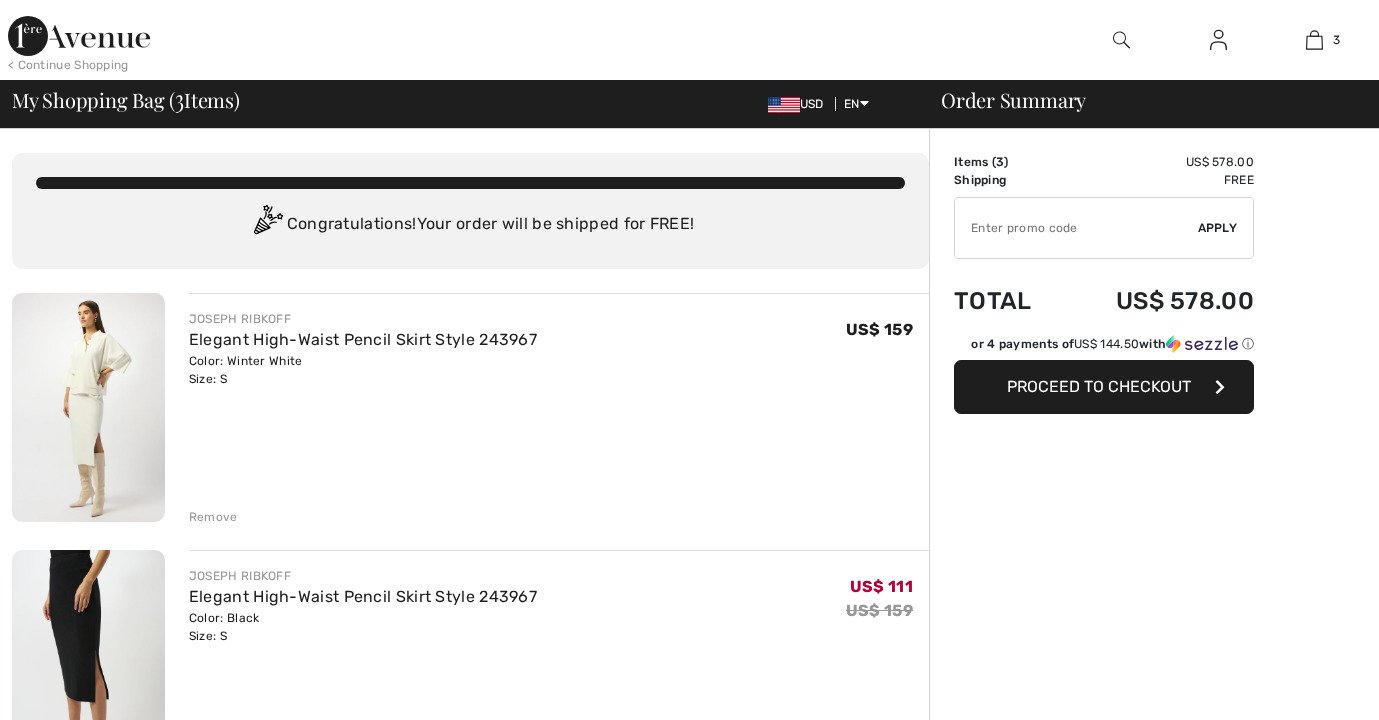 scroll, scrollTop: 0, scrollLeft: 0, axis: both 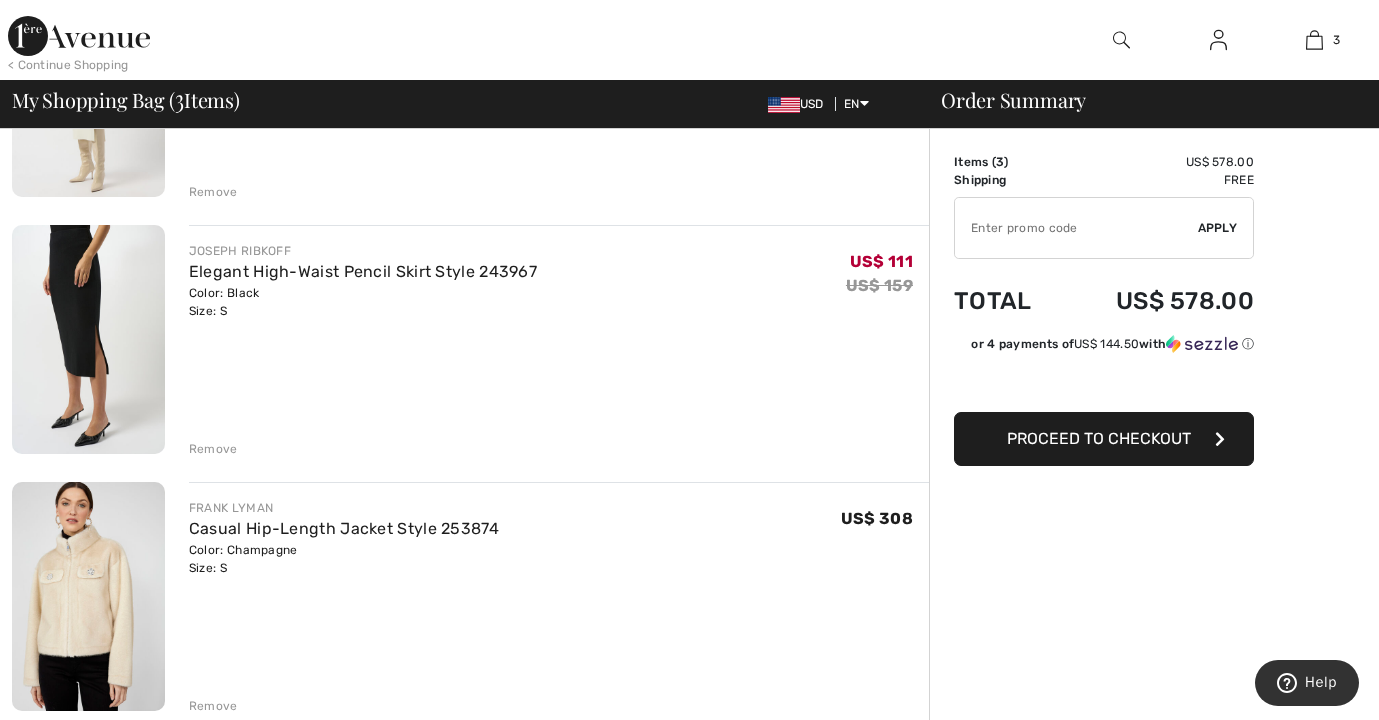 click on "Proceed to Checkout" at bounding box center [1099, 438] 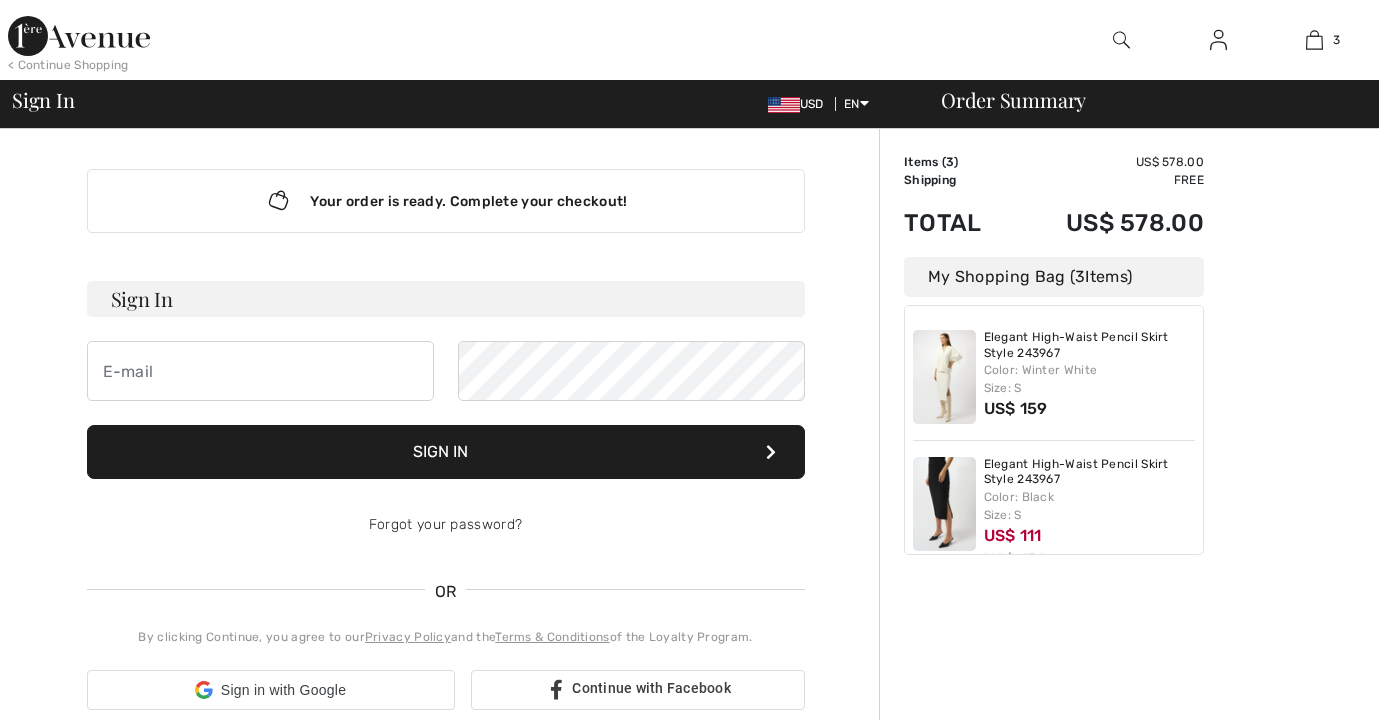 scroll, scrollTop: 0, scrollLeft: 0, axis: both 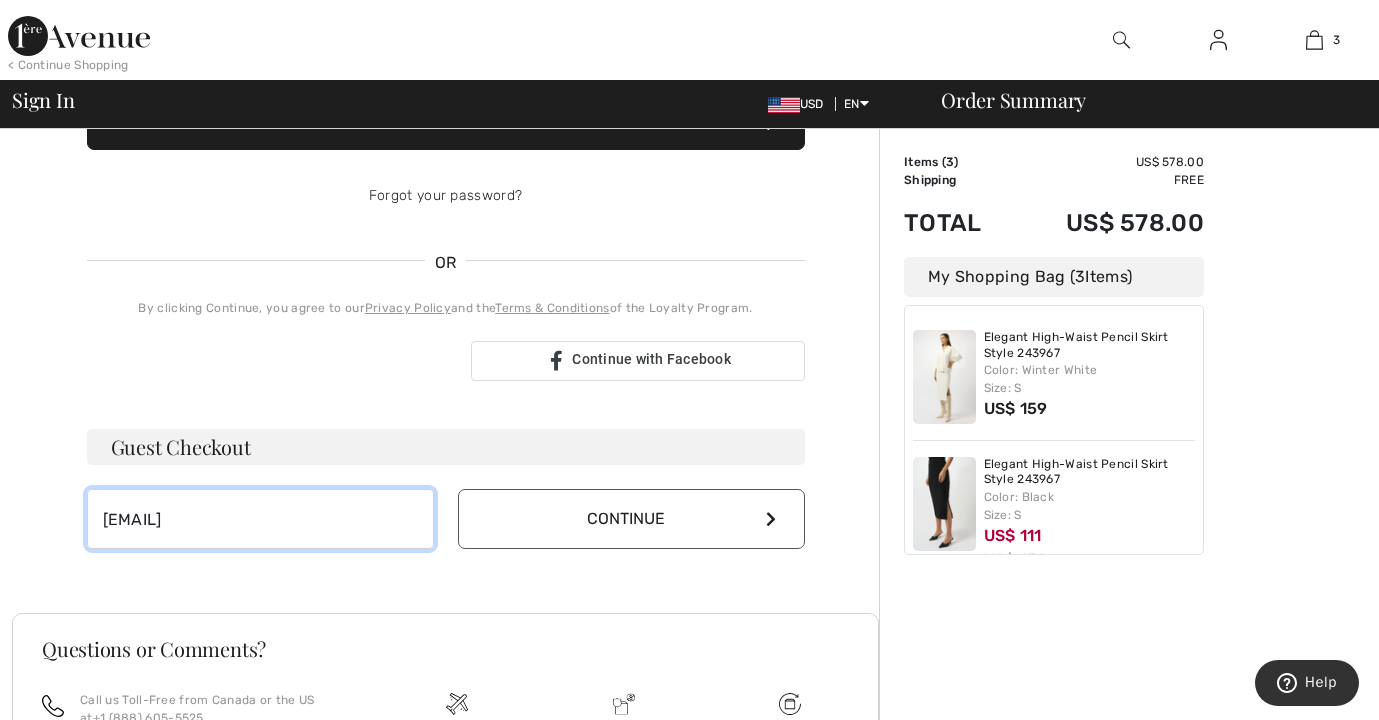 type on "[FIRST][LAST]@[EXAMPLE.COM]" 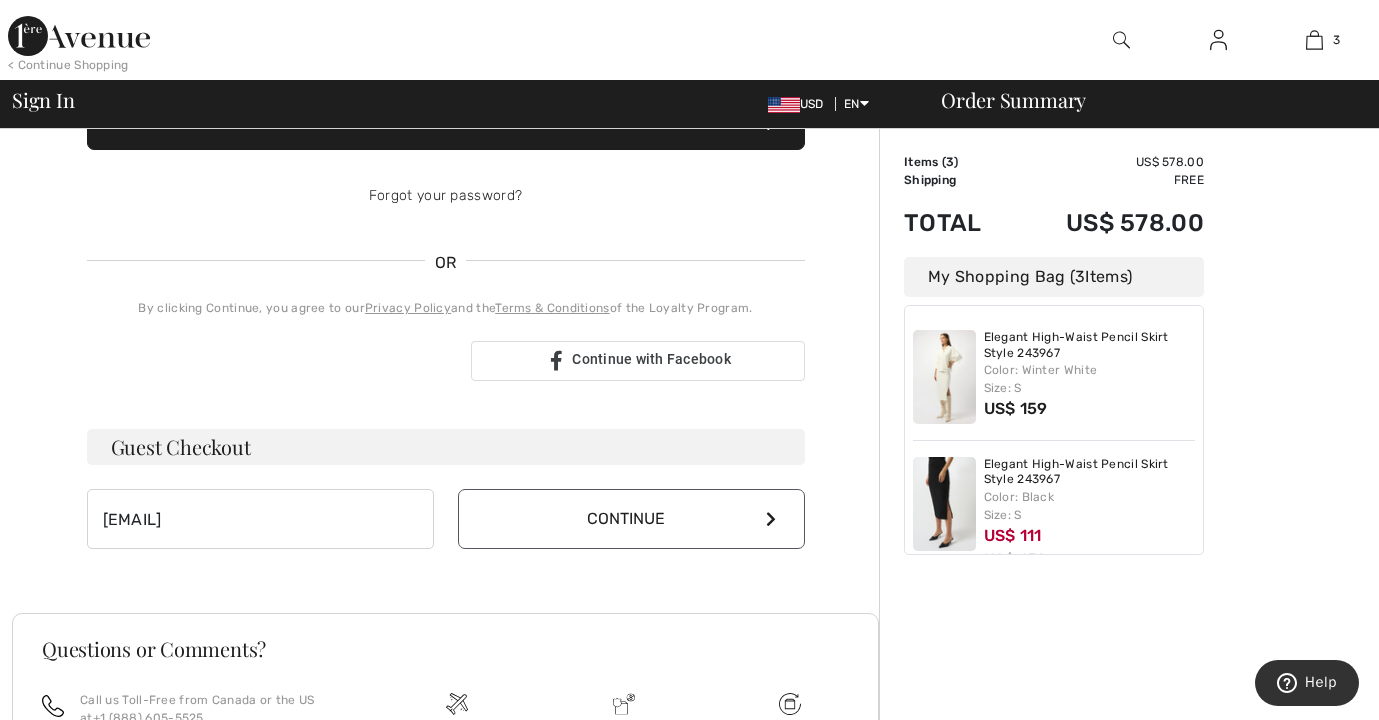 click on "Continue" at bounding box center (631, 519) 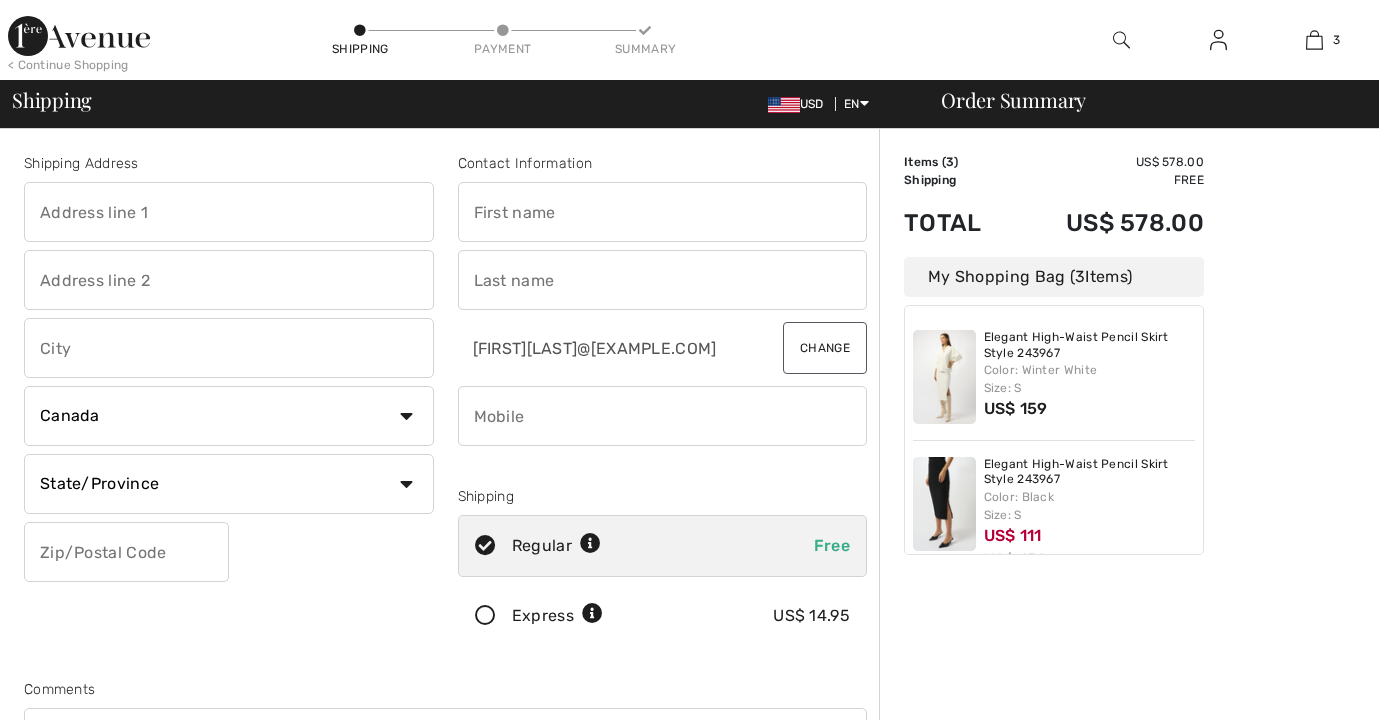 scroll, scrollTop: 0, scrollLeft: 0, axis: both 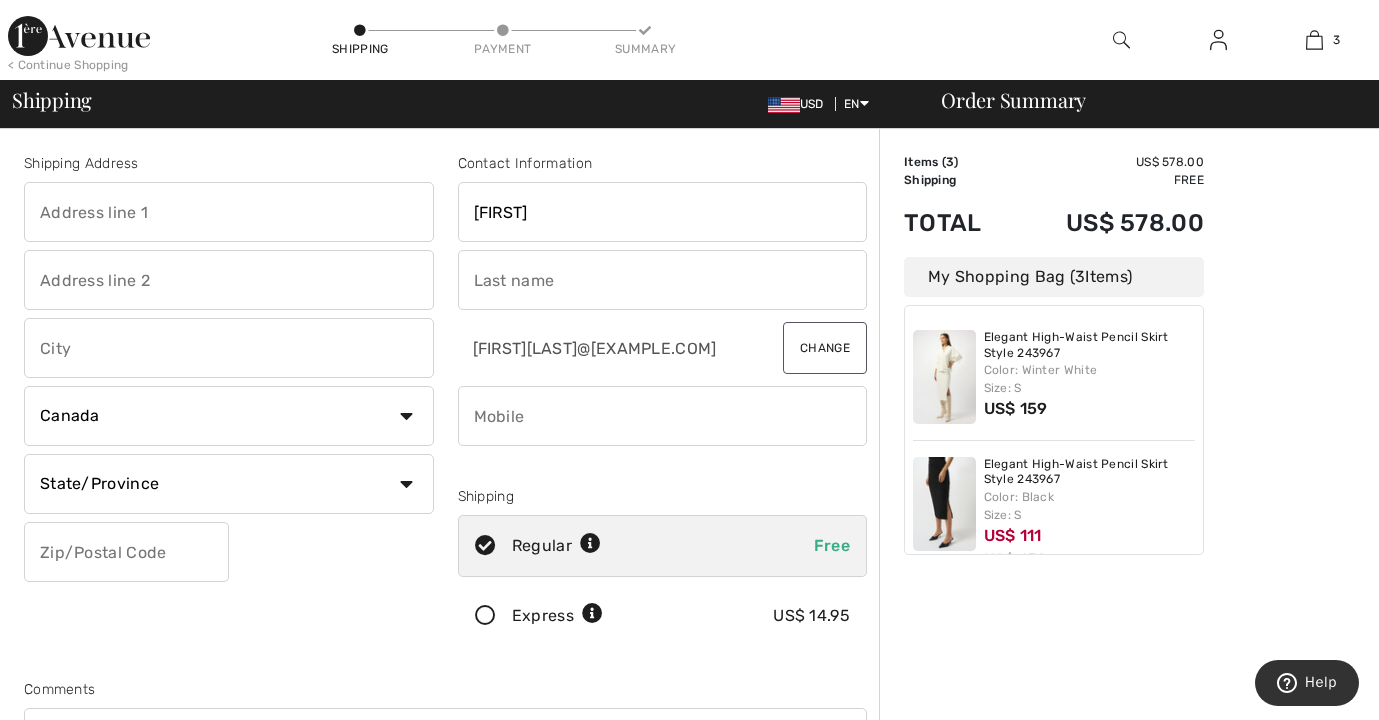 type on "Julianne" 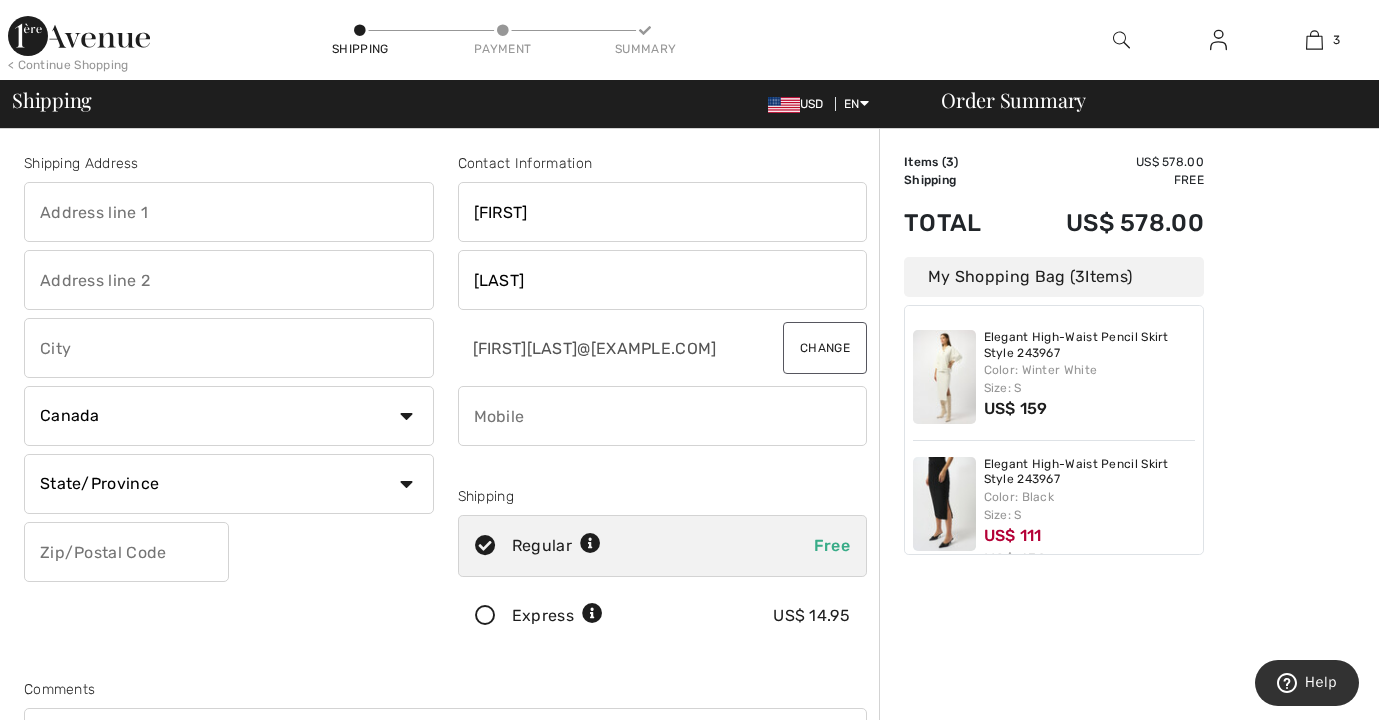 type on "Bedilion" 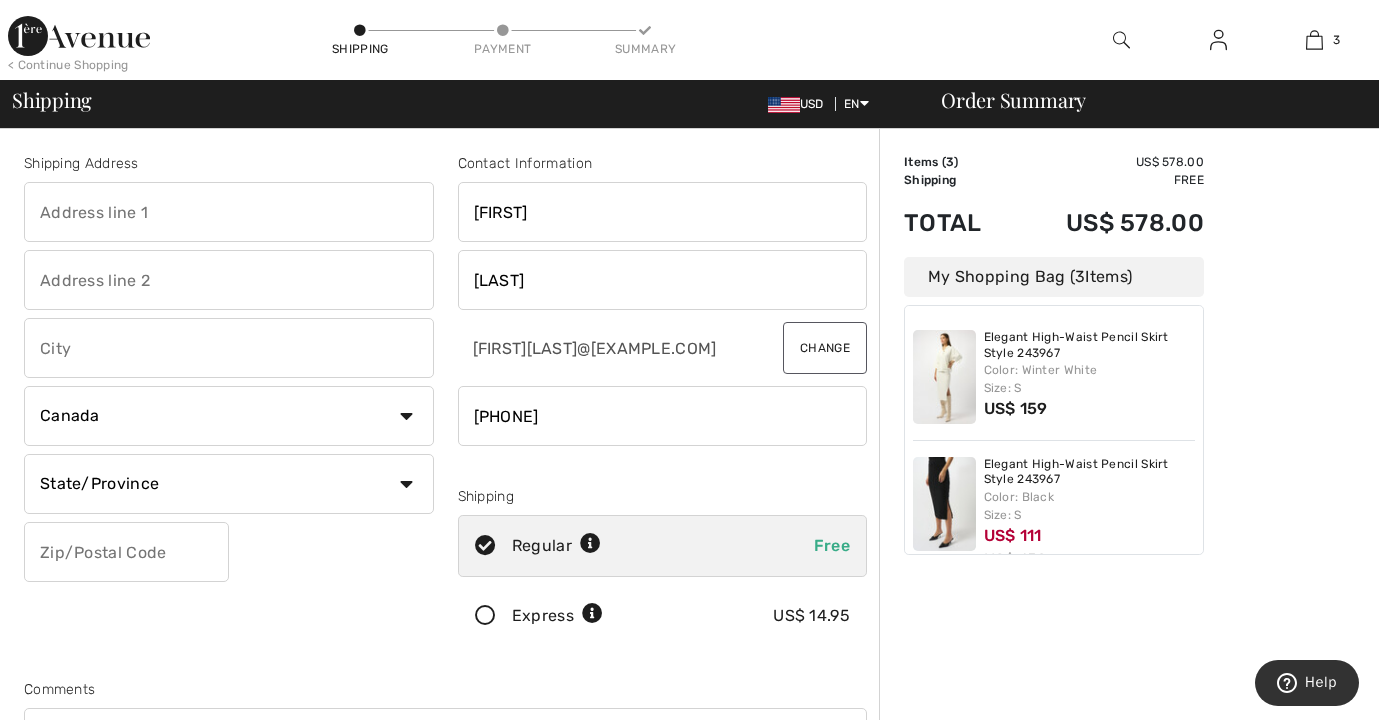type on "3044815640" 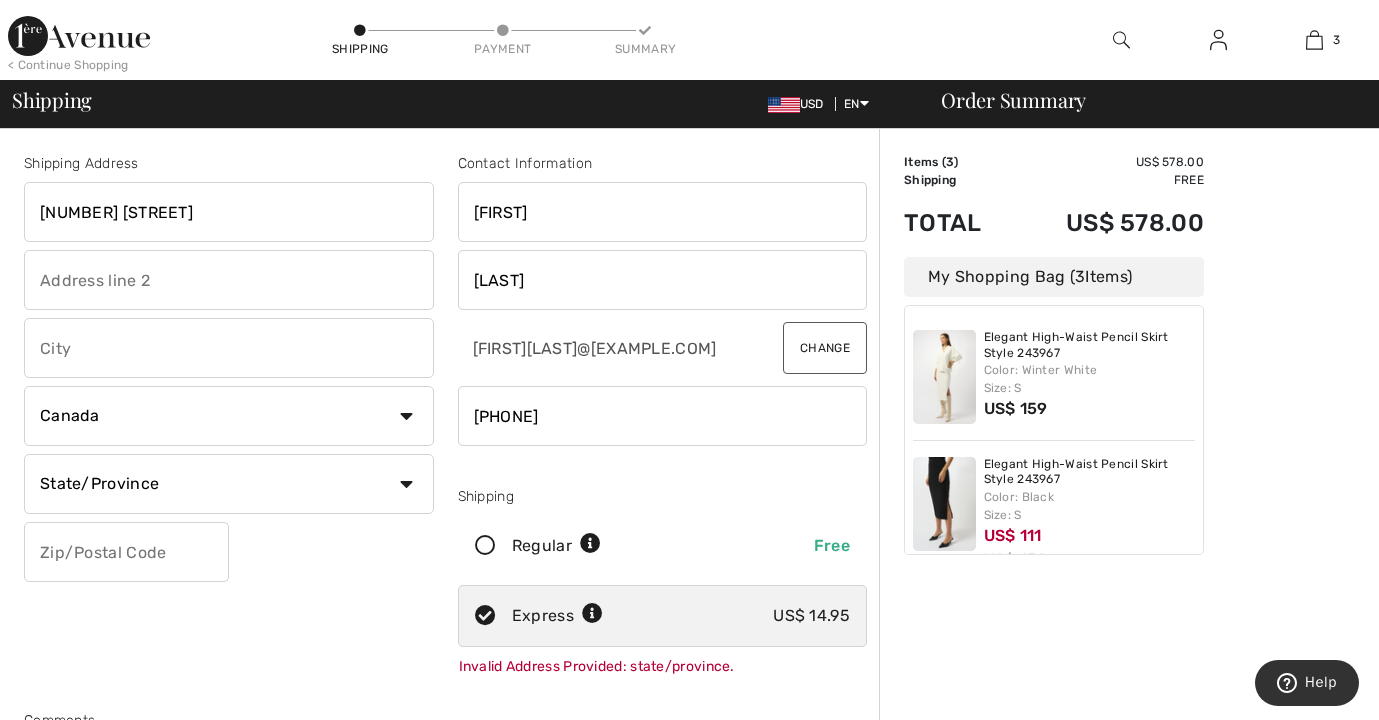type on "5507 2nd Ave" 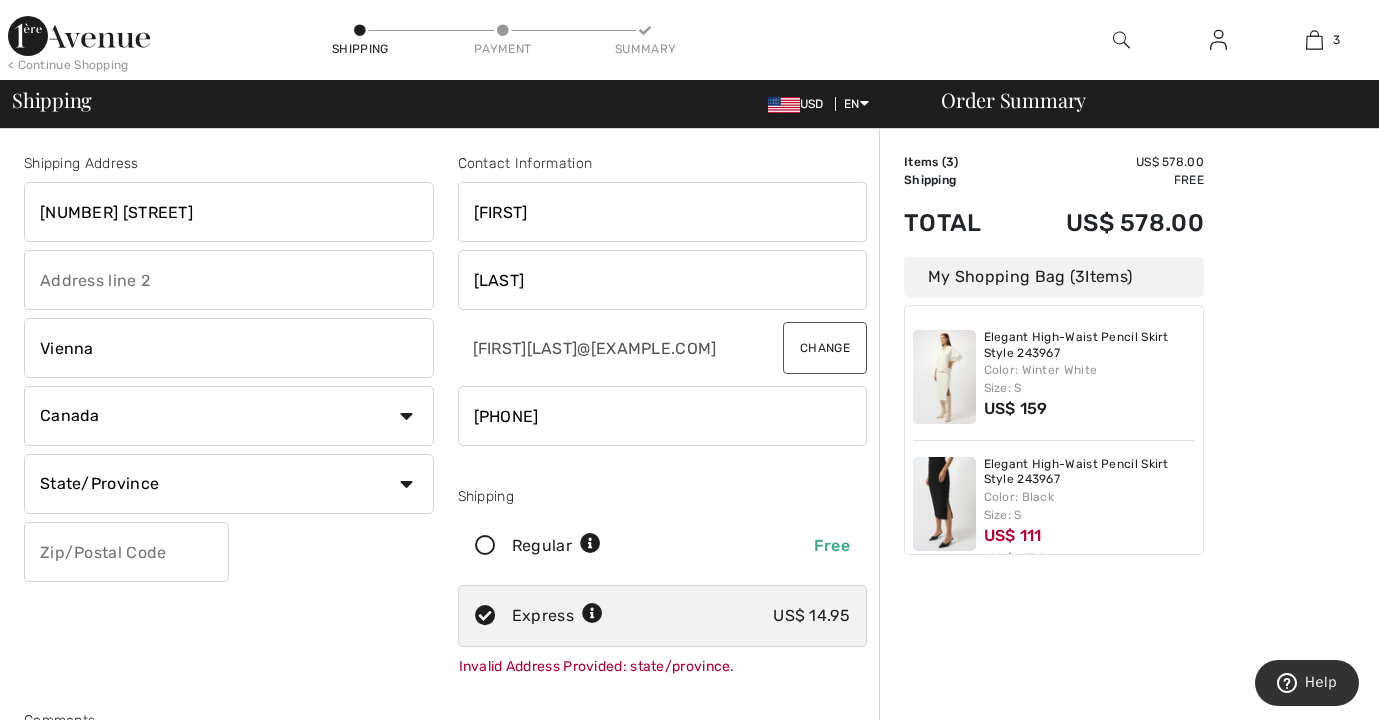 type on "Vienna" 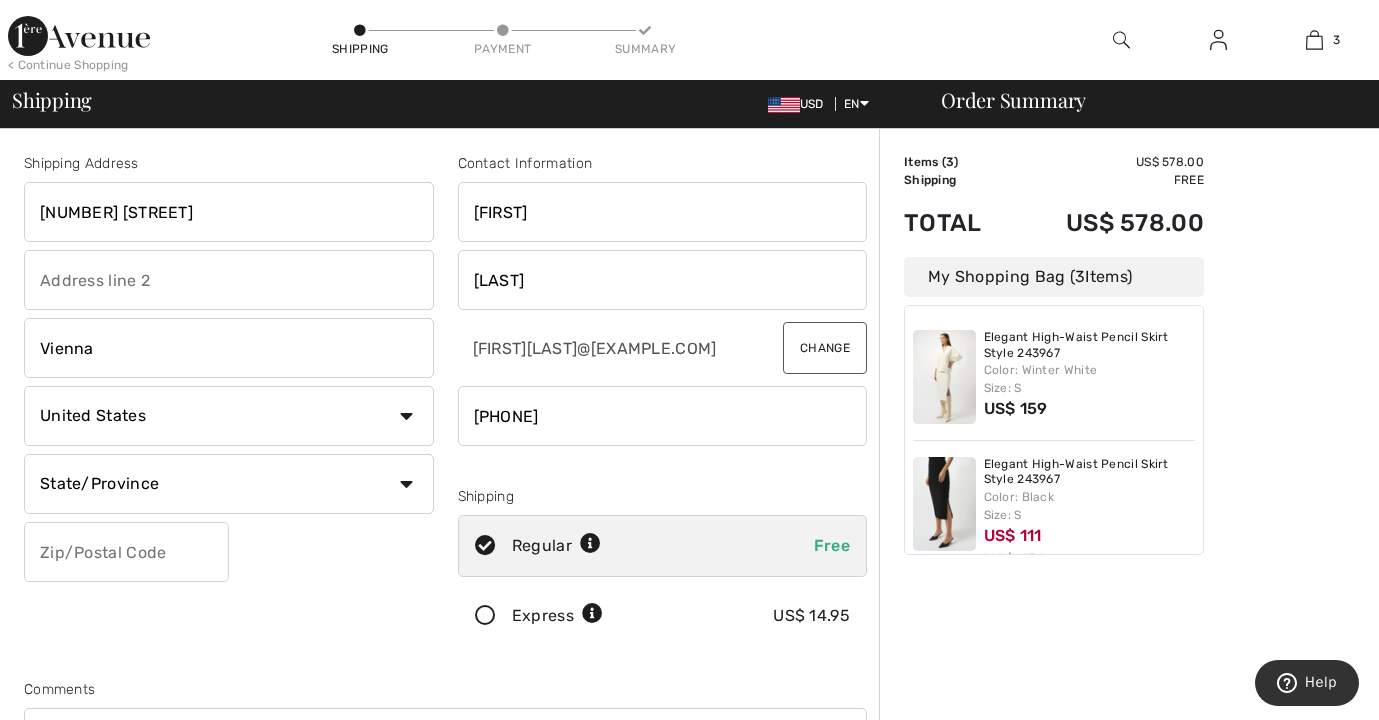 select on "WV" 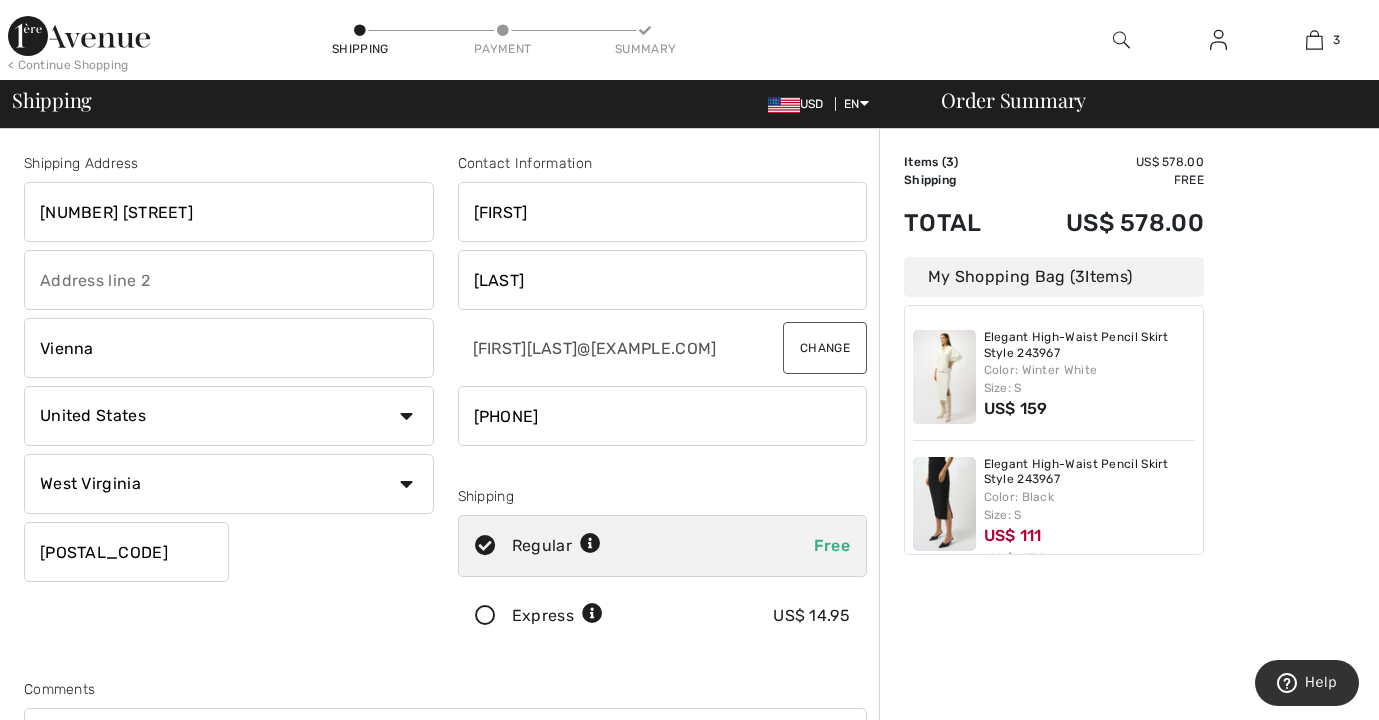 type on "26105" 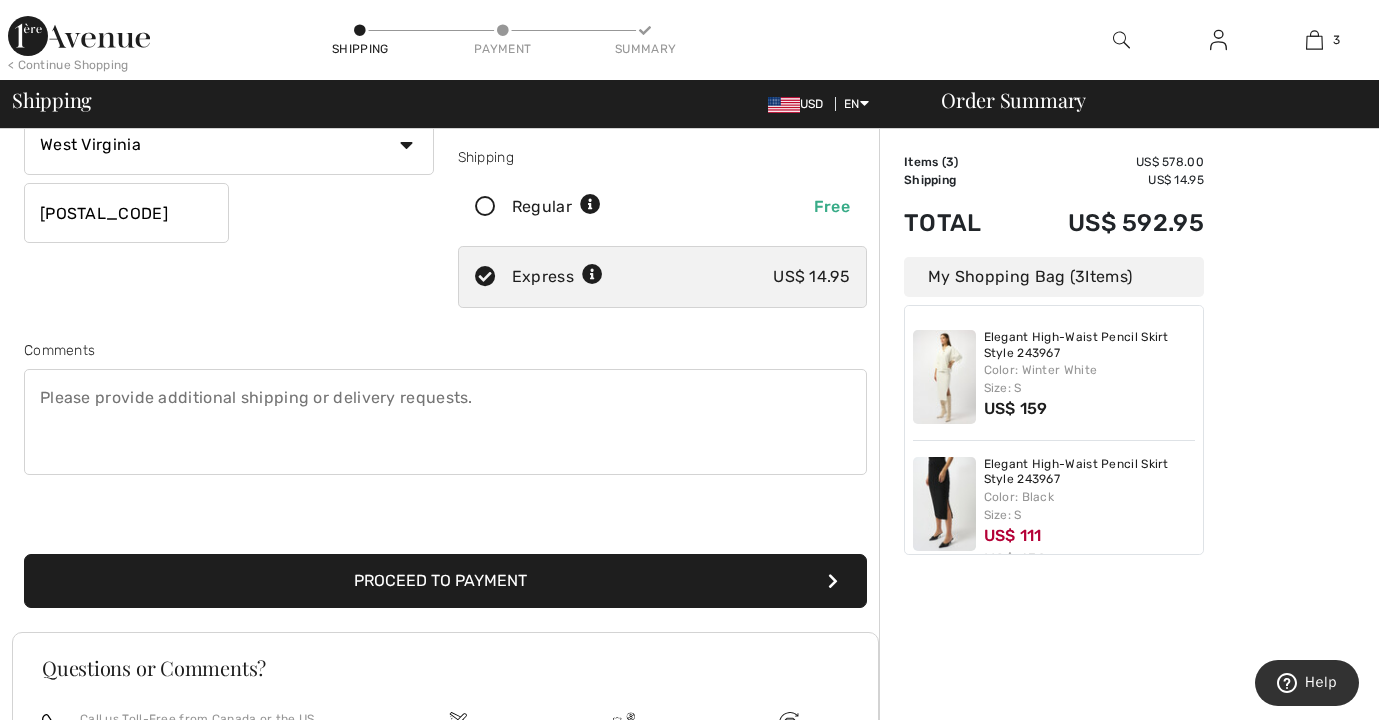 scroll, scrollTop: 344, scrollLeft: 0, axis: vertical 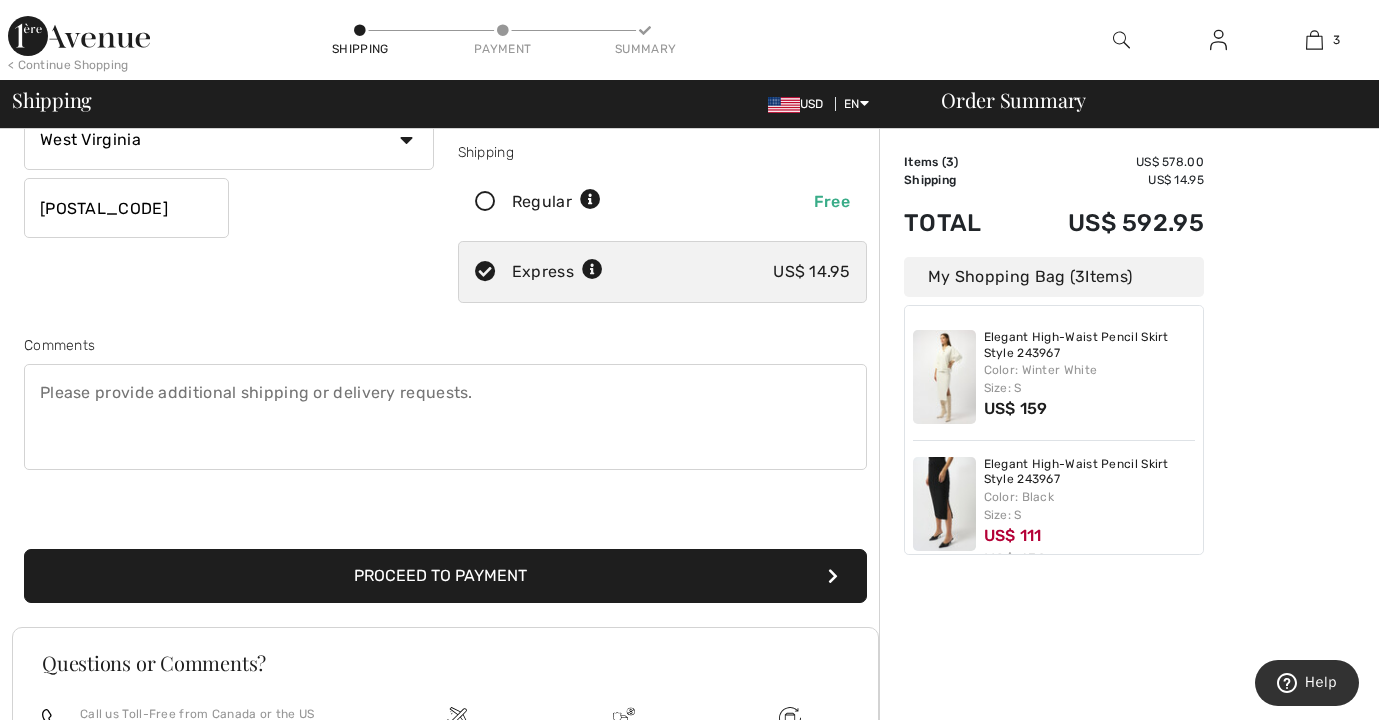click on "Proceed to Payment" at bounding box center [445, 576] 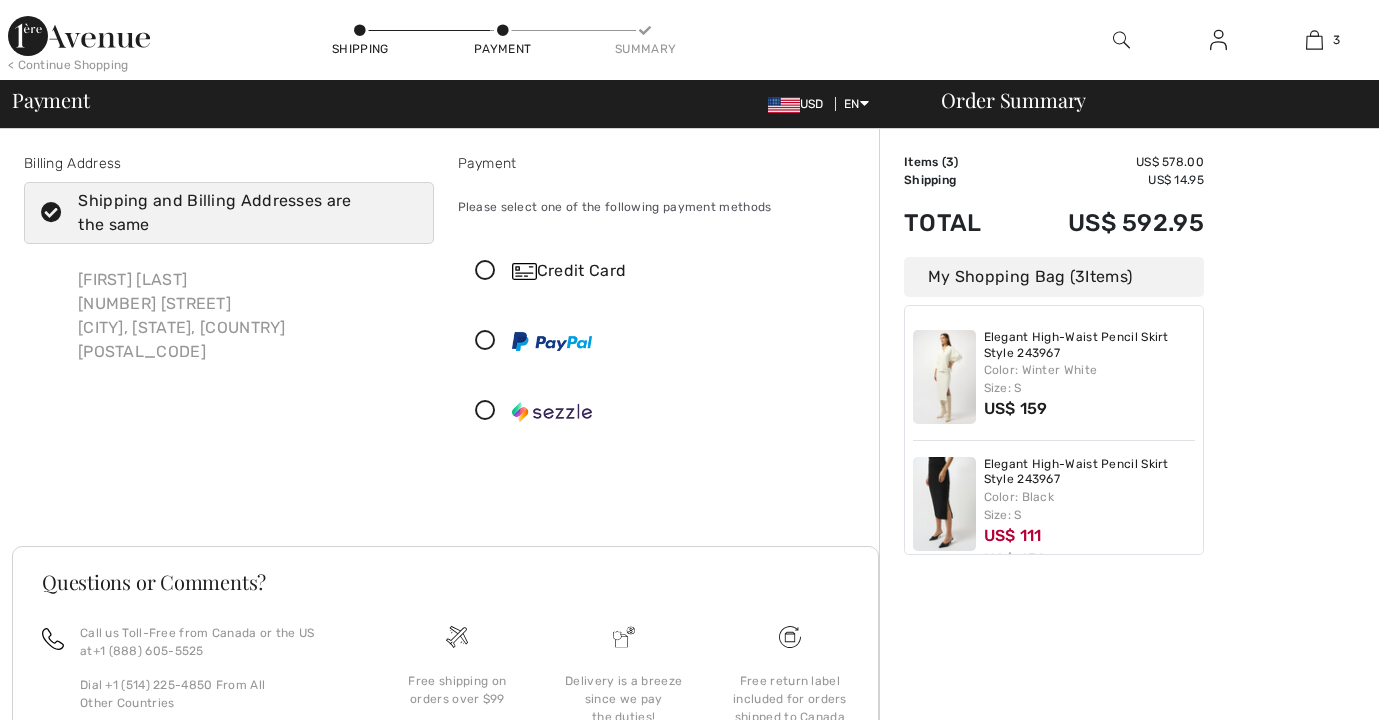 scroll, scrollTop: 0, scrollLeft: 0, axis: both 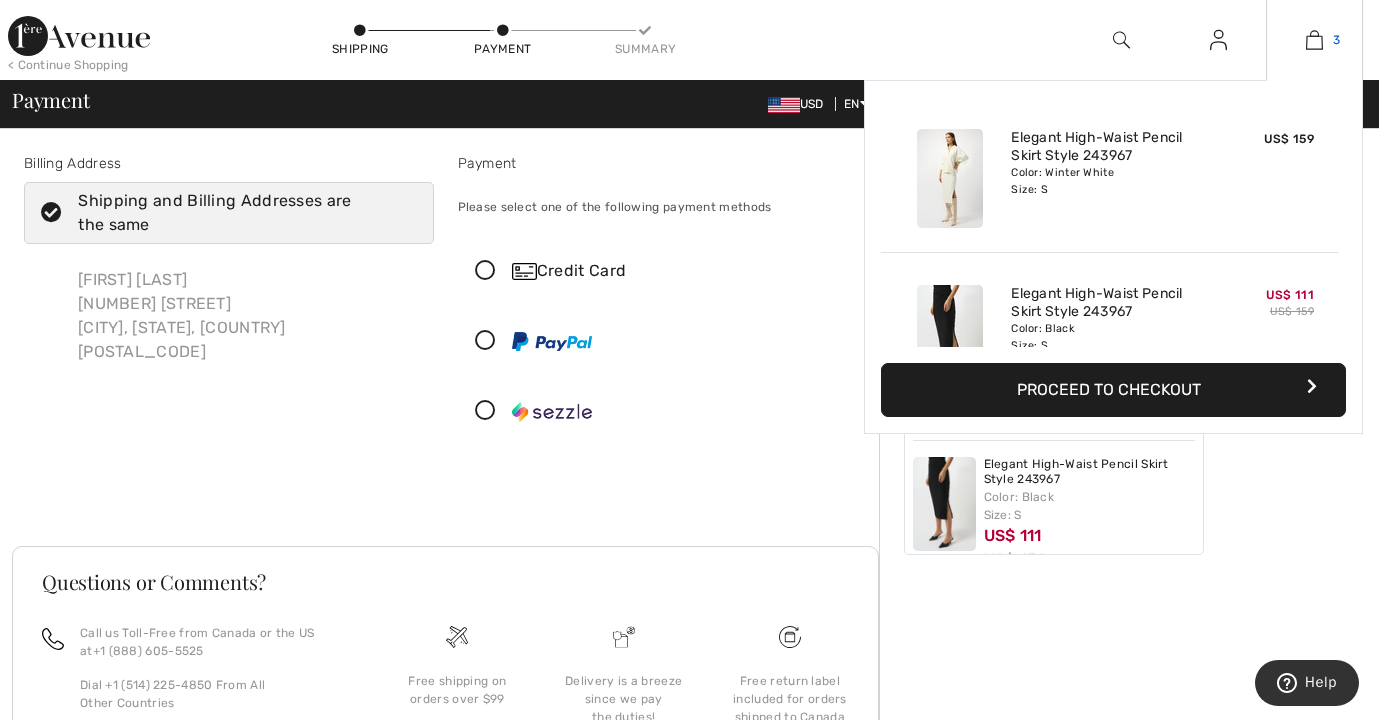 click at bounding box center (1314, 40) 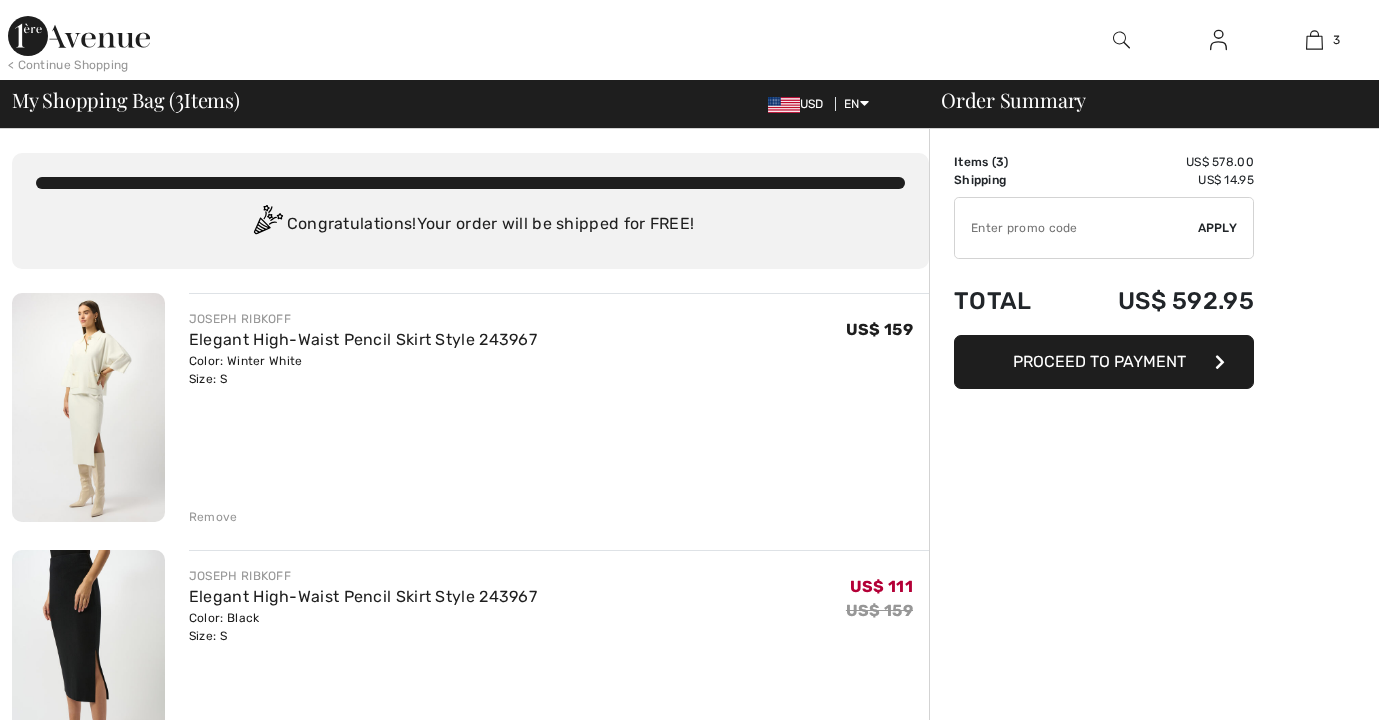 scroll, scrollTop: 0, scrollLeft: 0, axis: both 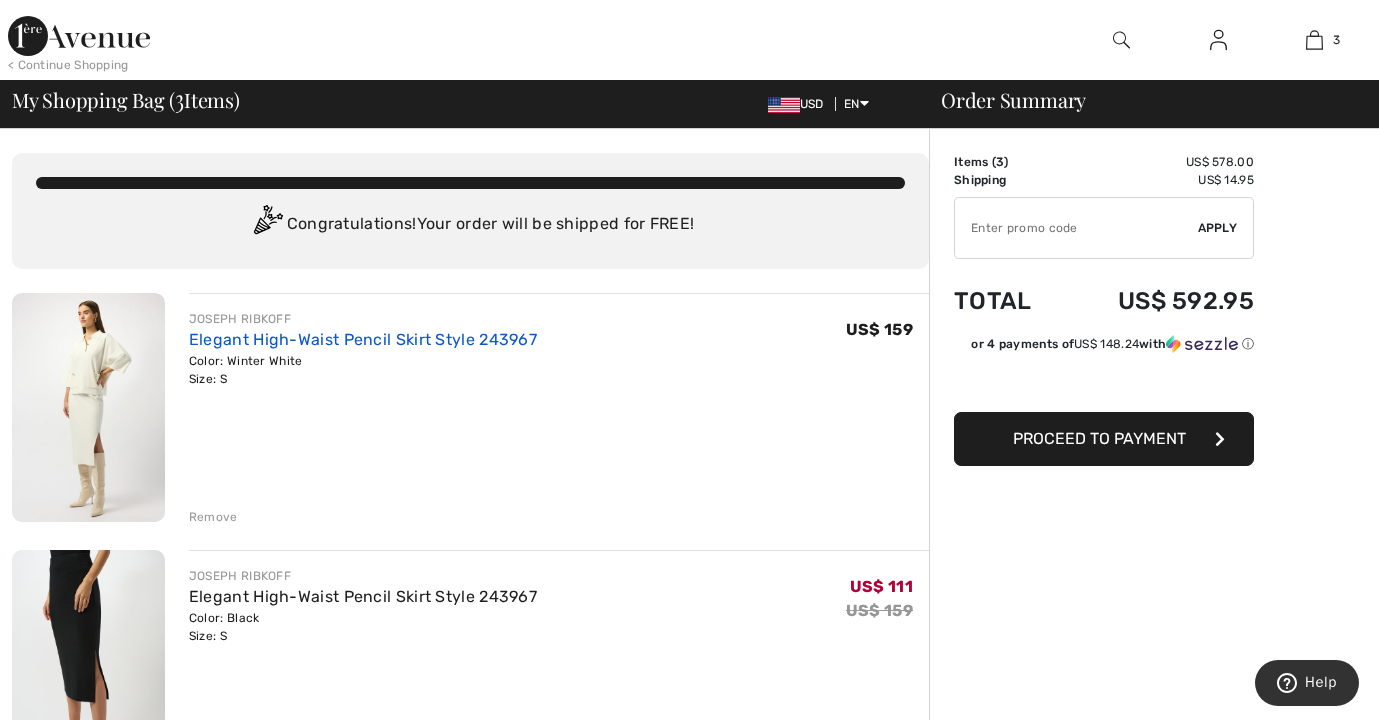 click on "Elegant High-Waist Pencil Skirt Style 243967" at bounding box center (363, 339) 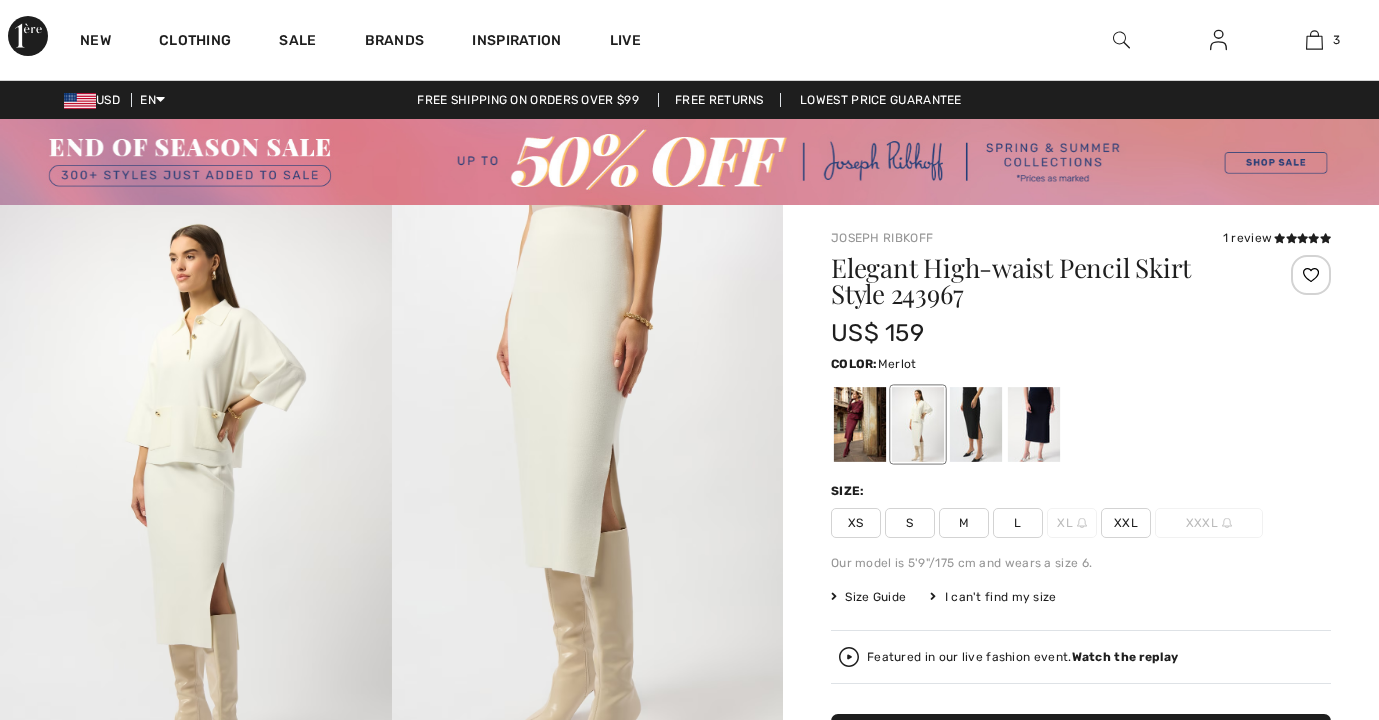 scroll, scrollTop: 0, scrollLeft: 0, axis: both 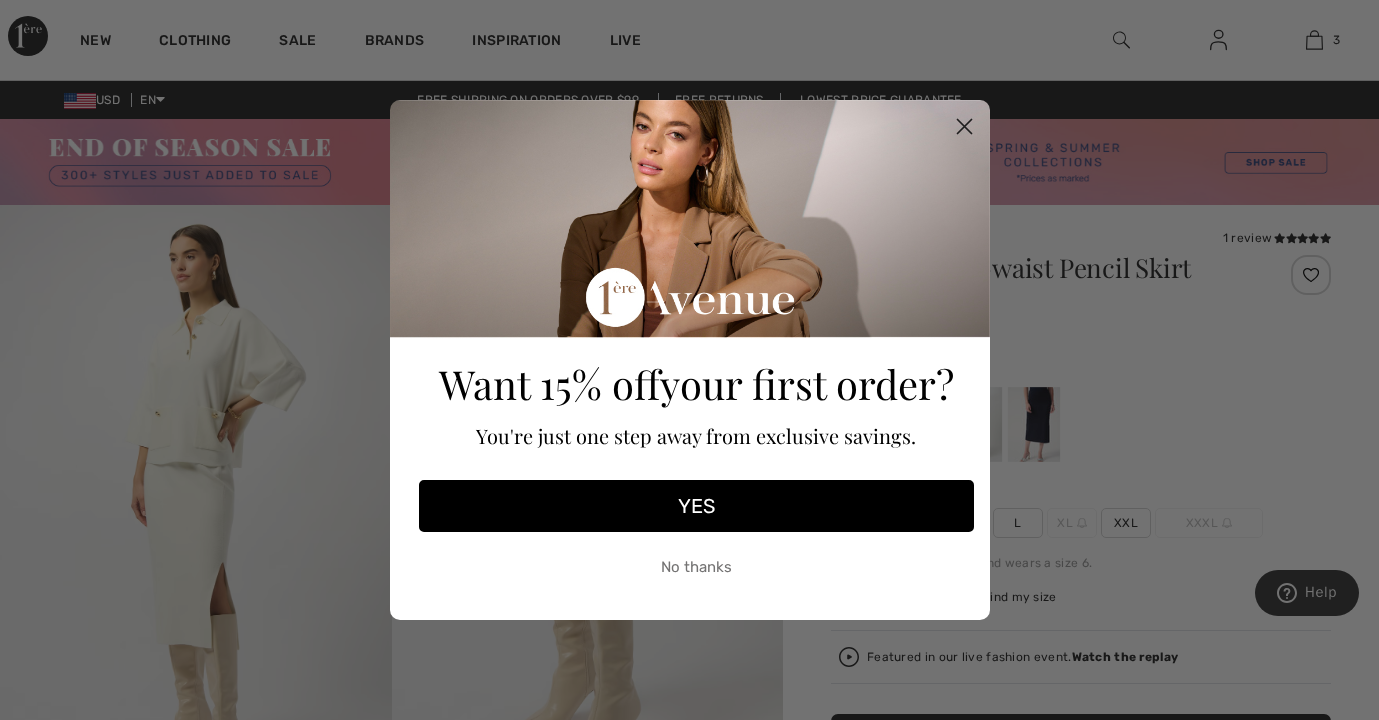 click on "YES" at bounding box center [696, 506] 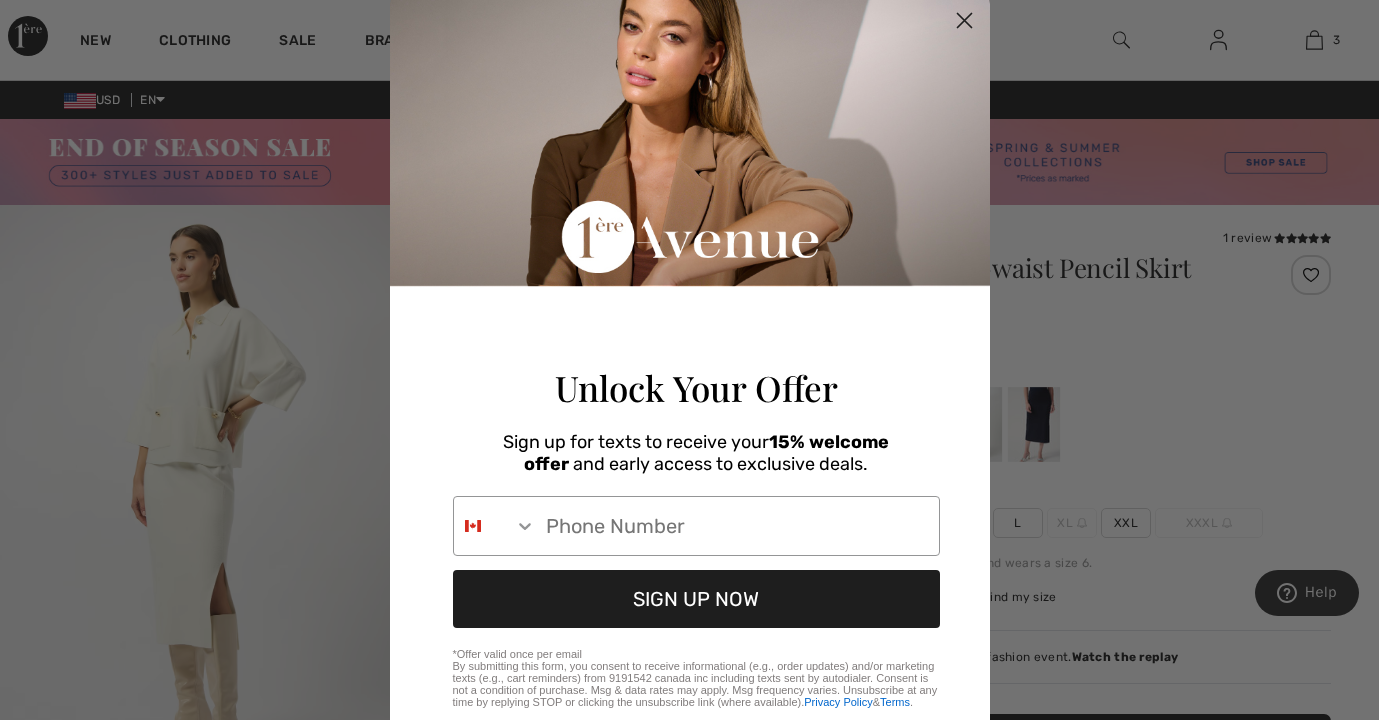 scroll, scrollTop: 70, scrollLeft: 0, axis: vertical 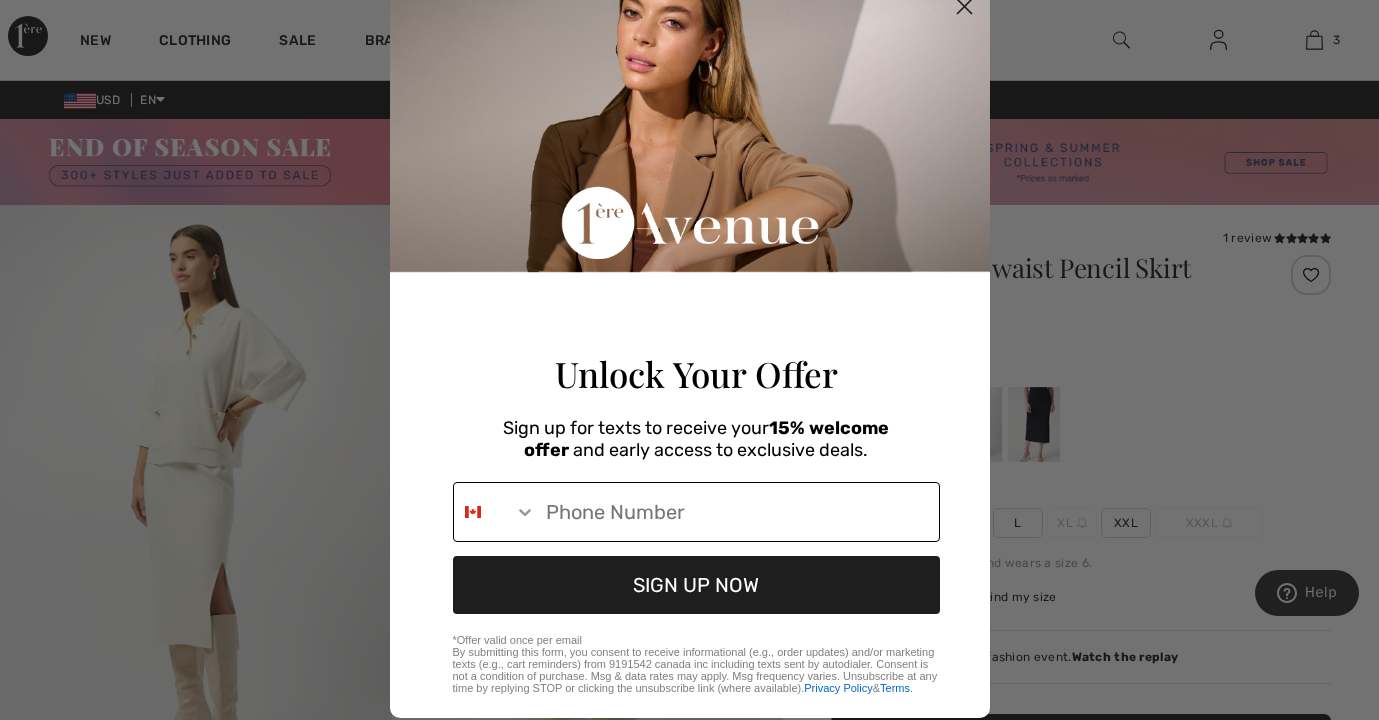 type on "4" 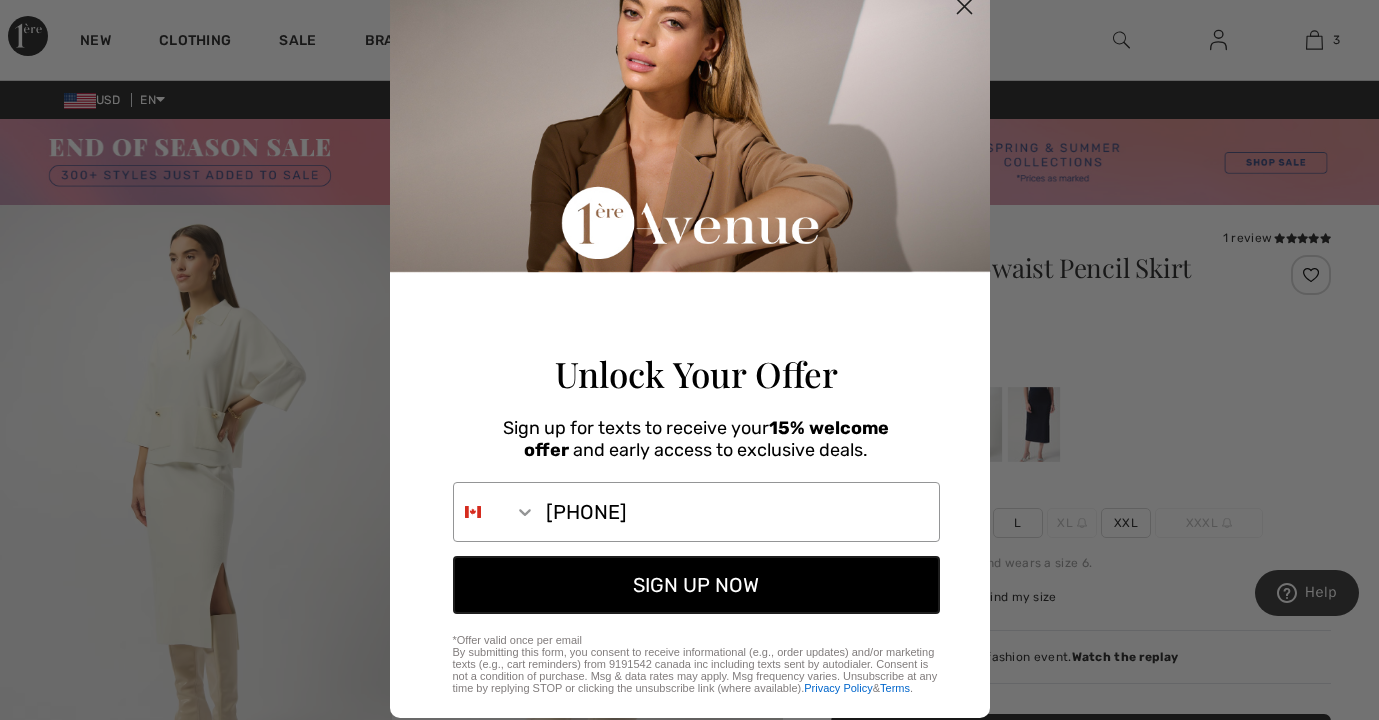 type on "304-481-5640" 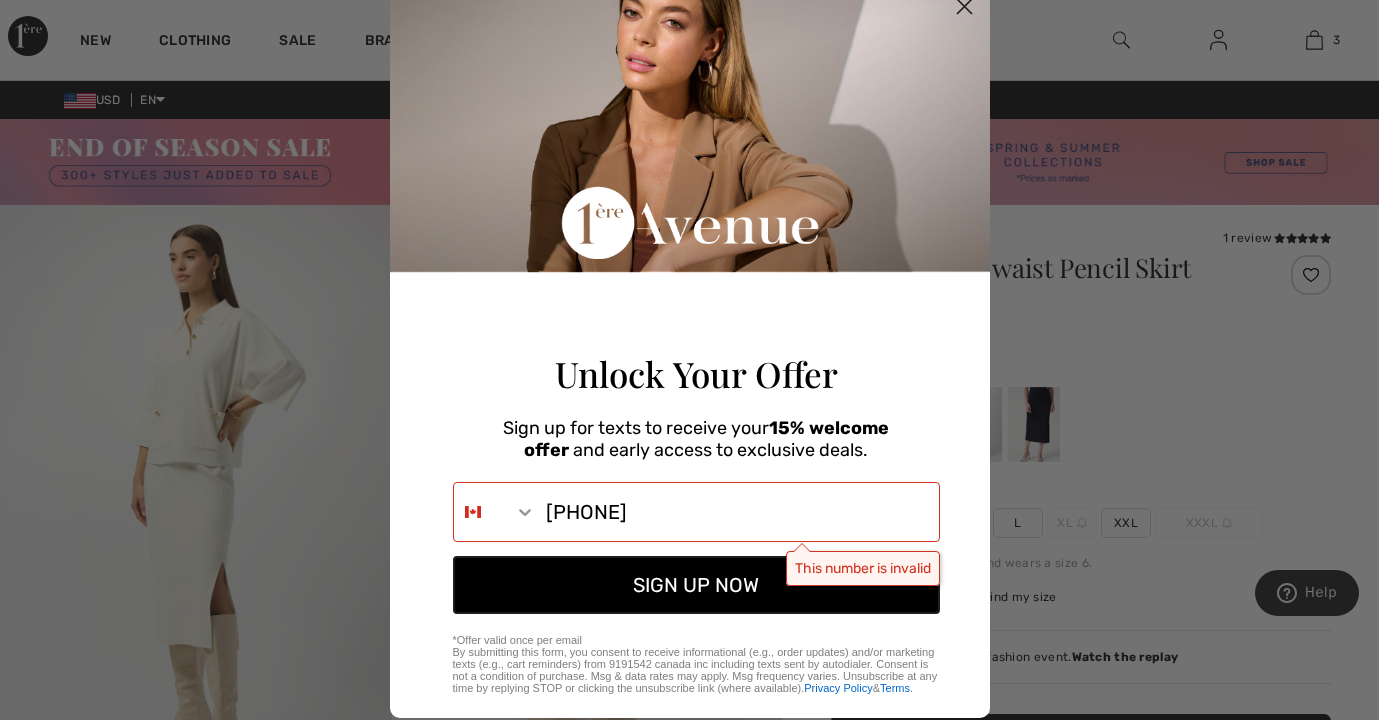 click on "SIGN UP NOW" at bounding box center [696, 585] 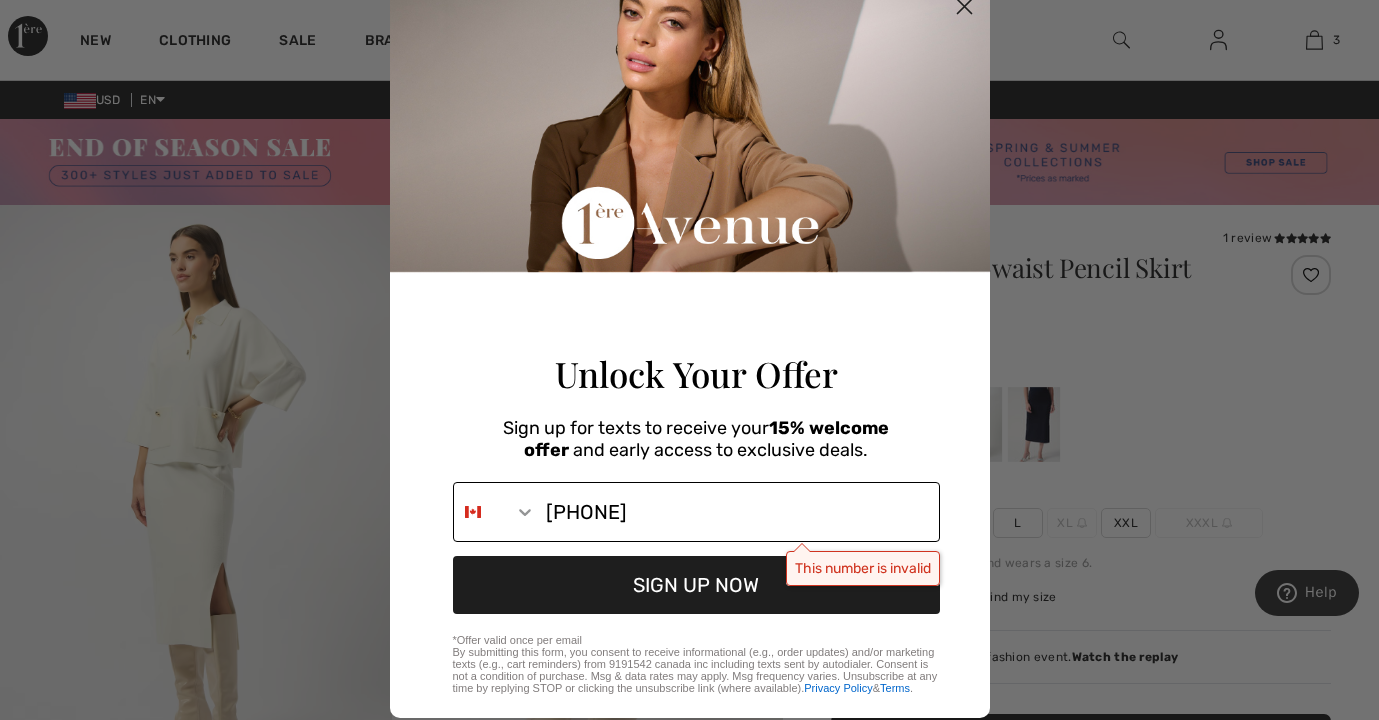 drag, startPoint x: 696, startPoint y: 531, endPoint x: 515, endPoint y: 533, distance: 181.01105 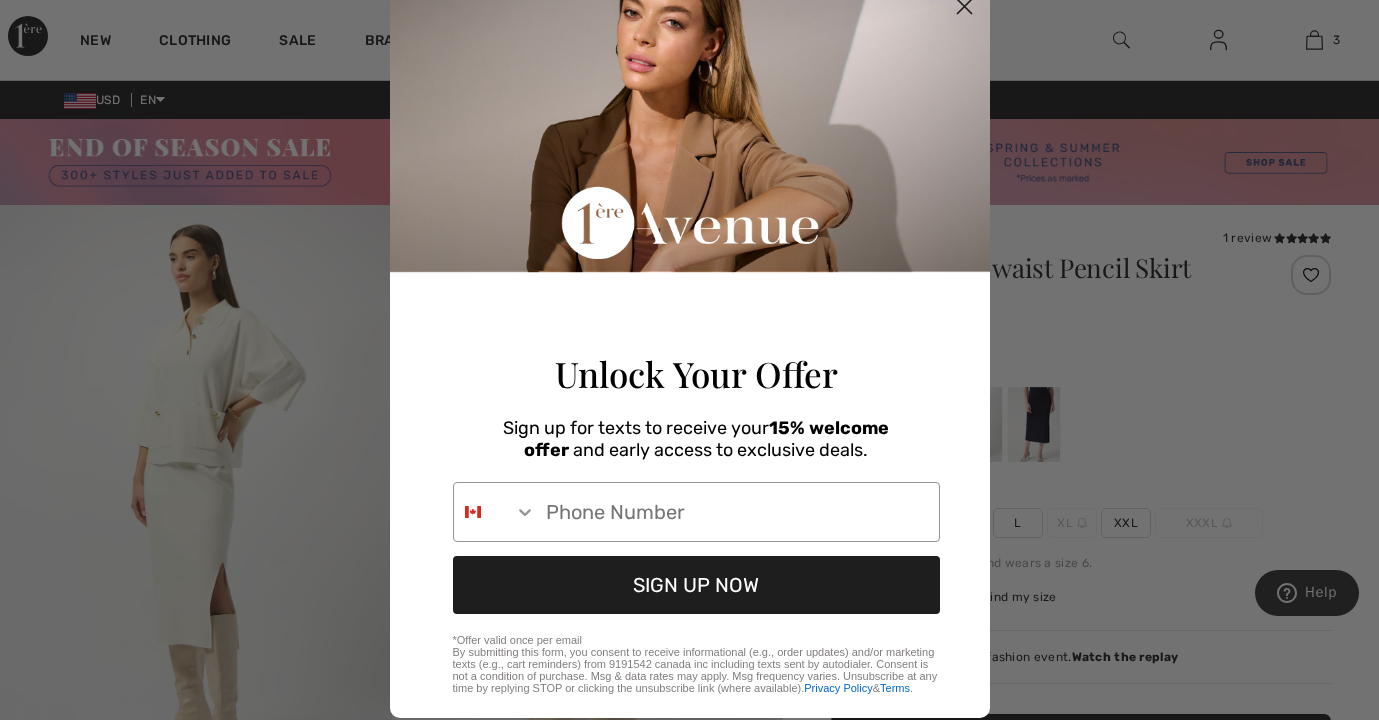 type 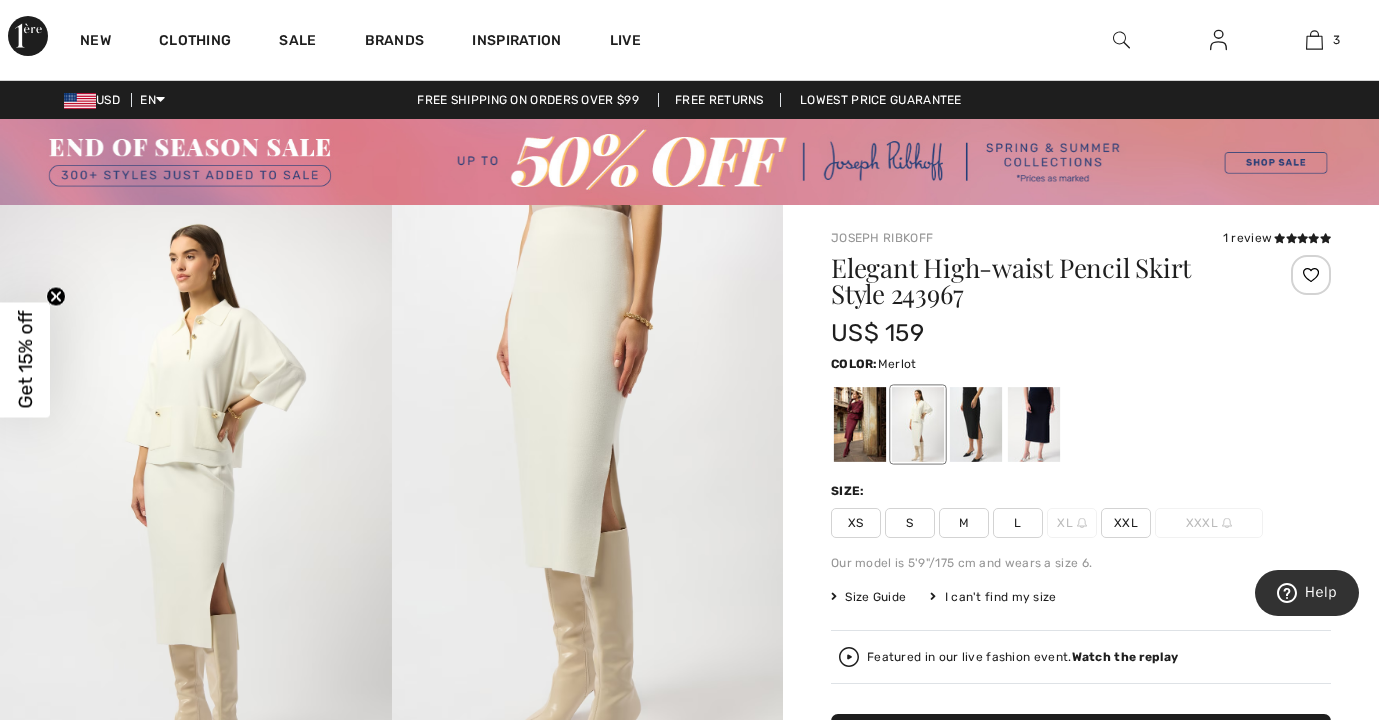 click at bounding box center (860, 424) 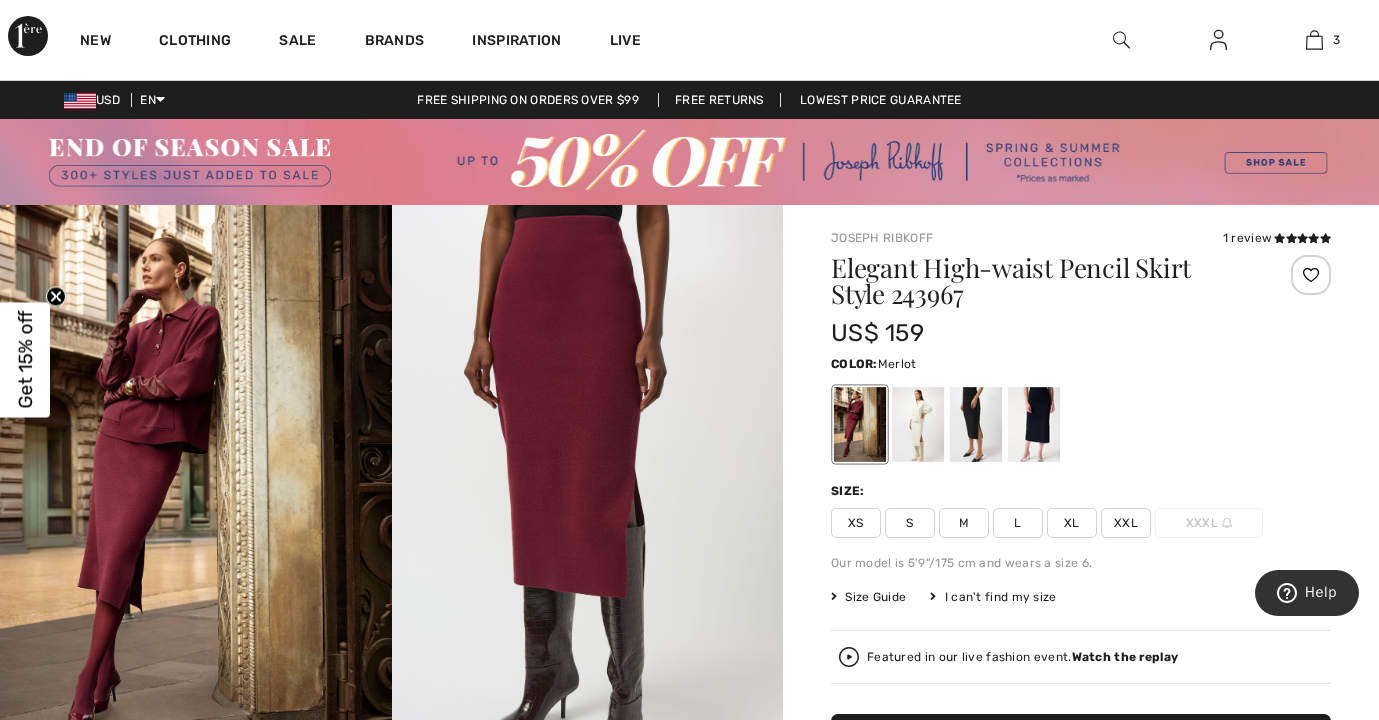 click on "S" at bounding box center (910, 523) 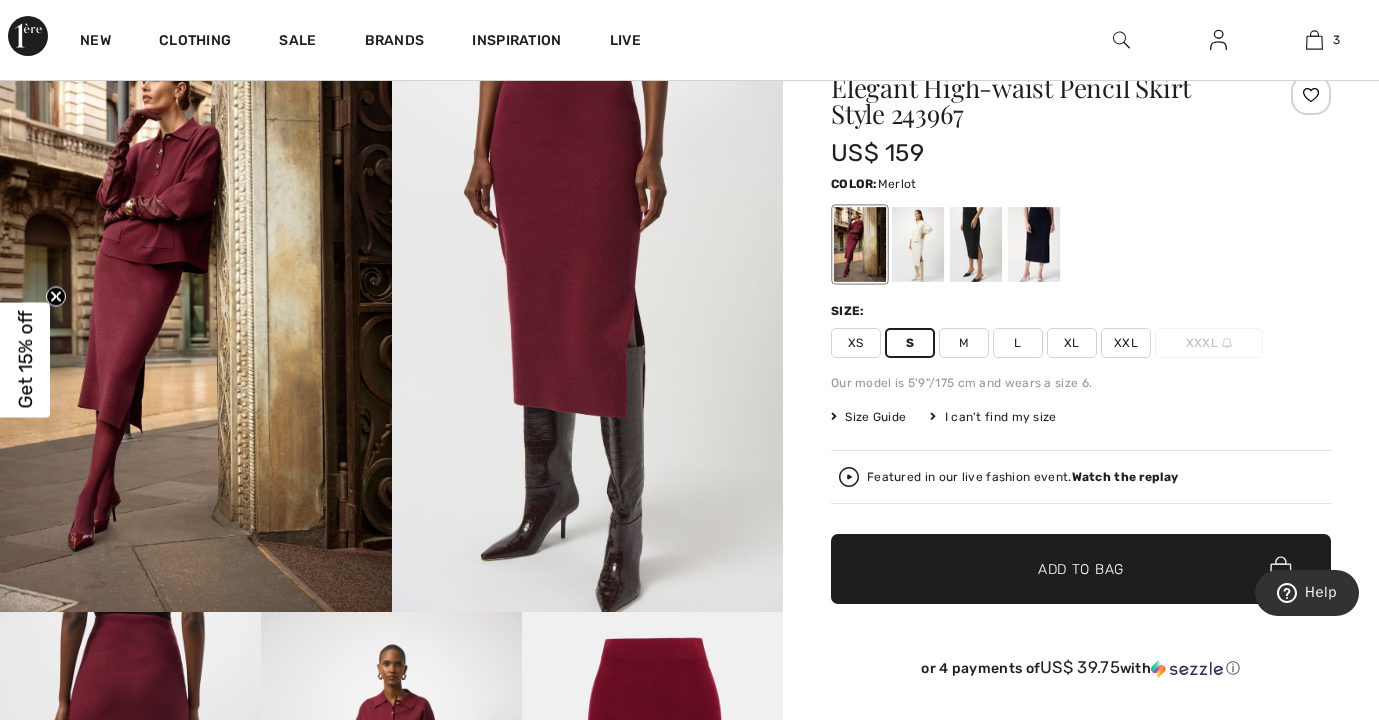 scroll, scrollTop: 186, scrollLeft: 0, axis: vertical 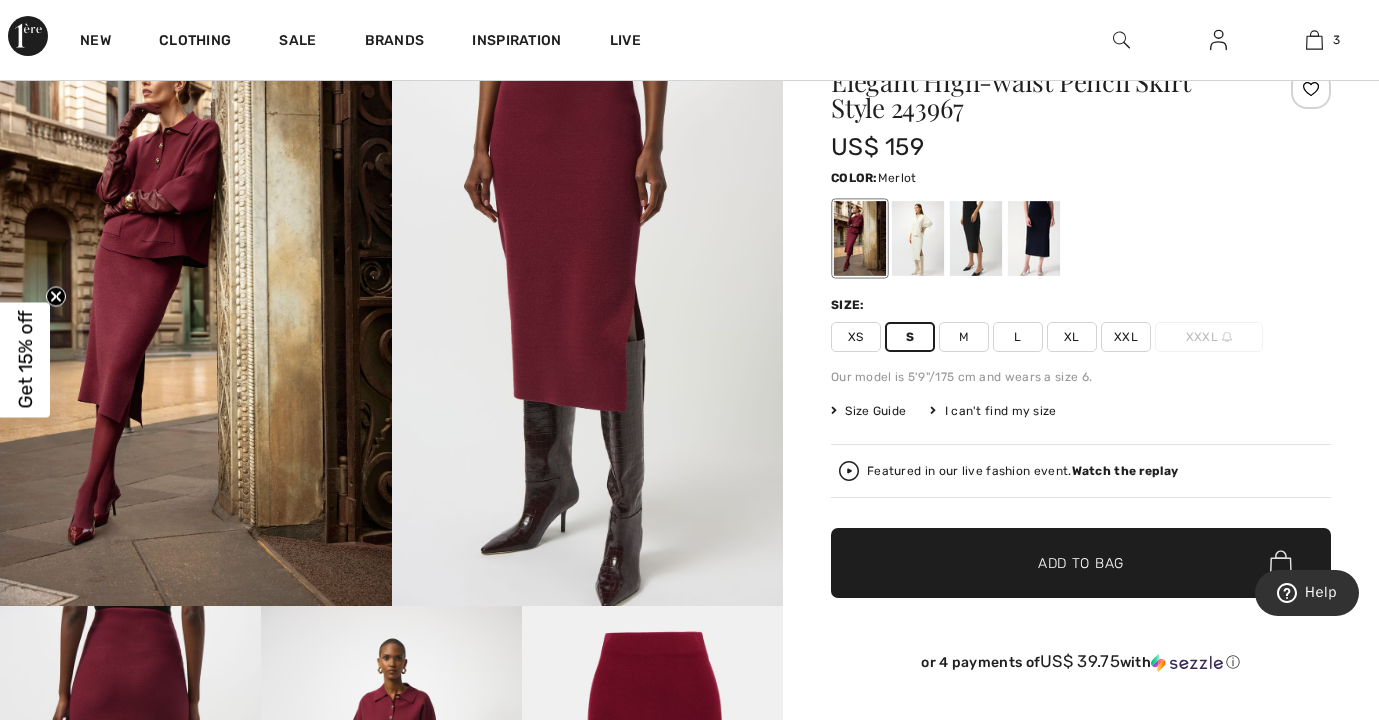 click on "Add to Bag" at bounding box center (1081, 563) 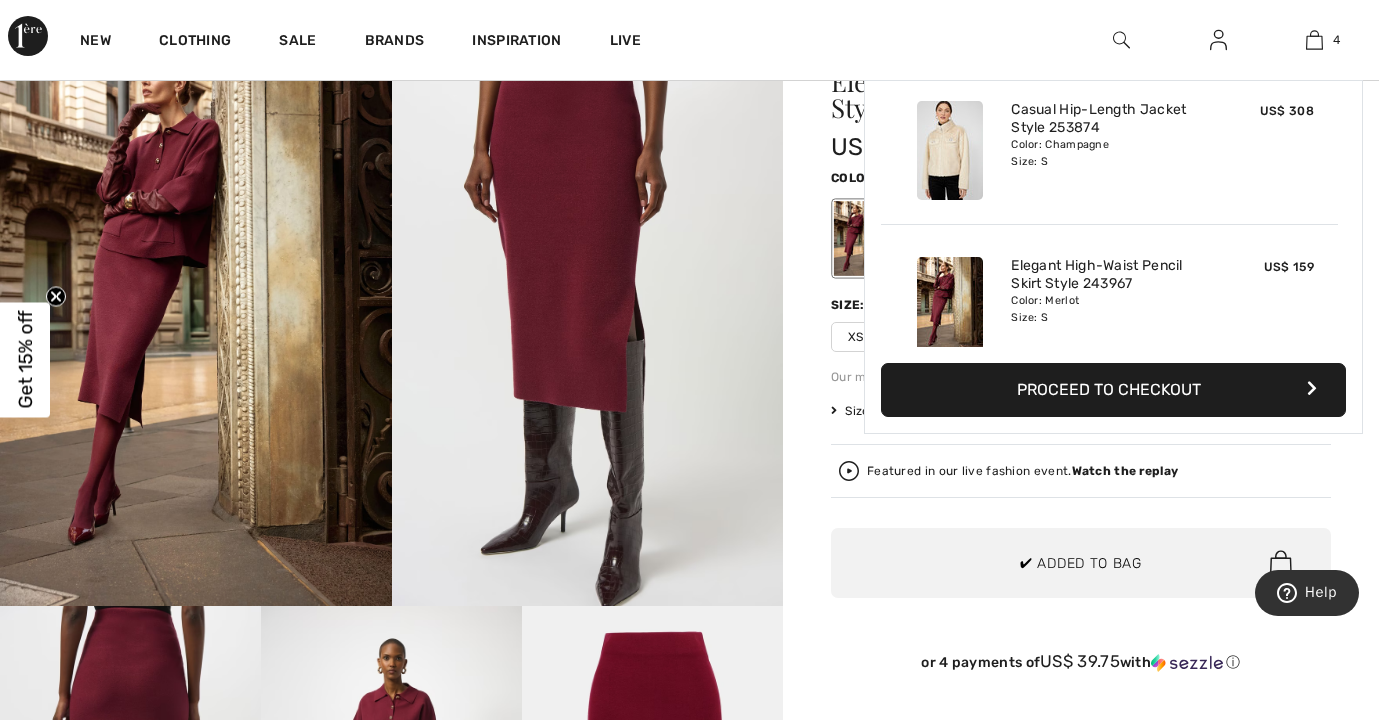 scroll, scrollTop: 374, scrollLeft: 0, axis: vertical 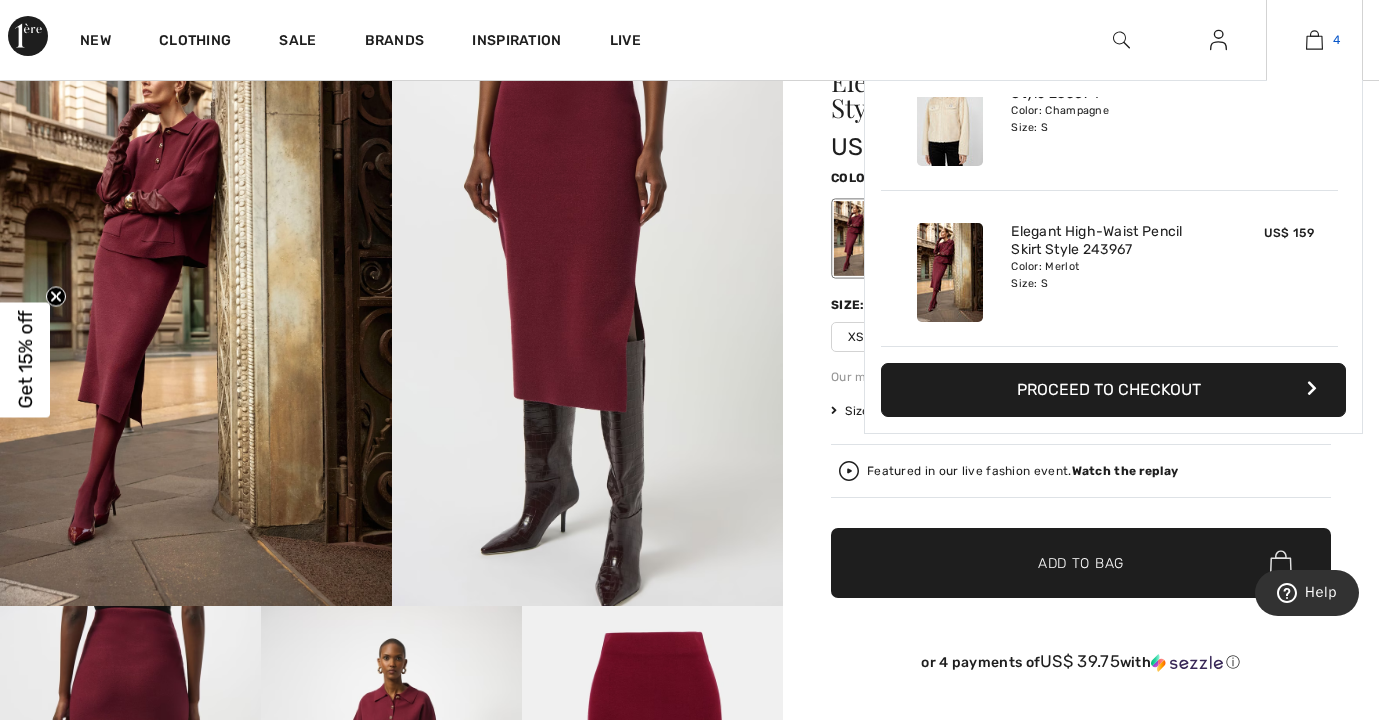 click at bounding box center [1314, 40] 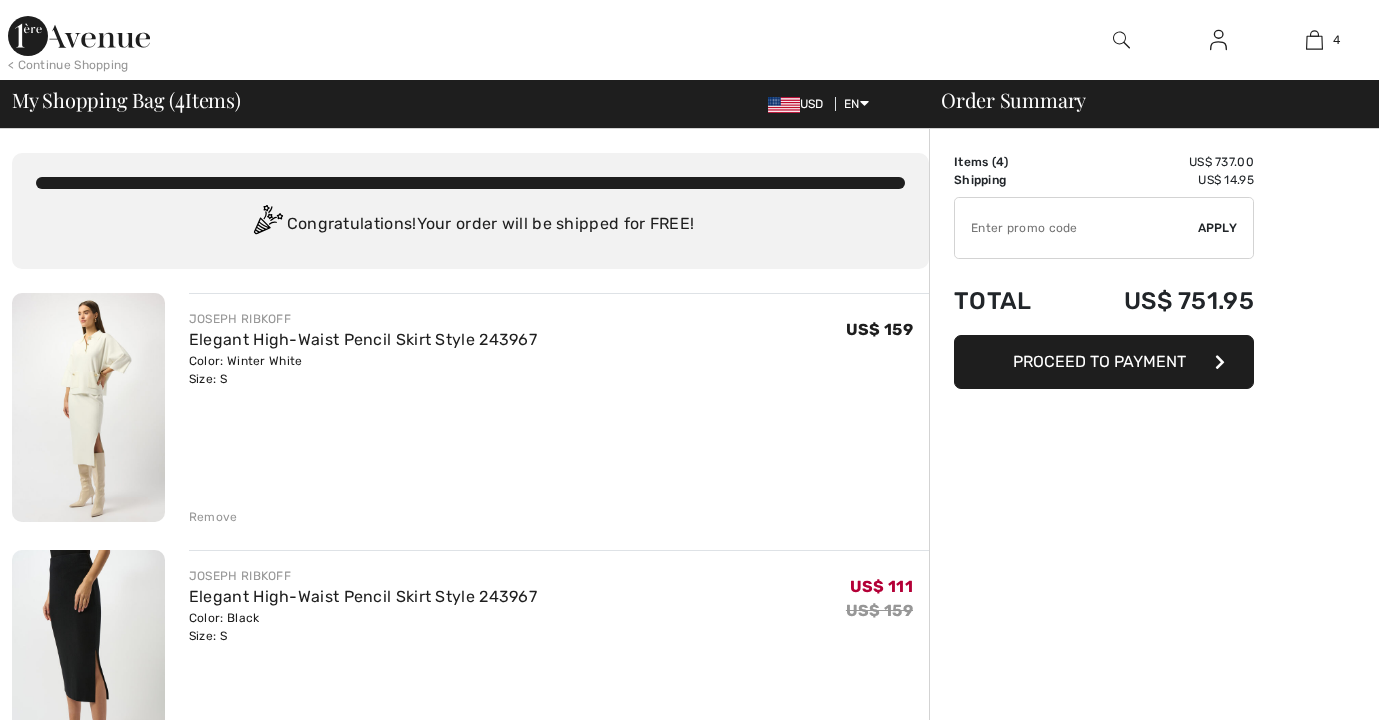 scroll, scrollTop: 0, scrollLeft: 0, axis: both 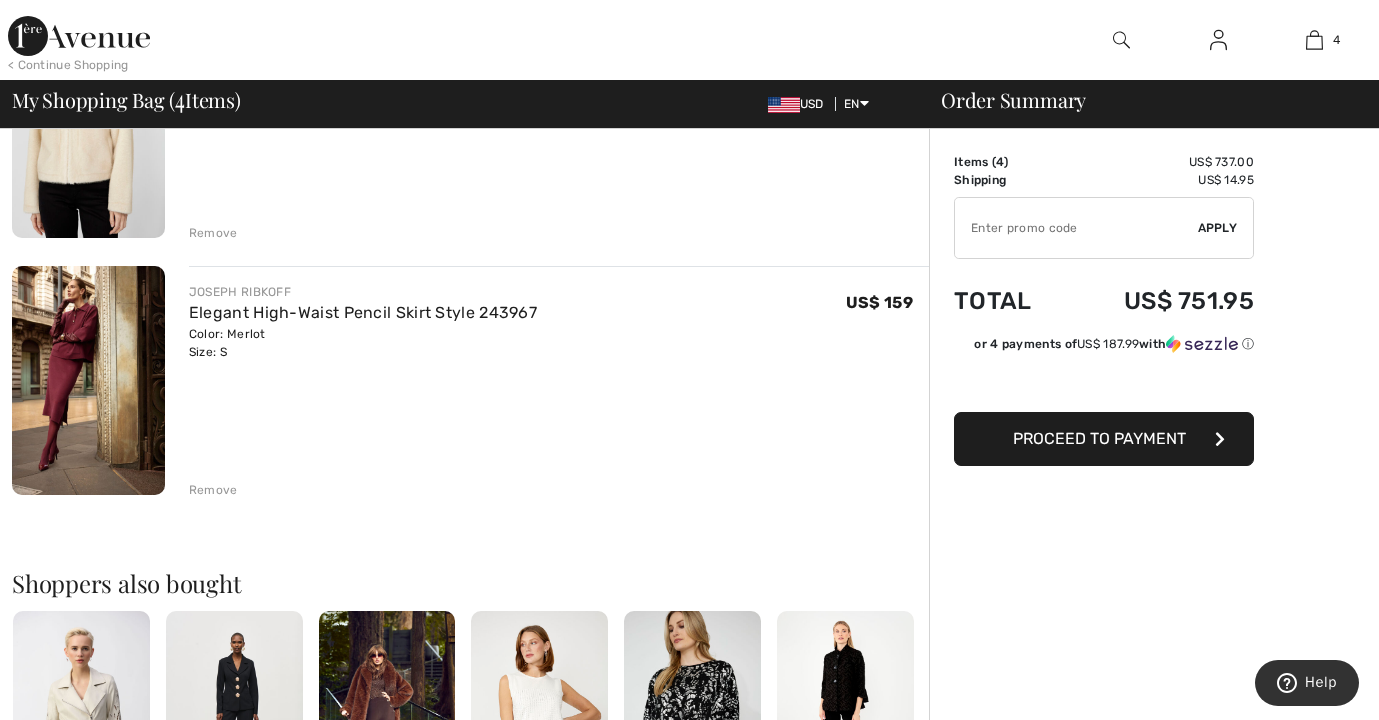 click on "Proceed to Payment" at bounding box center [1099, 438] 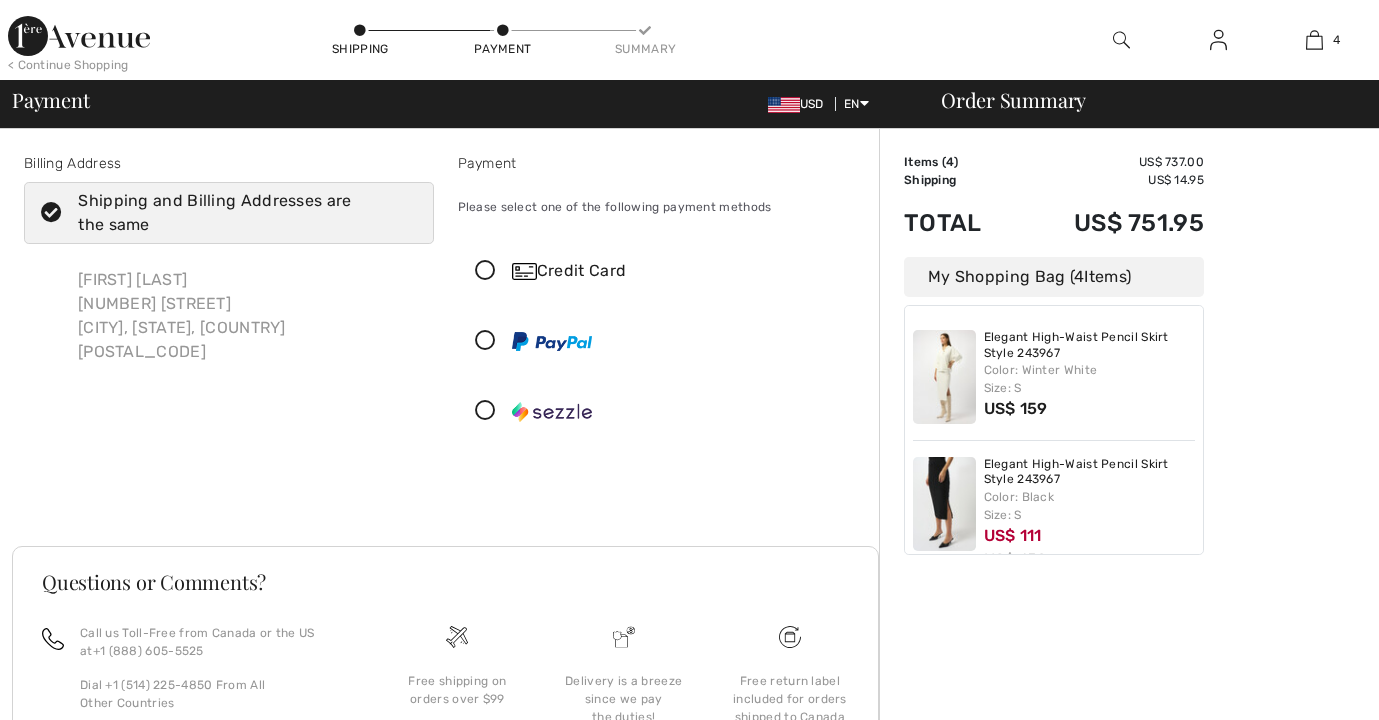 scroll, scrollTop: 0, scrollLeft: 0, axis: both 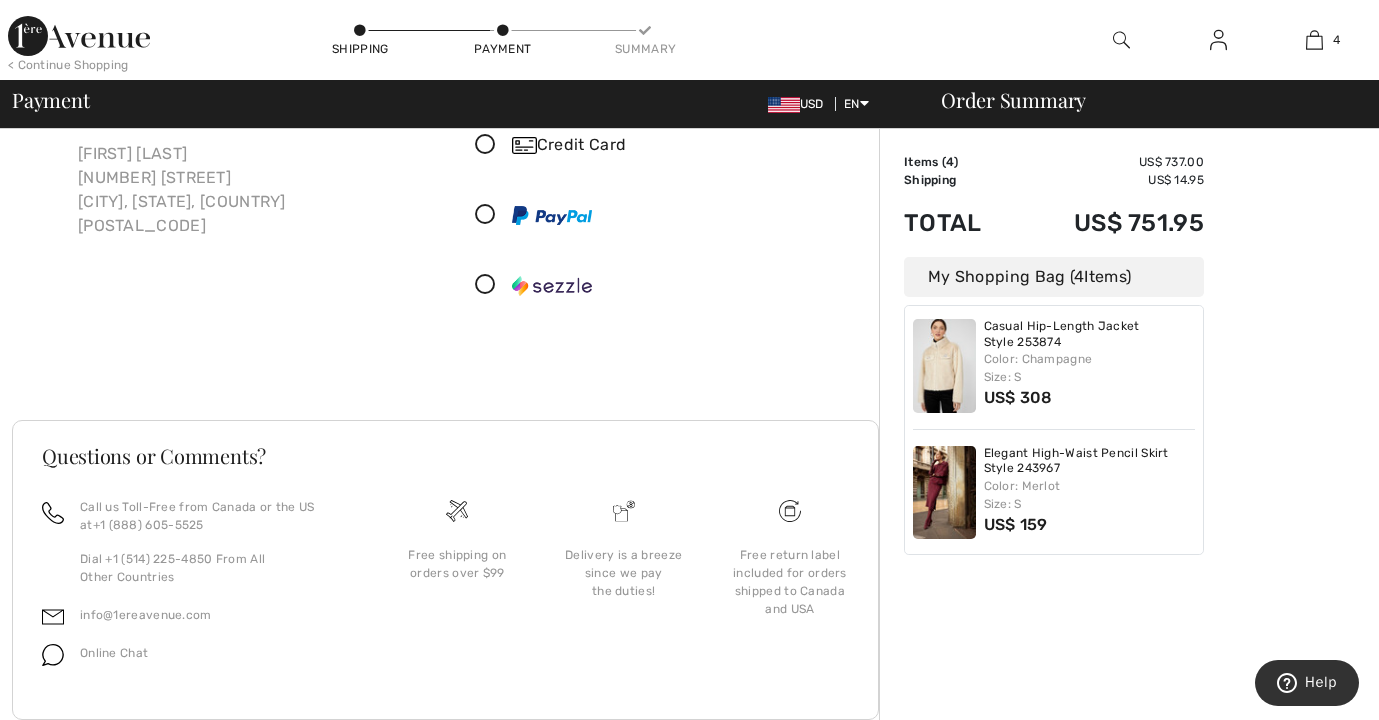 click at bounding box center (485, 145) 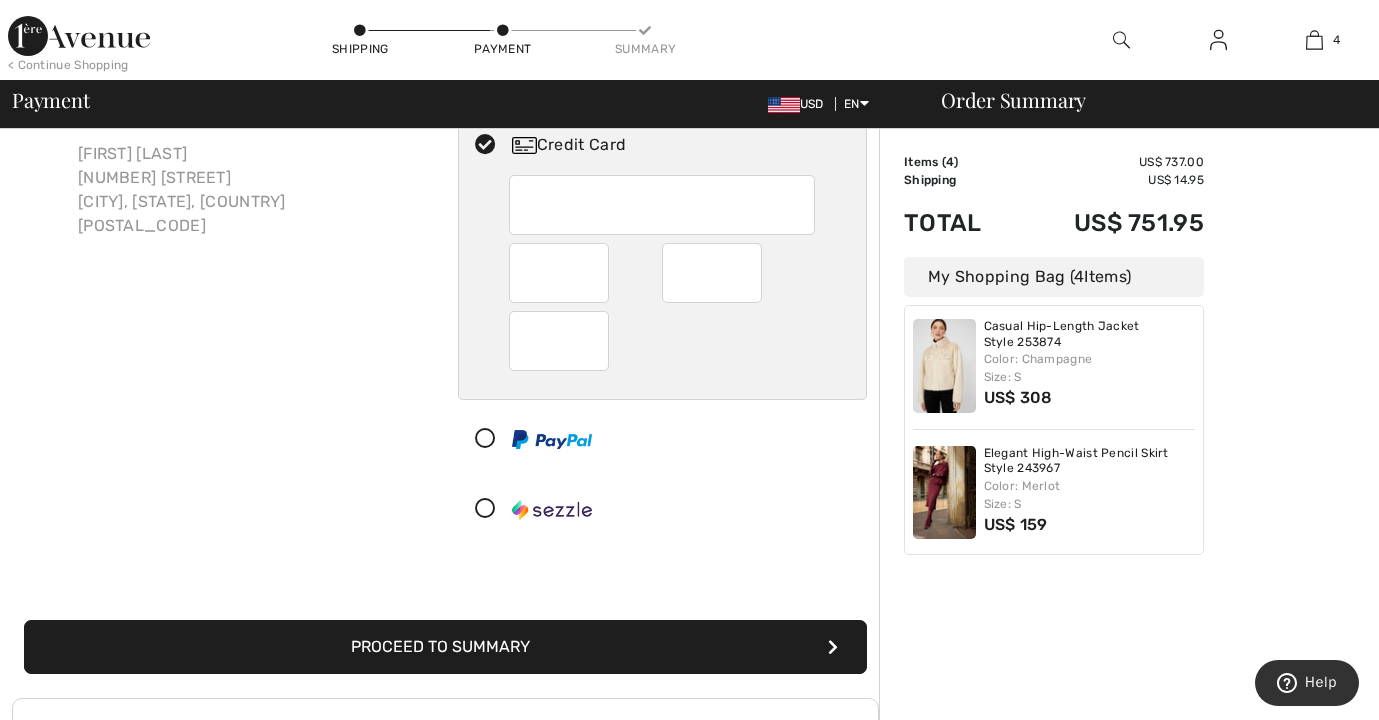 click on "Proceed to Summary" at bounding box center (445, 647) 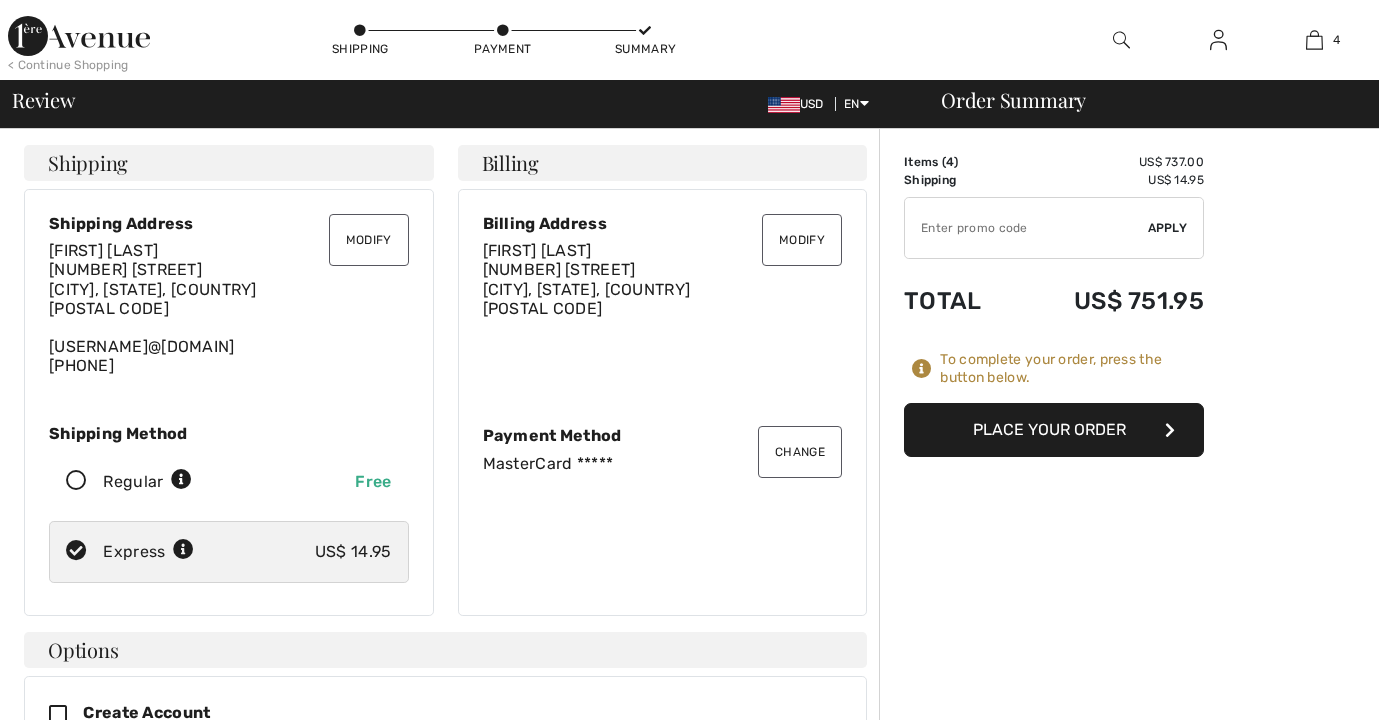 scroll, scrollTop: 0, scrollLeft: 0, axis: both 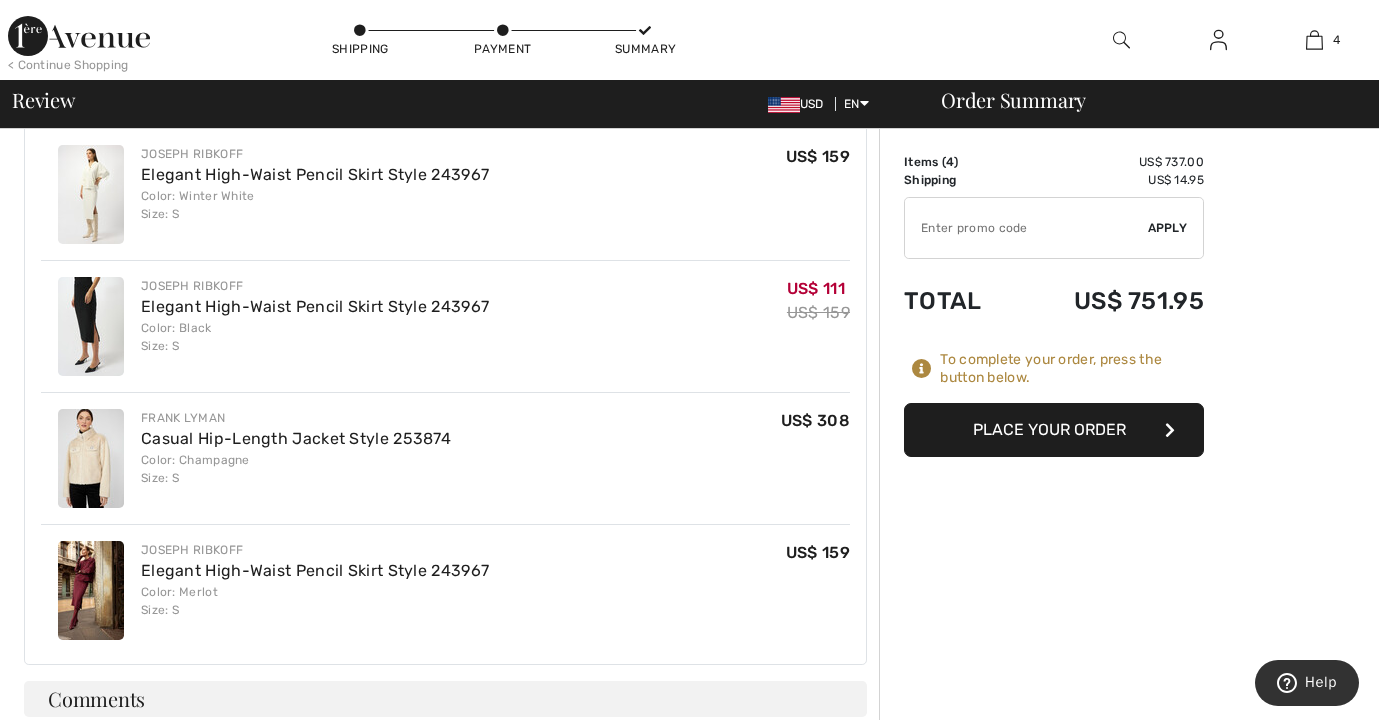 click on "Place Your Order" at bounding box center [1054, 430] 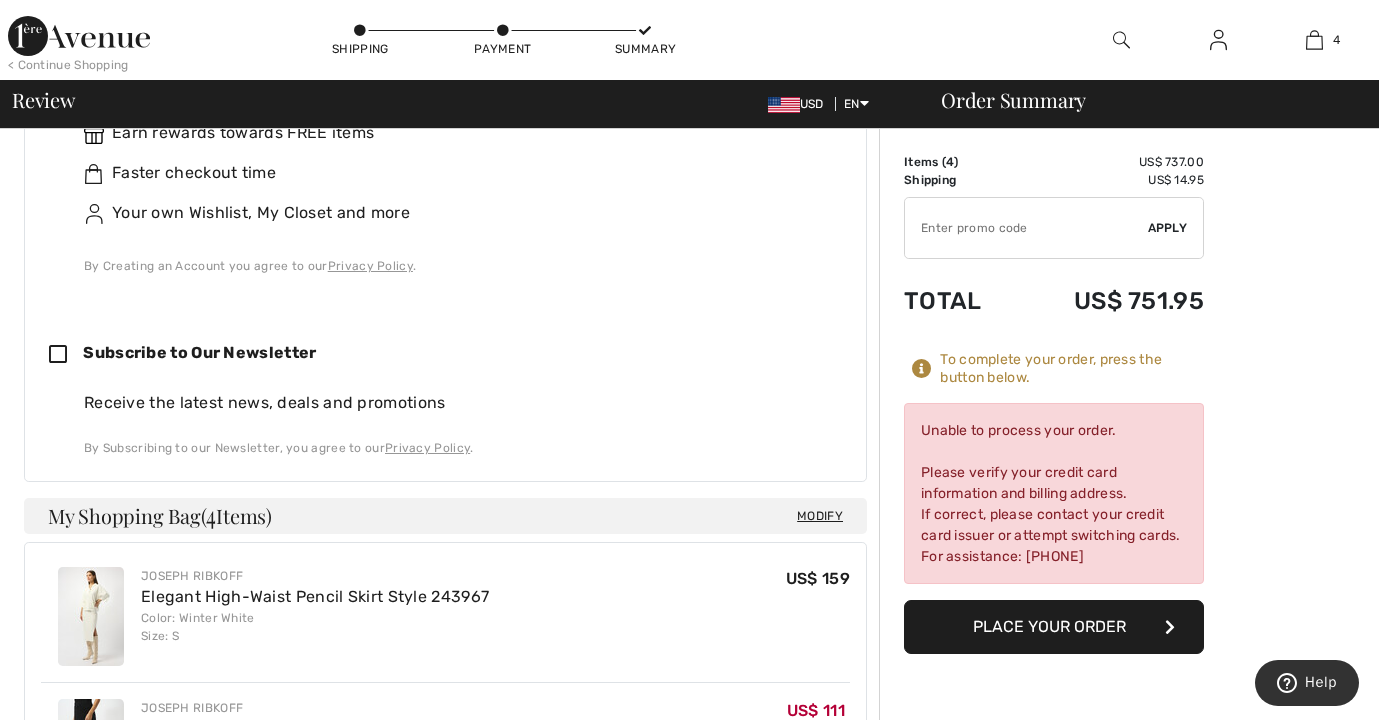 scroll, scrollTop: 374, scrollLeft: 0, axis: vertical 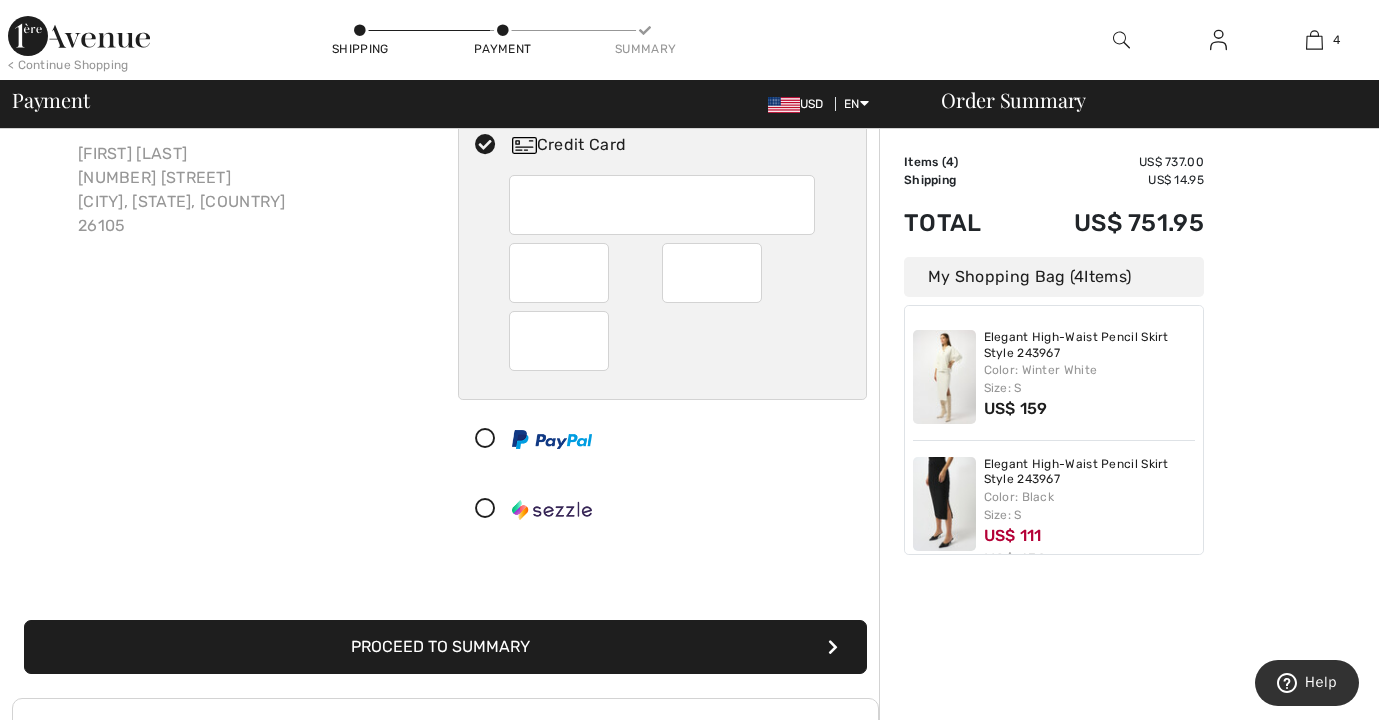 click at bounding box center [559, 341] 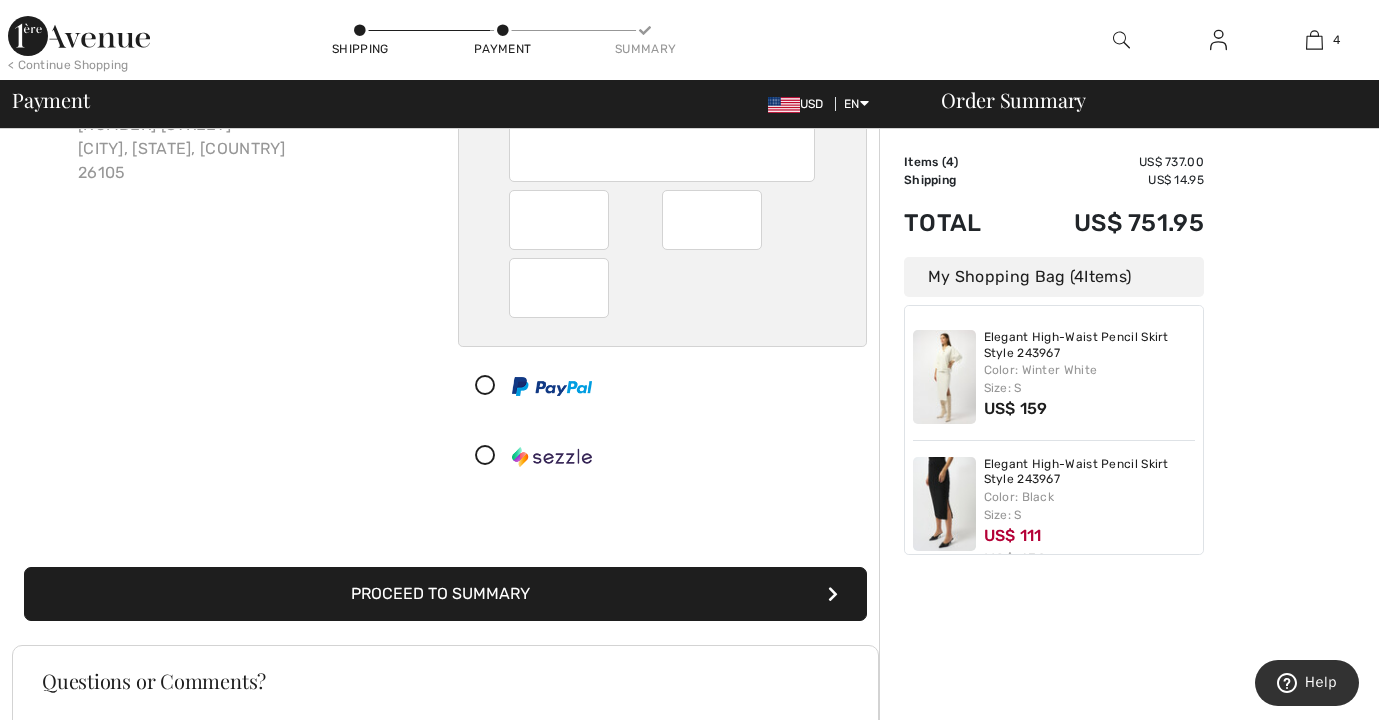 scroll, scrollTop: 192, scrollLeft: 0, axis: vertical 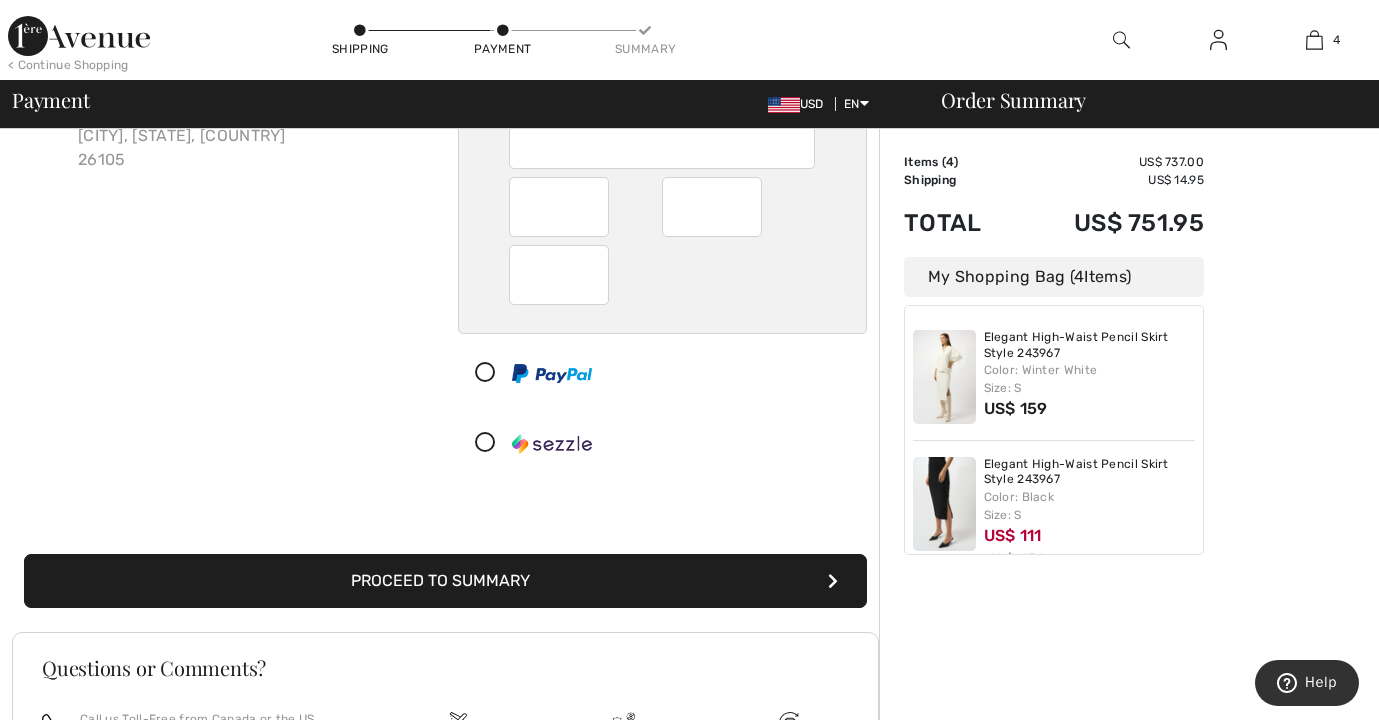 click on "Proceed to Summary" at bounding box center [445, 581] 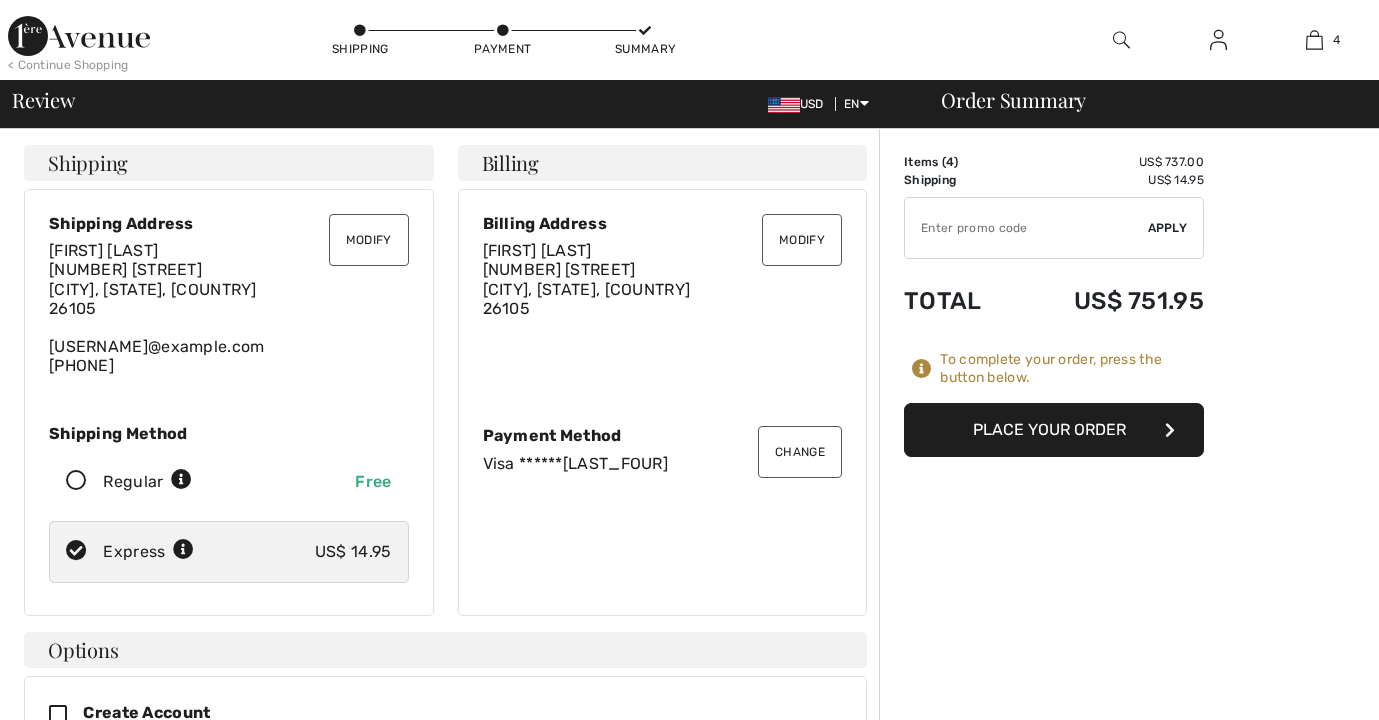scroll, scrollTop: 0, scrollLeft: 0, axis: both 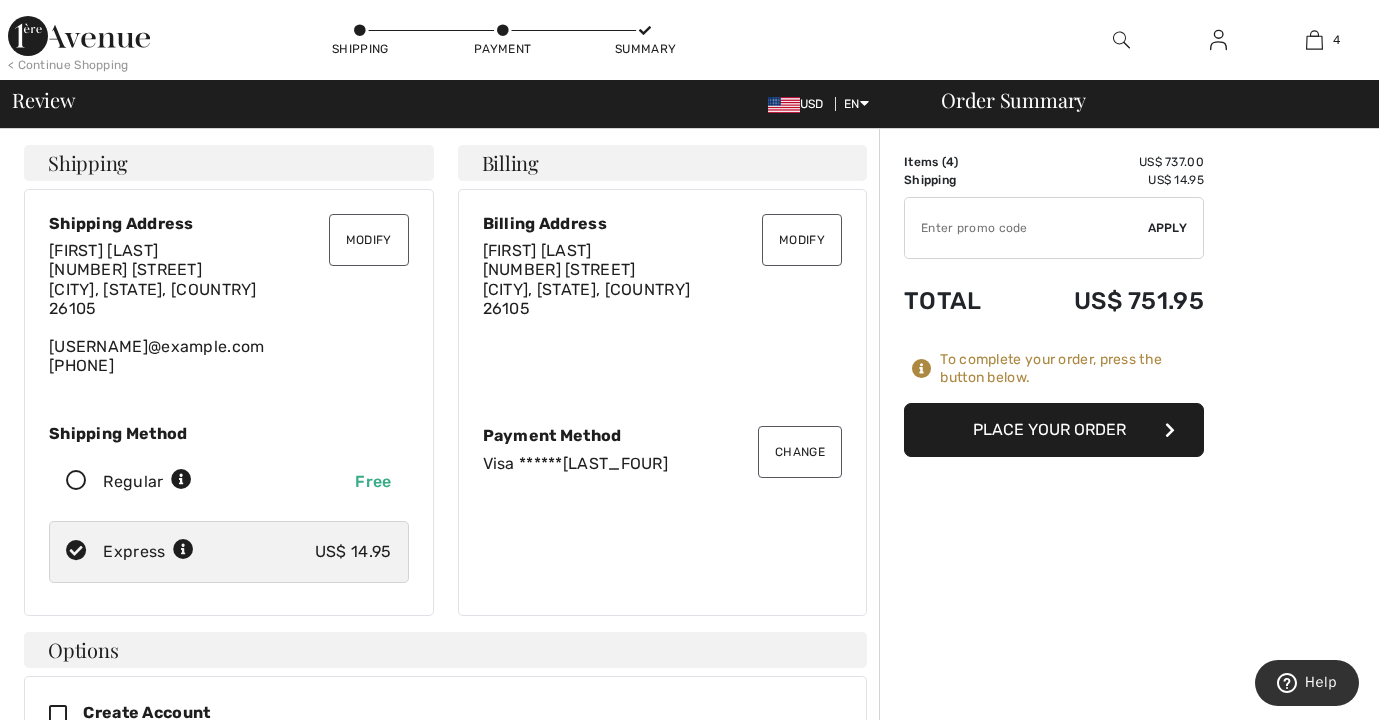 click on "Place Your Order" at bounding box center (1054, 430) 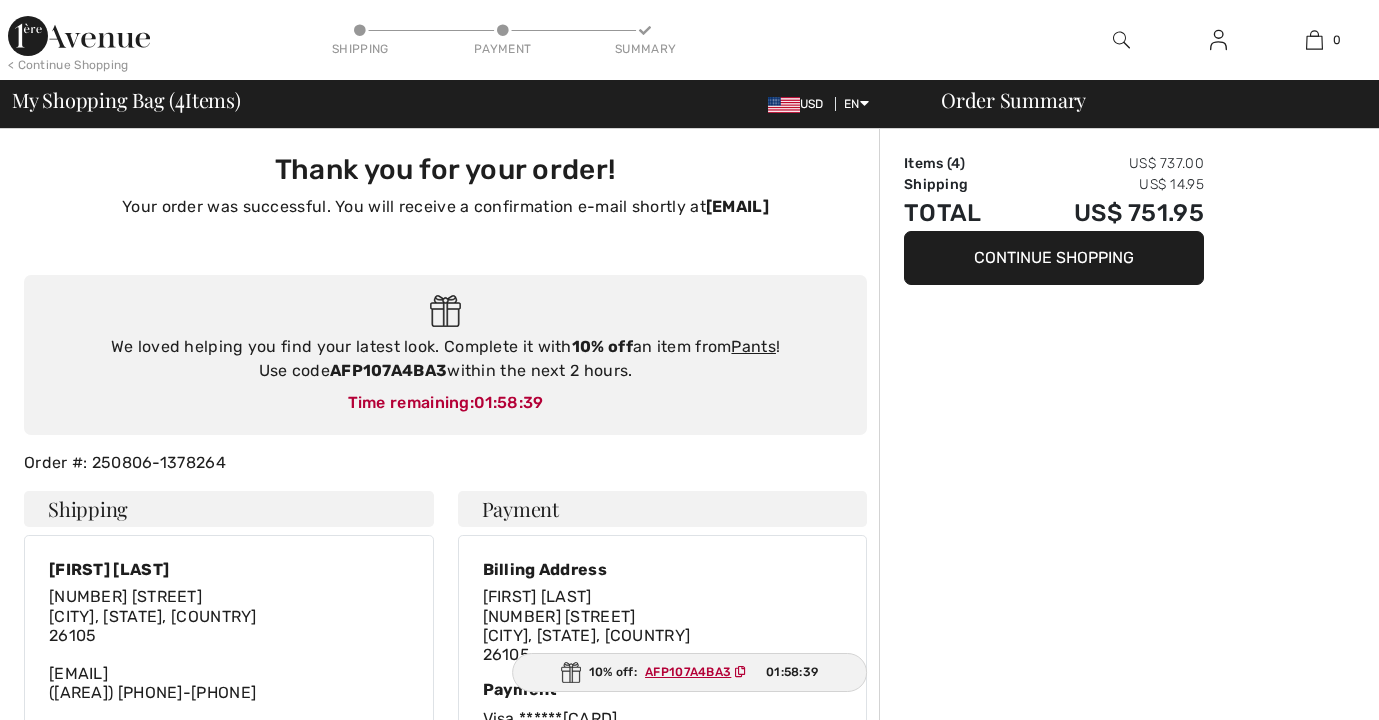 scroll, scrollTop: 0, scrollLeft: 0, axis: both 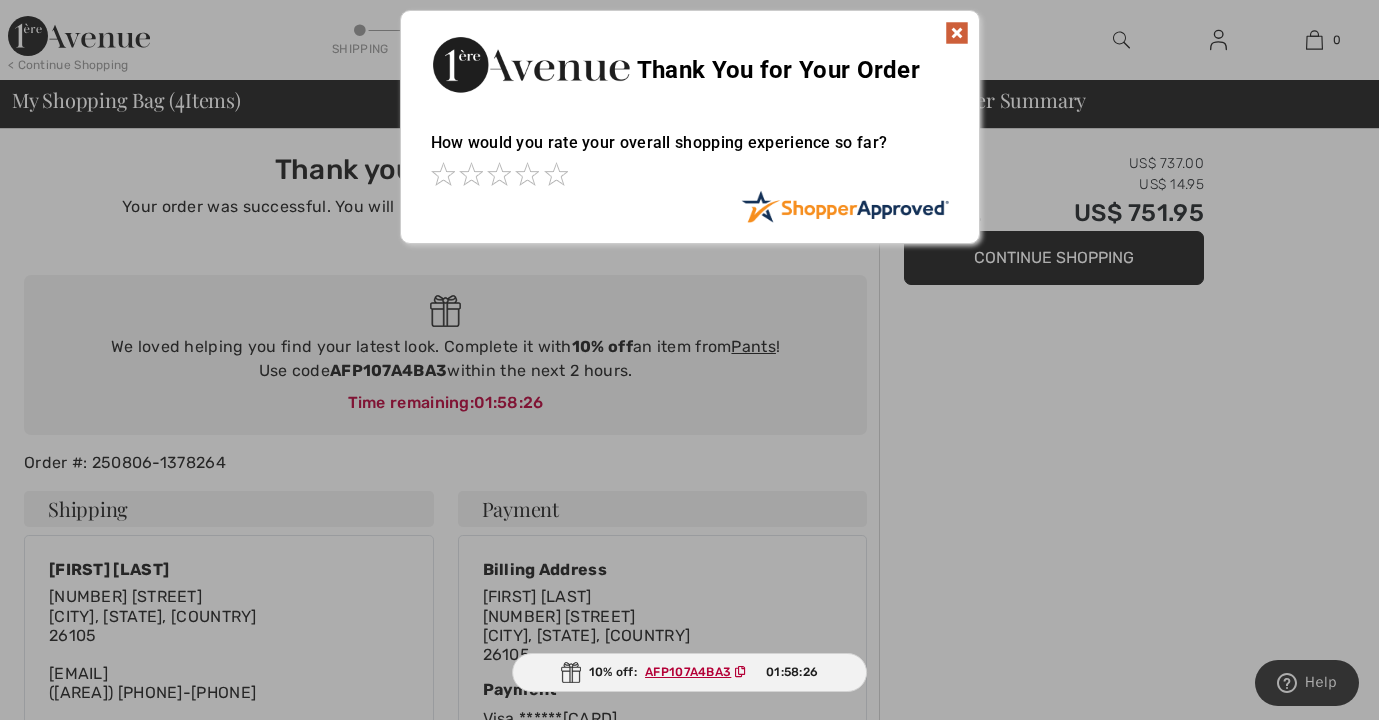 click at bounding box center [957, 33] 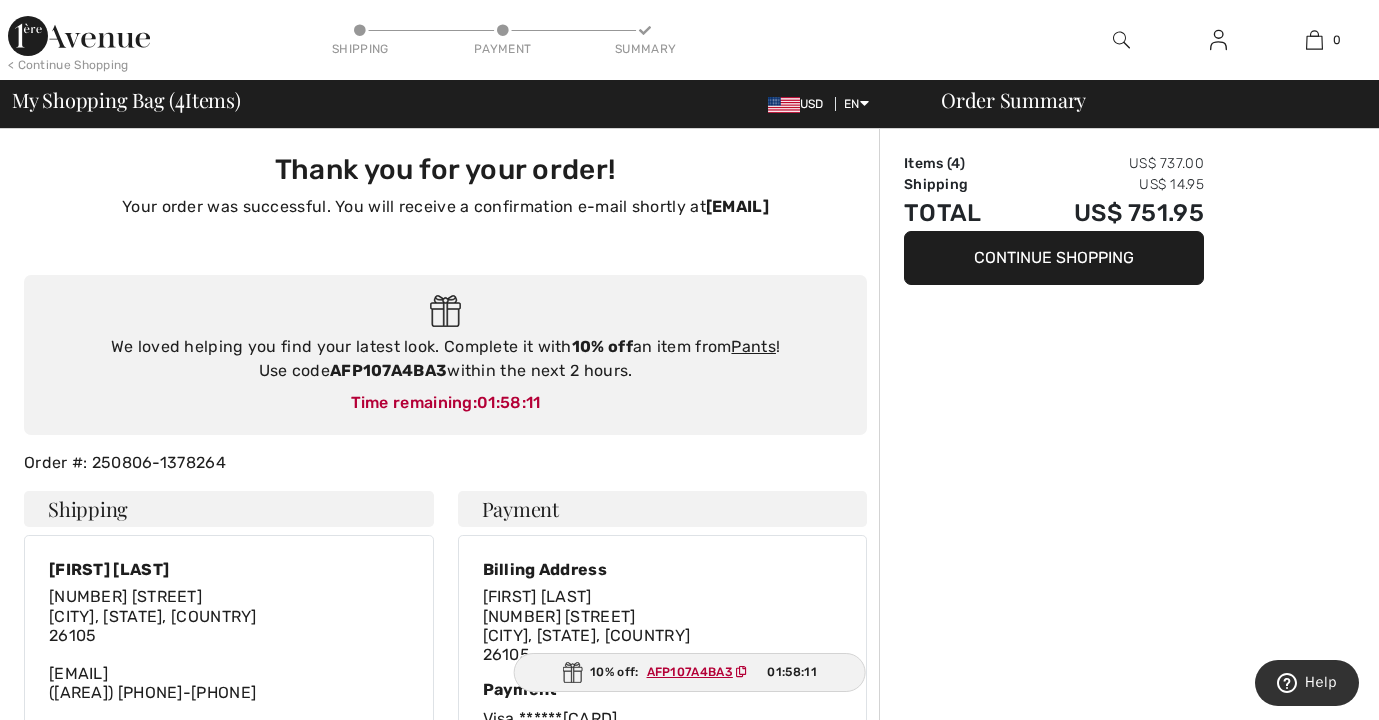 scroll, scrollTop: 0, scrollLeft: 0, axis: both 